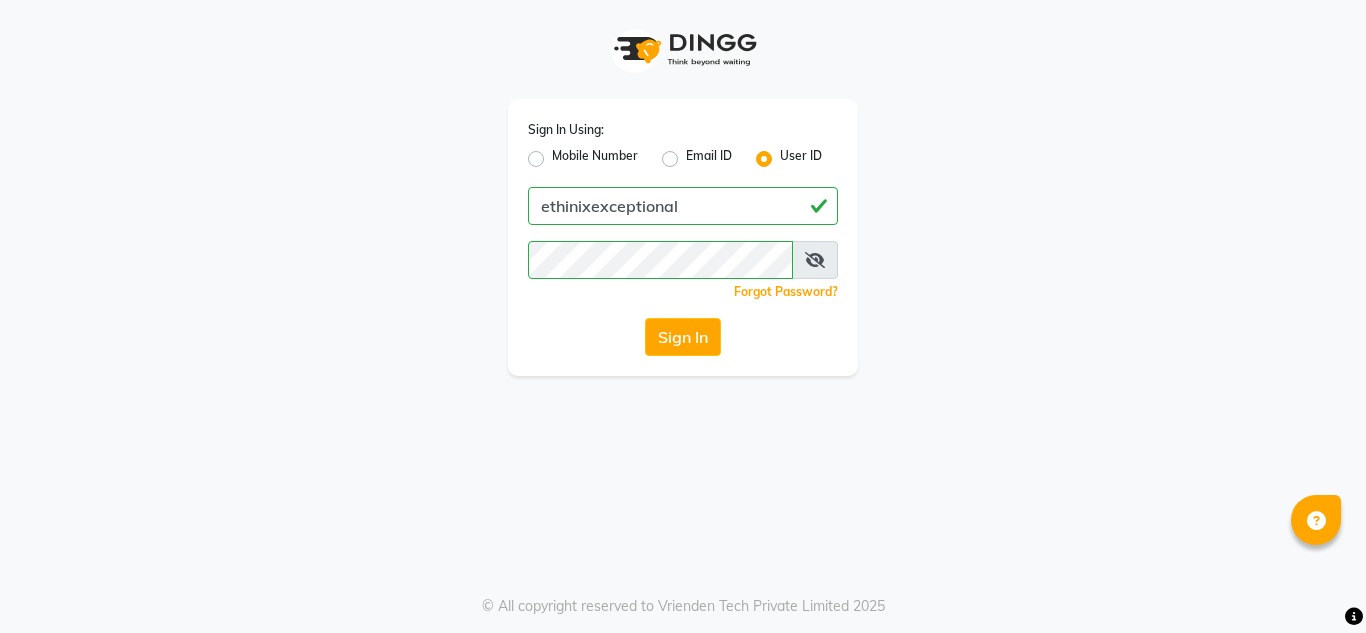 scroll, scrollTop: 0, scrollLeft: 0, axis: both 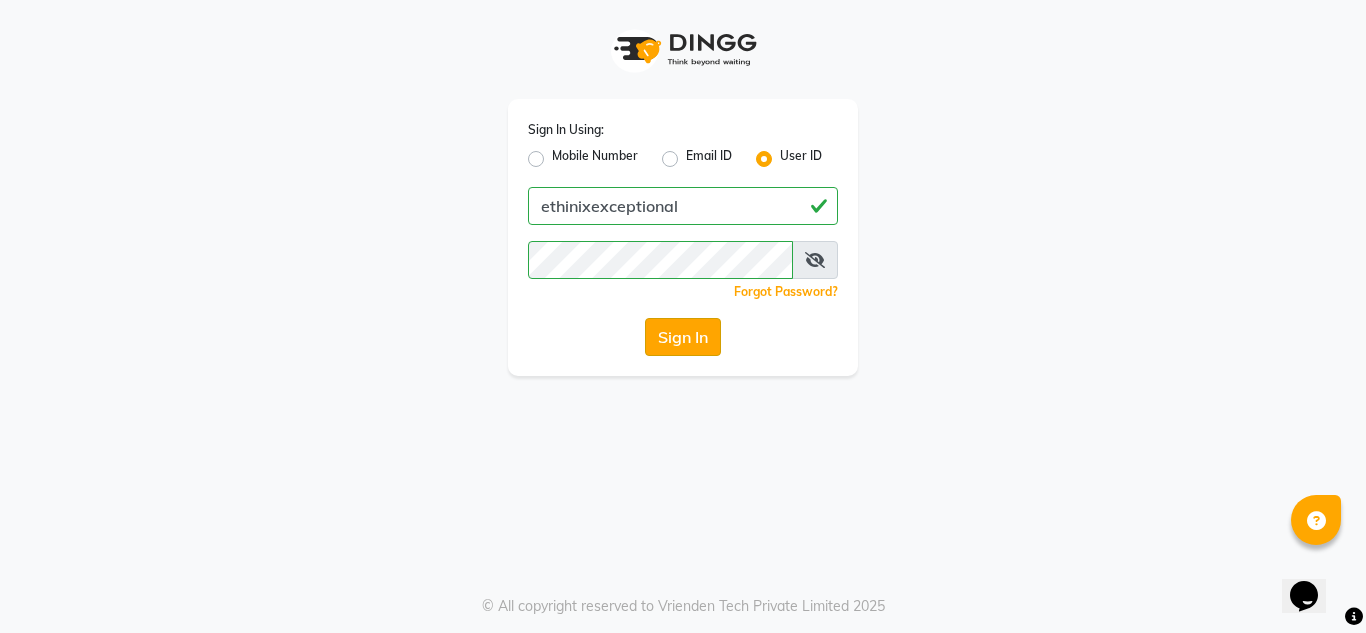 click on "Sign In" 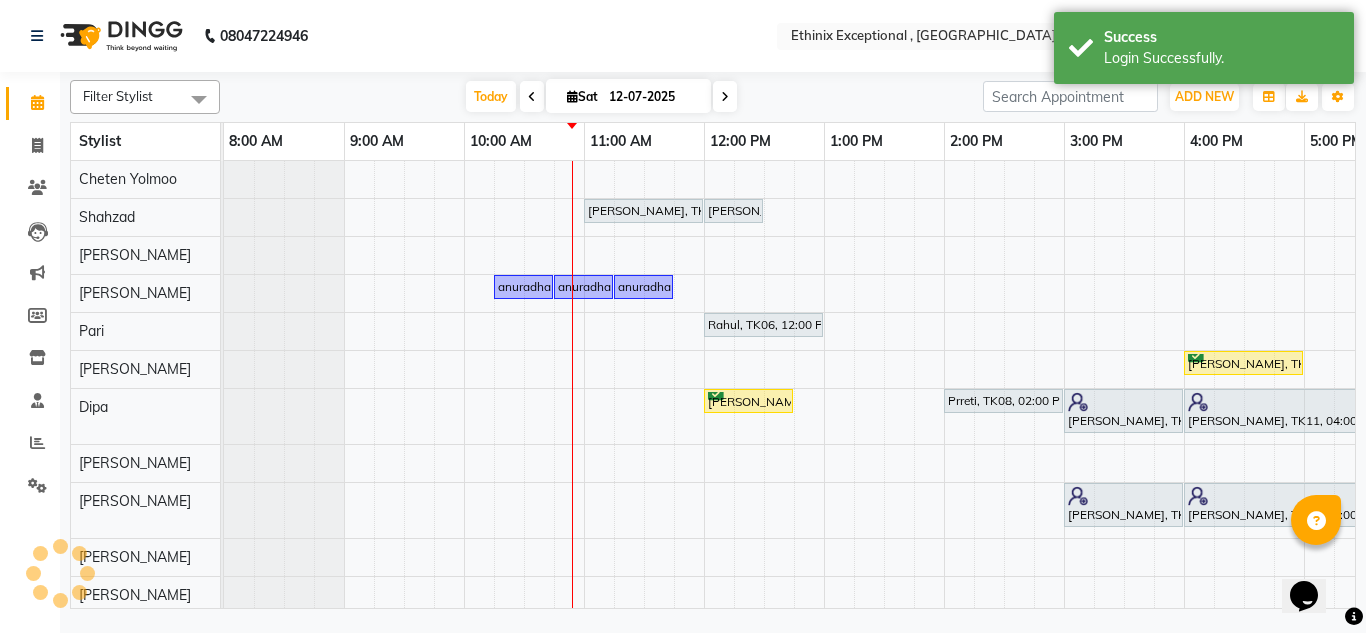 scroll, scrollTop: 0, scrollLeft: 0, axis: both 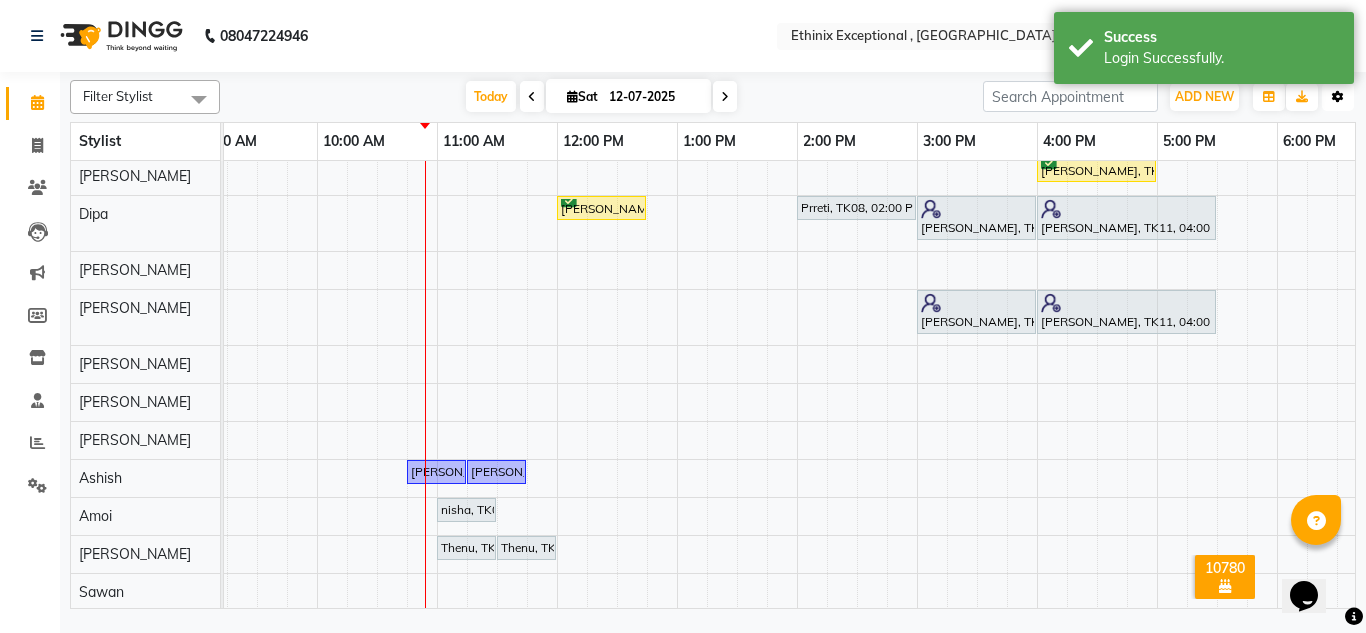 click at bounding box center [1338, 97] 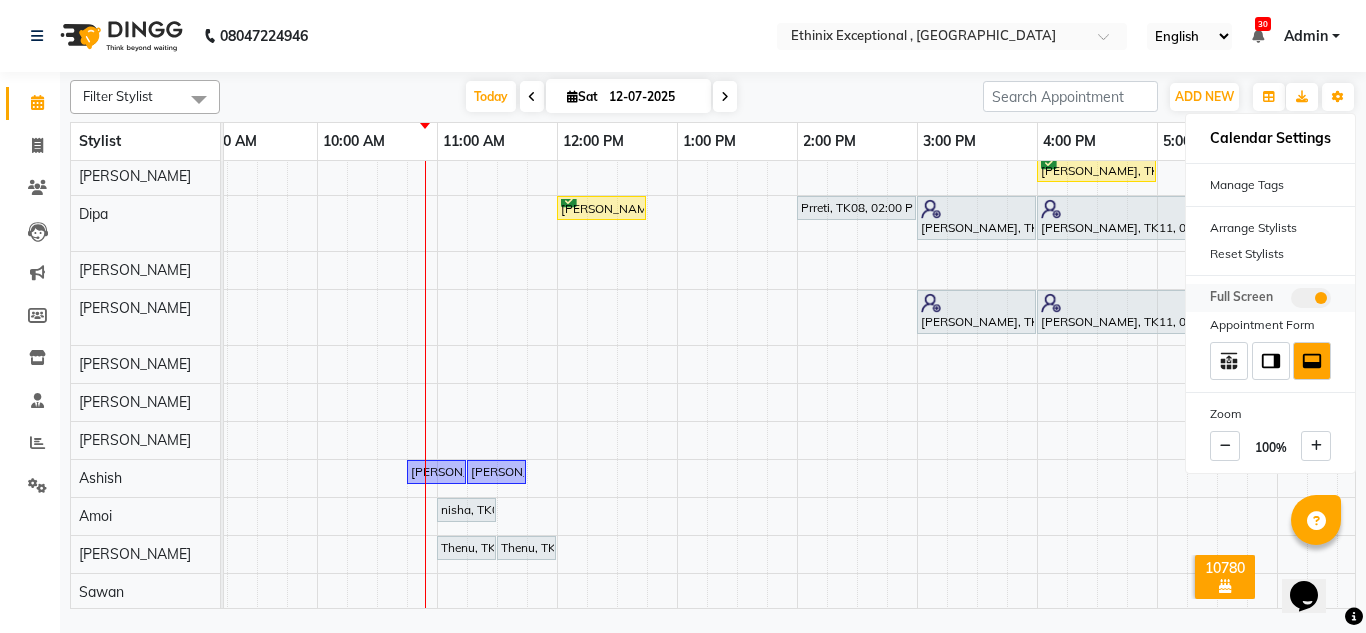 click at bounding box center [1311, 298] 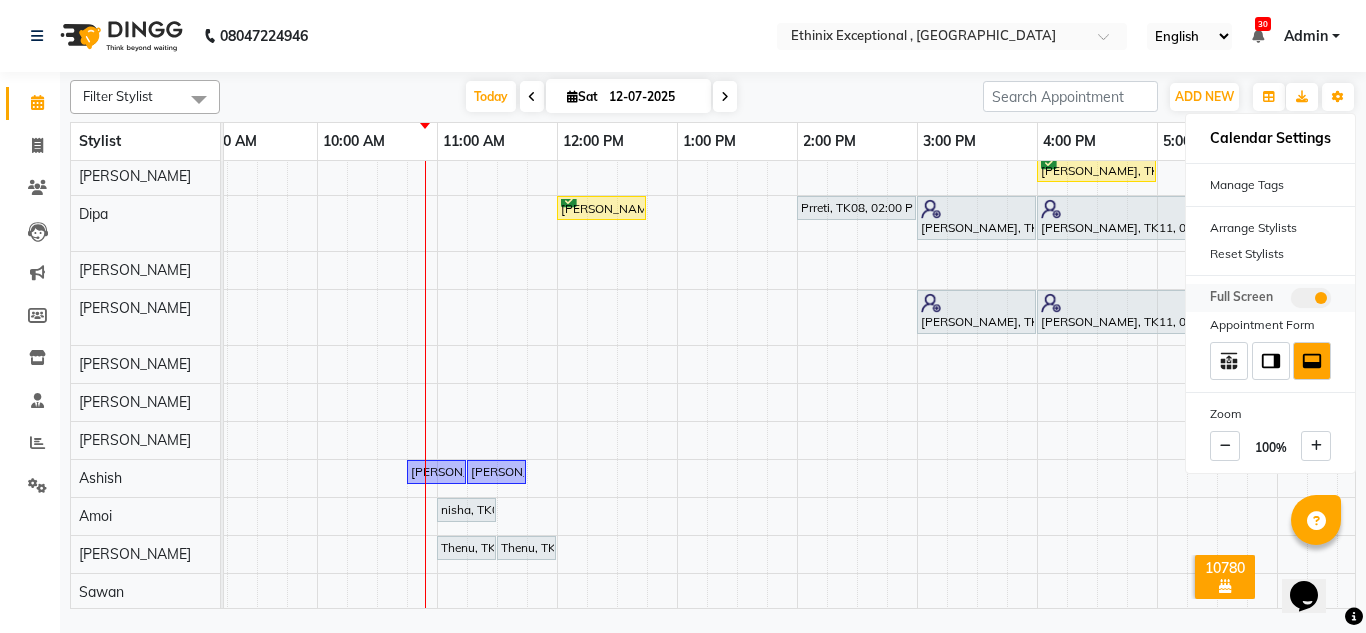 click at bounding box center [1291, 301] 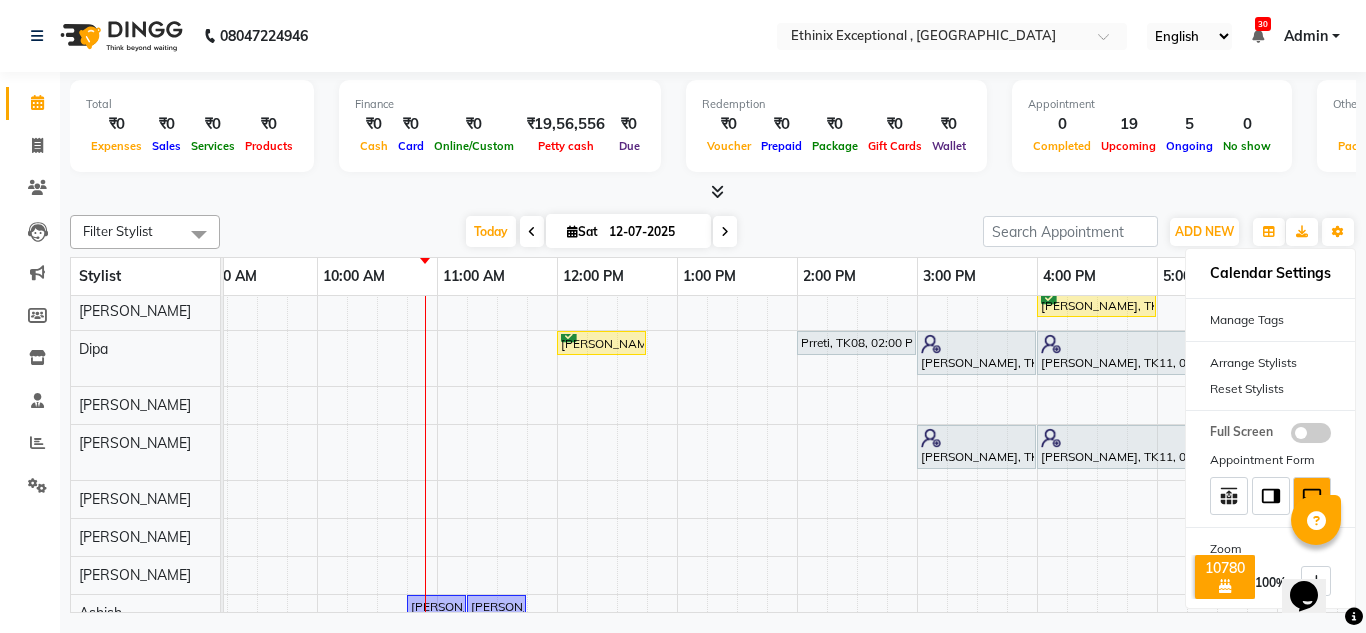 scroll, scrollTop: 295, scrollLeft: 157, axis: both 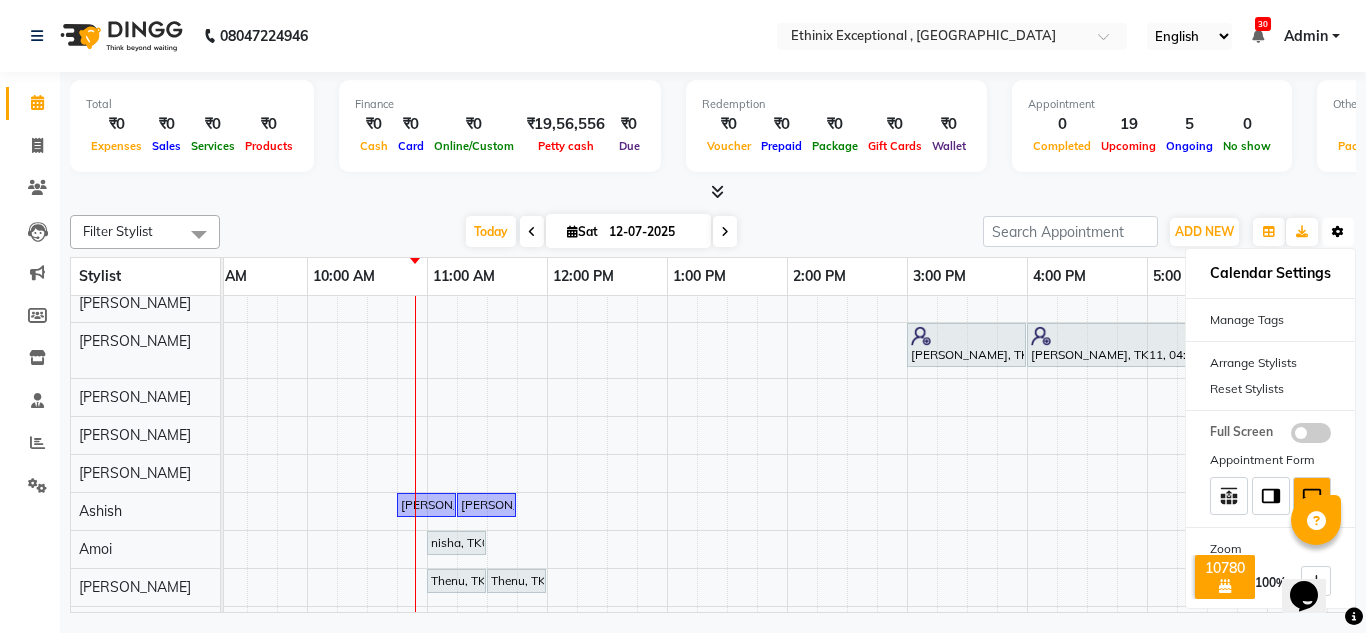 click at bounding box center (1338, 232) 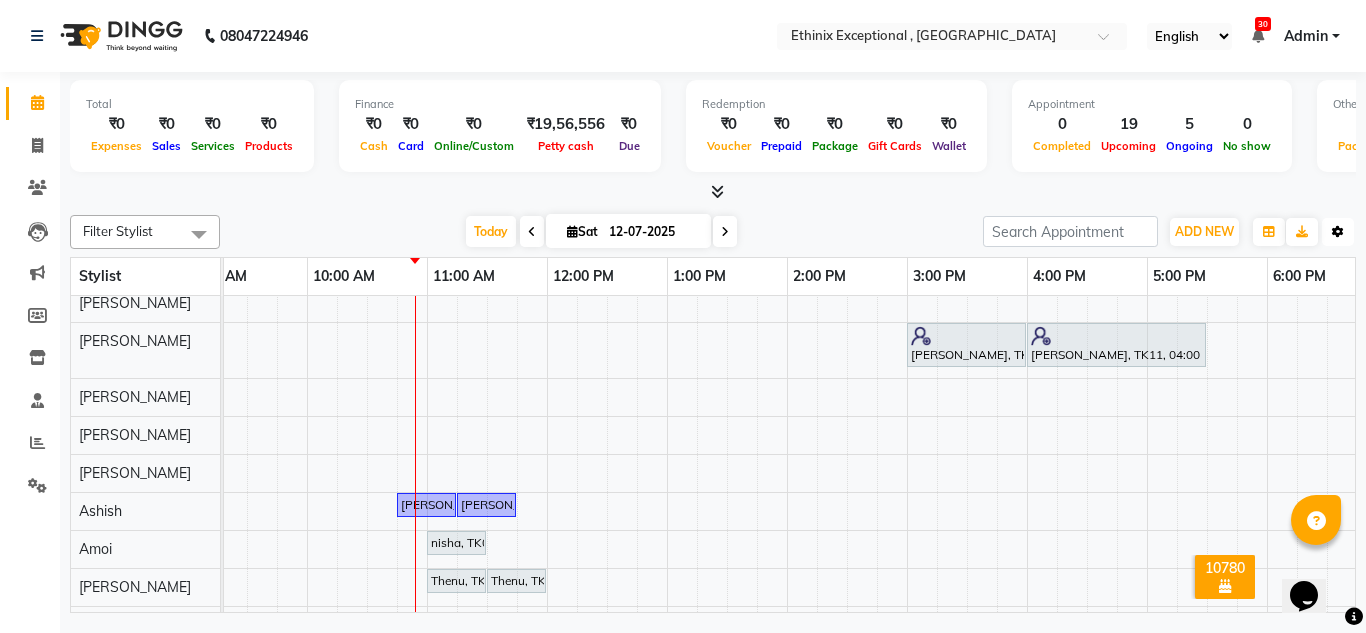 click at bounding box center [1338, 232] 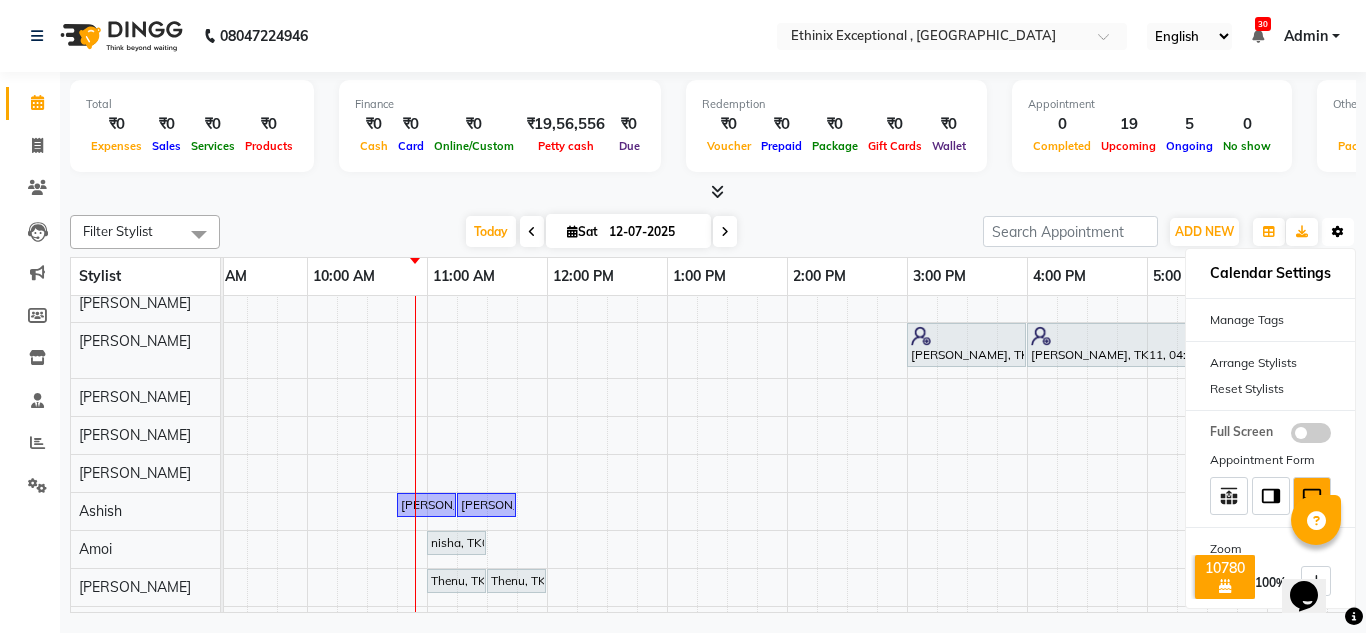 click on "Toggle Dropdown" at bounding box center (1338, 232) 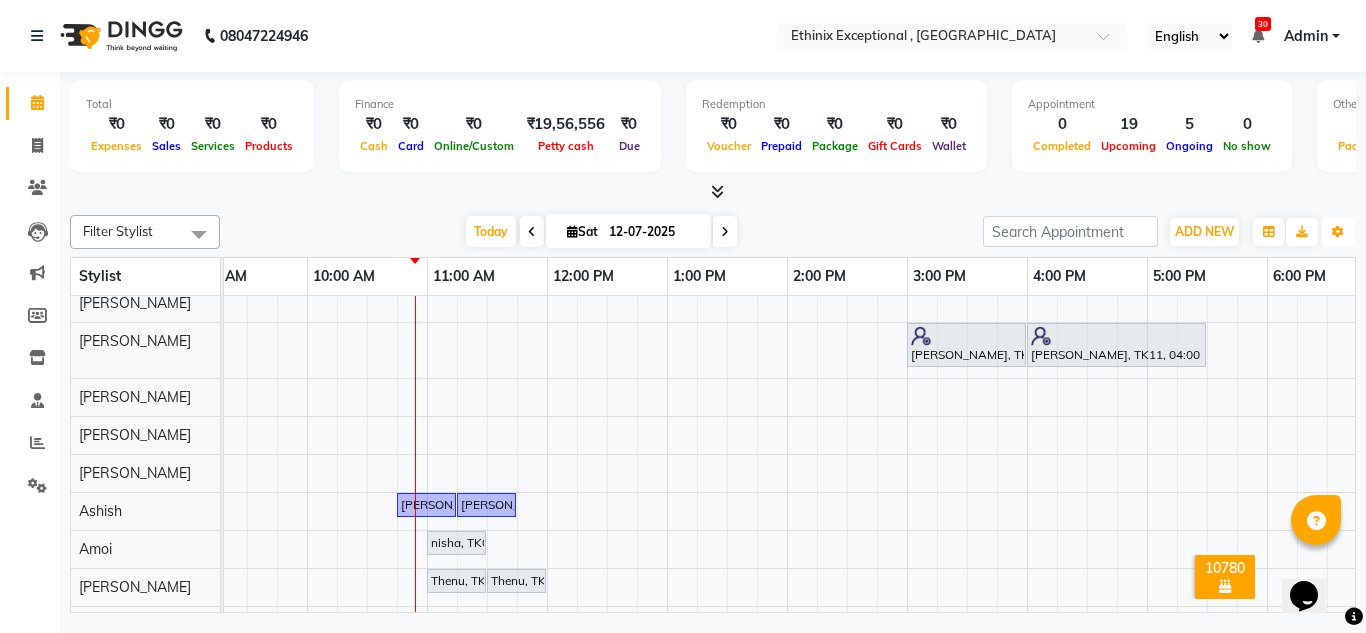 scroll, scrollTop: 483, scrollLeft: 157, axis: both 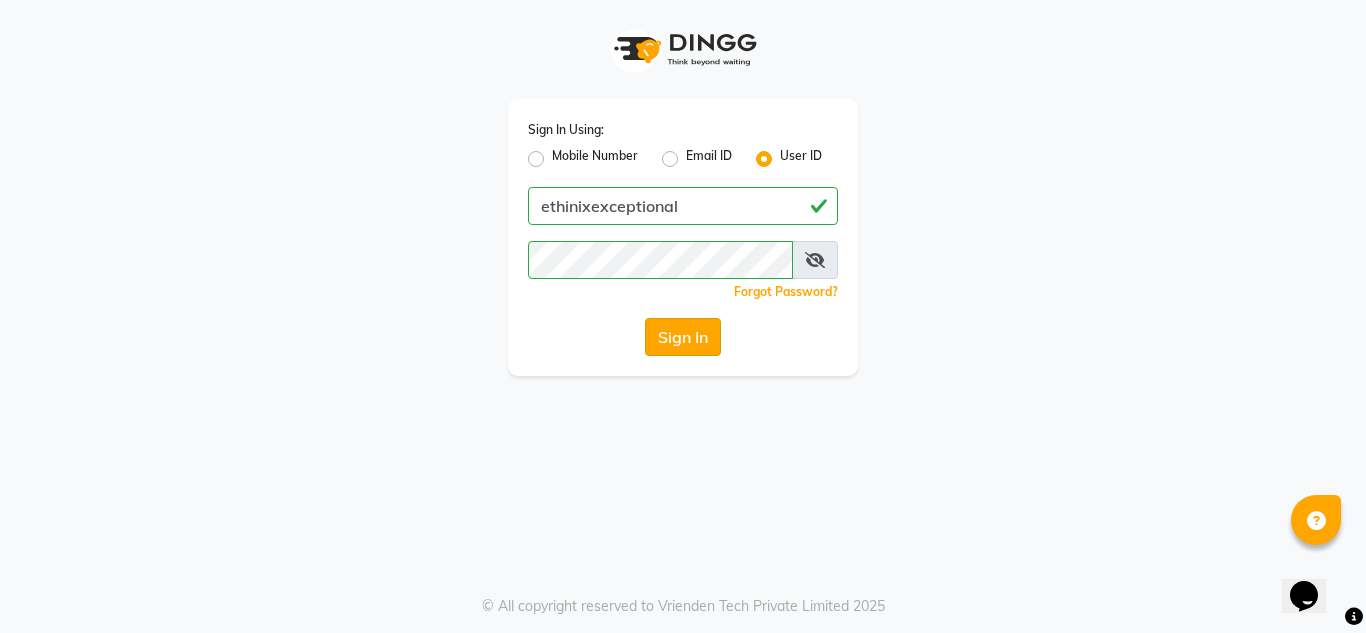 click on "Sign In" 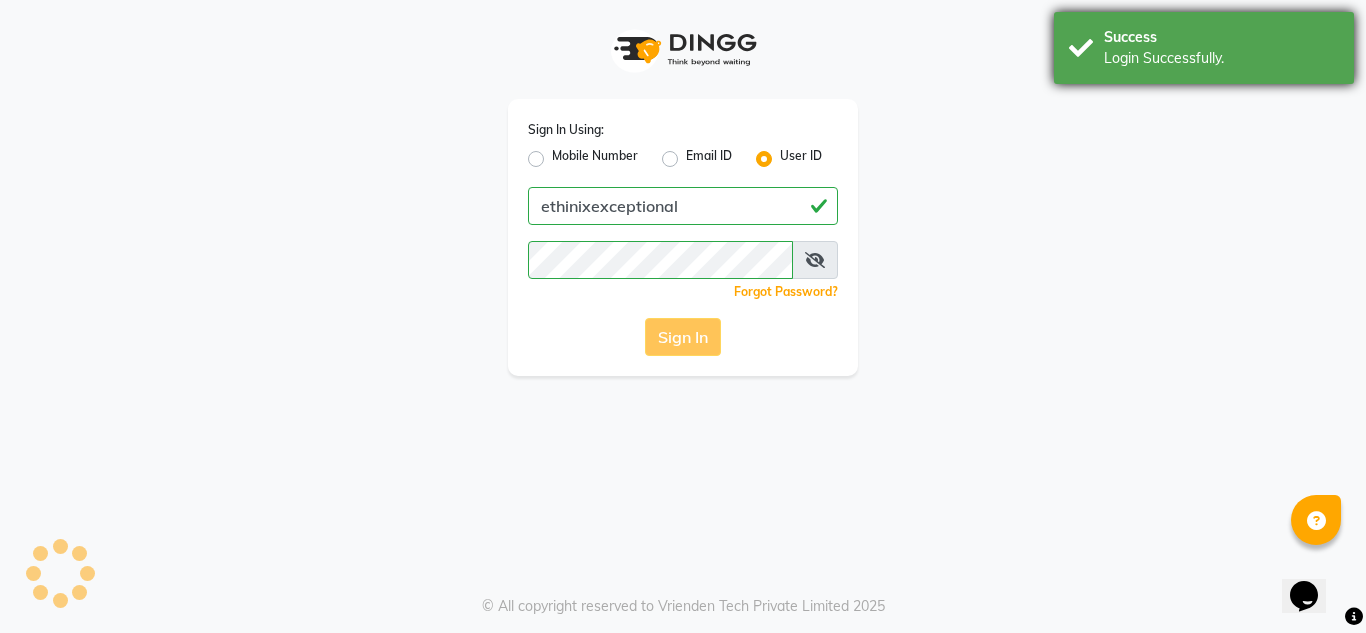 click on "Login Successfully." at bounding box center [1221, 58] 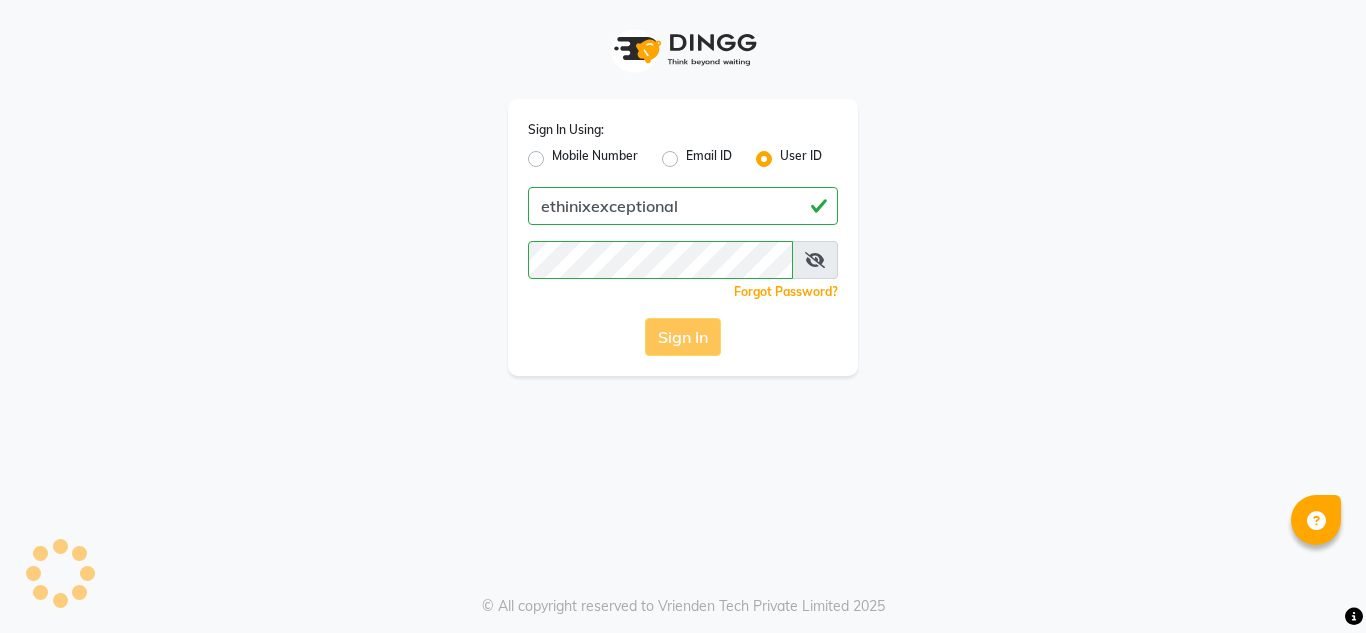 click on "Sign In" 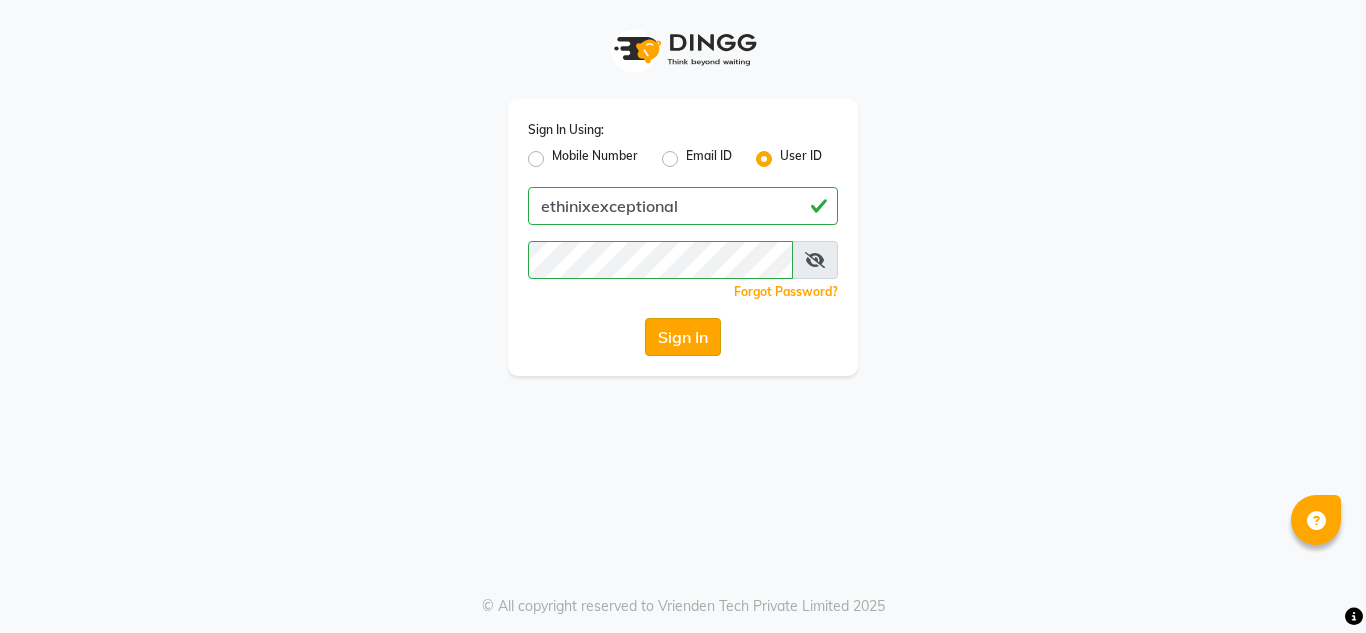 click on "Sign In" 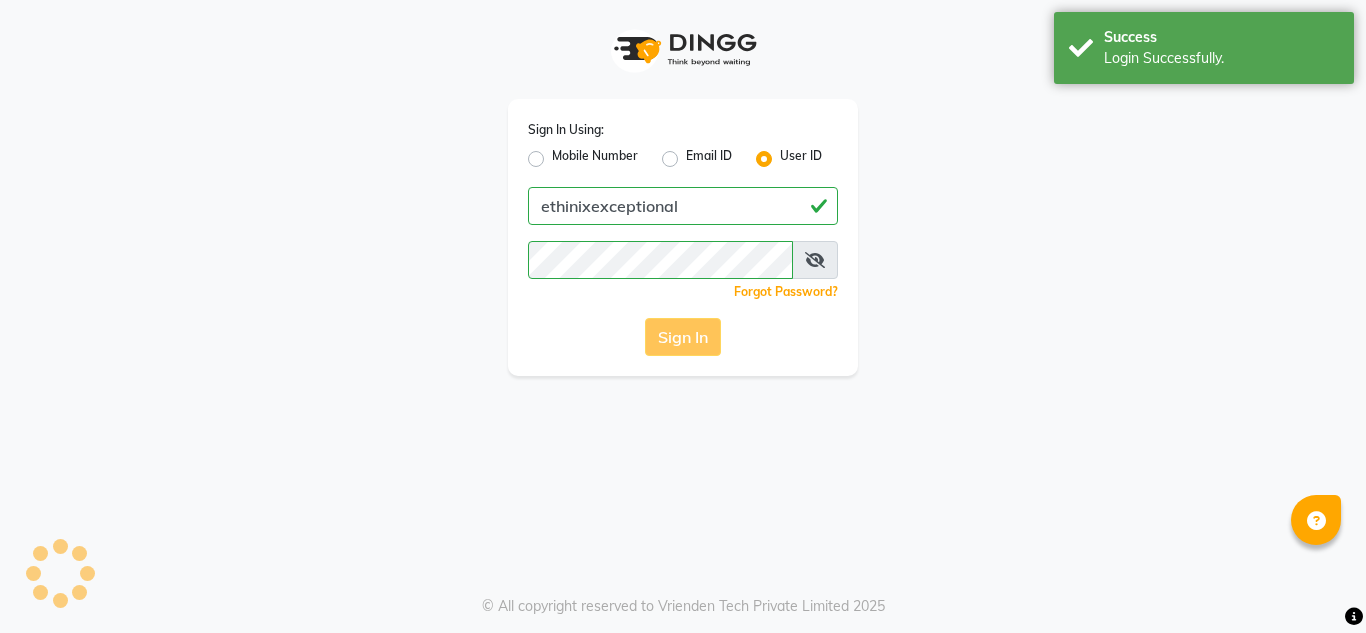 click on "Sign In" 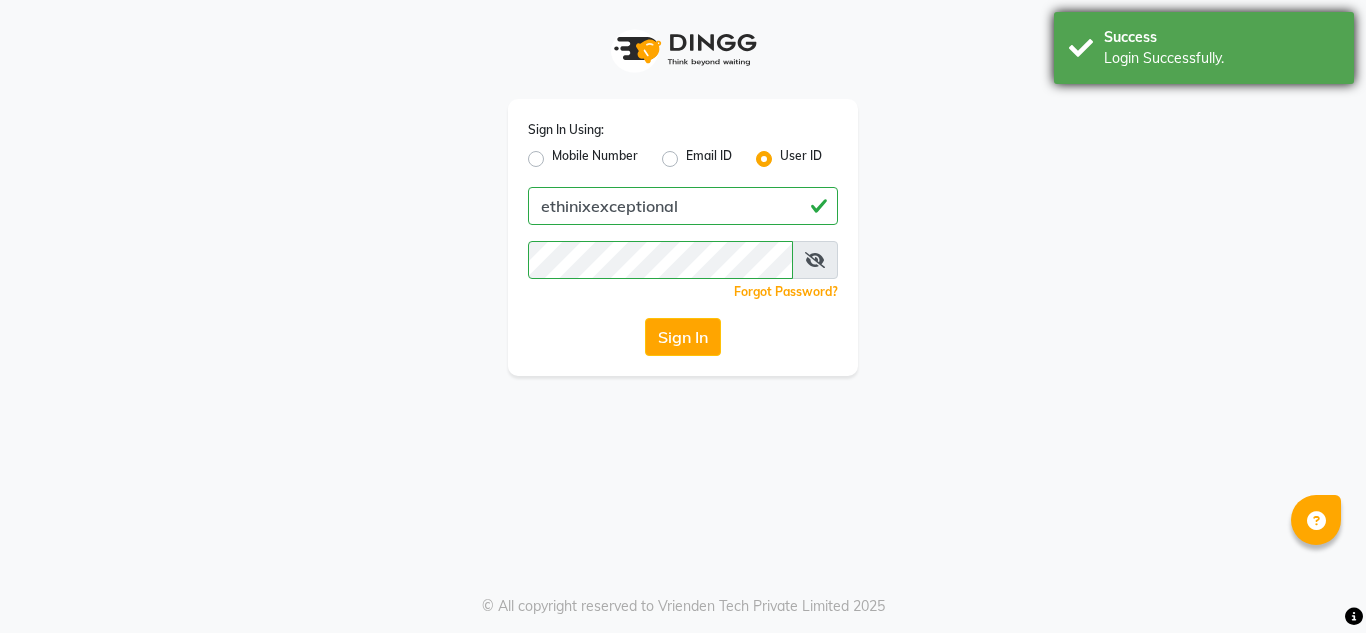 click on "Success" at bounding box center (1221, 37) 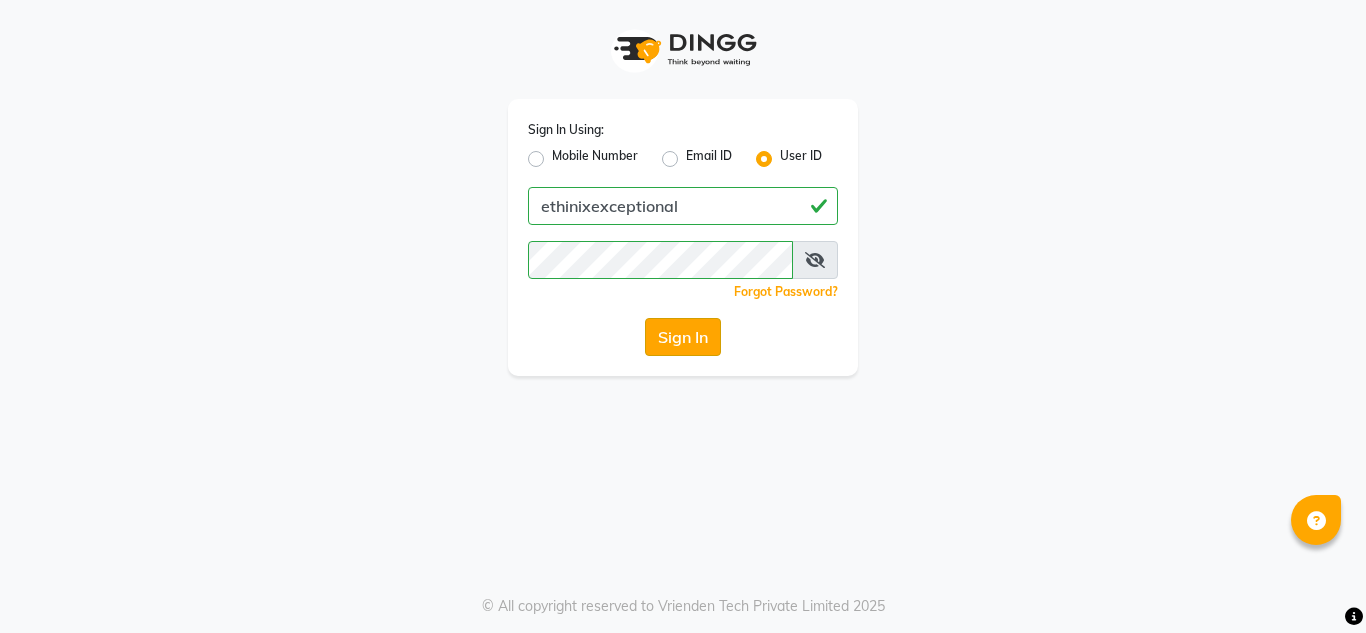 click on "Sign In" 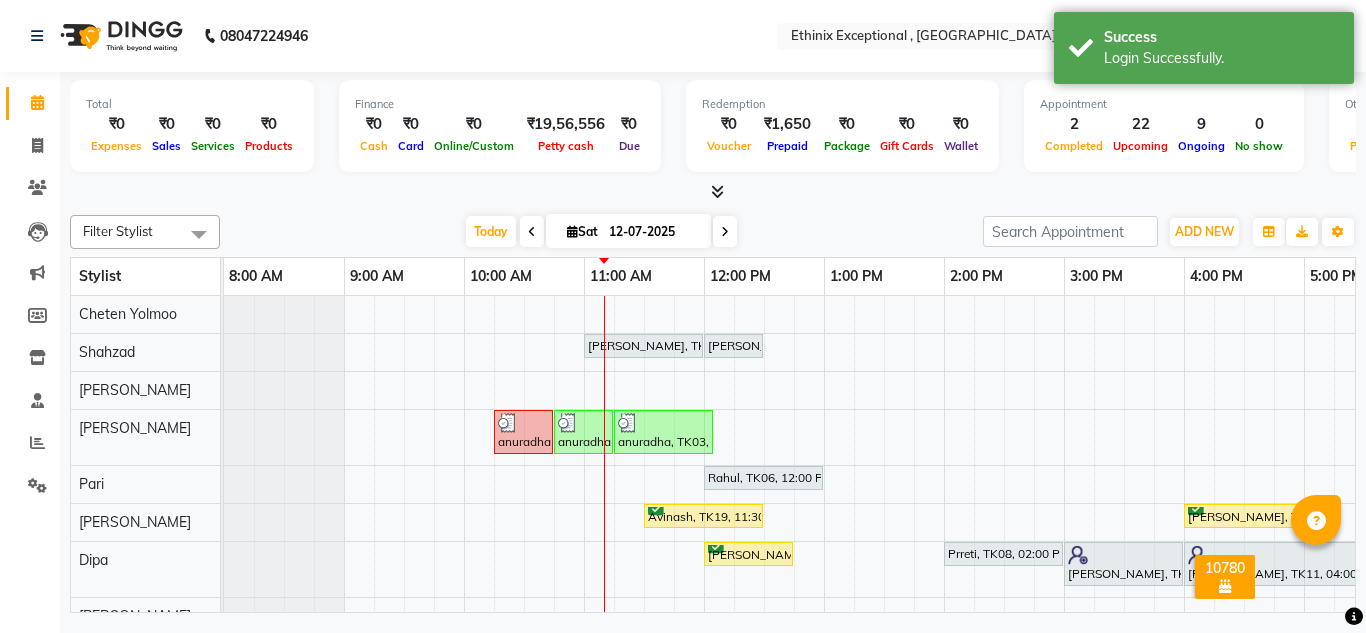 scroll, scrollTop: 595, scrollLeft: 0, axis: vertical 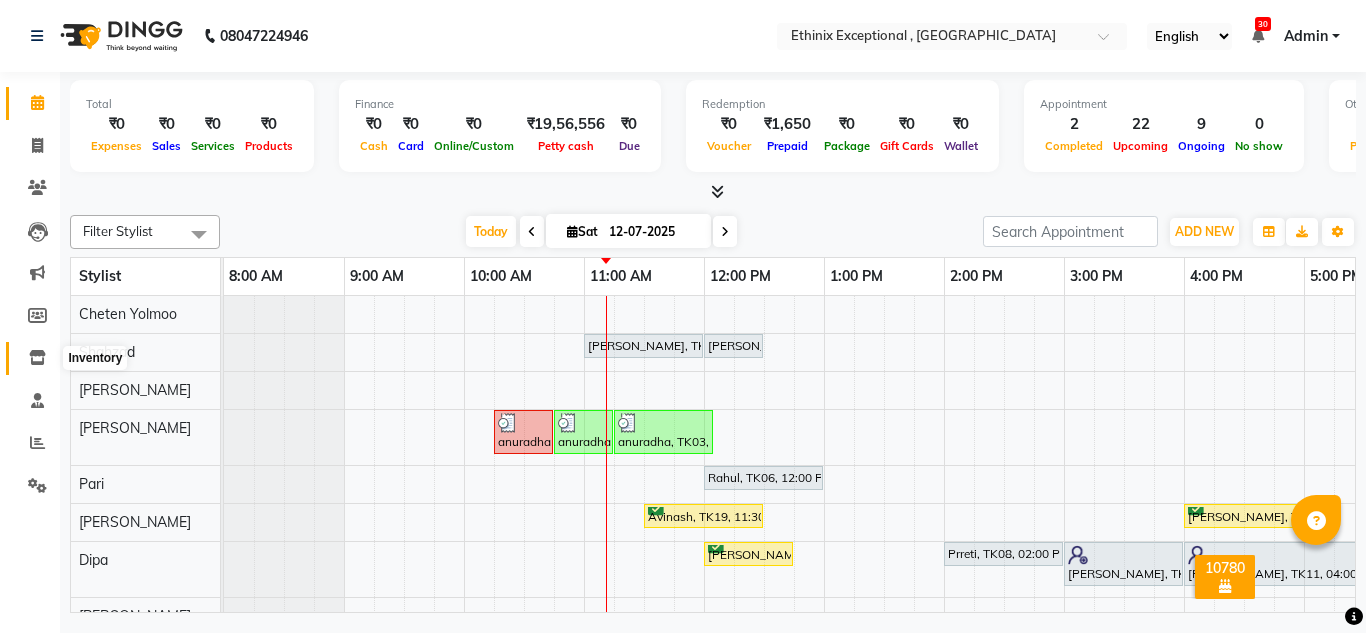 click 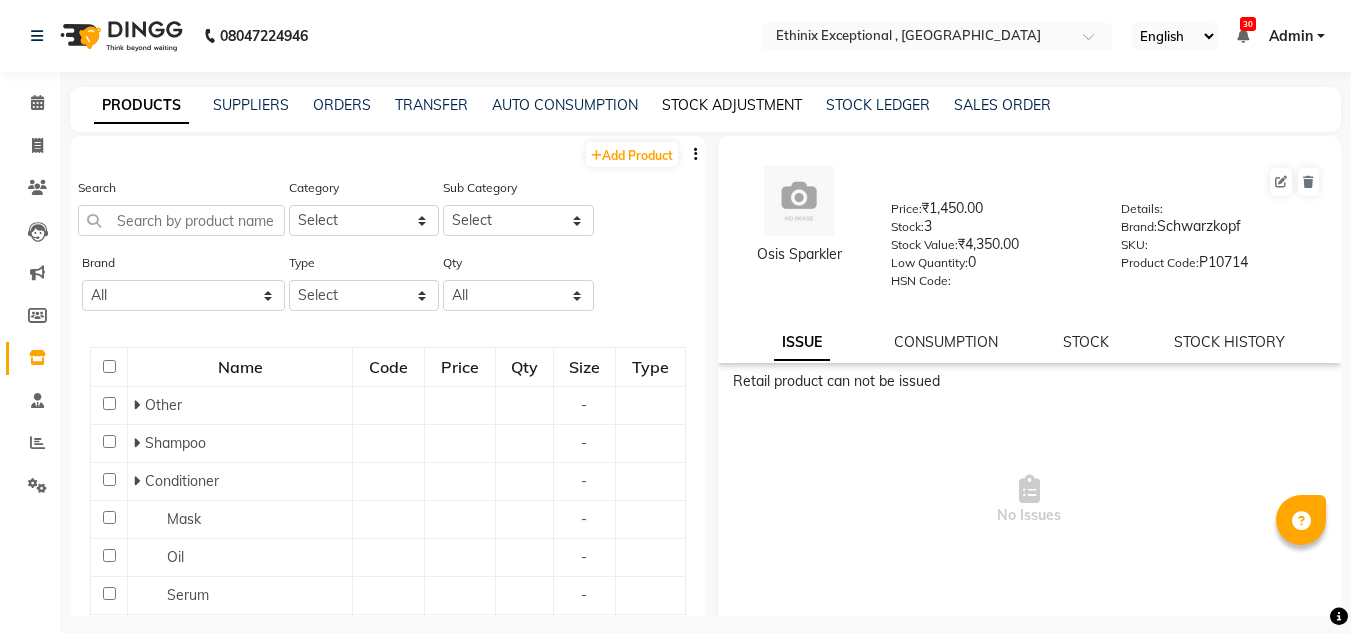 click on "STOCK ADJUSTMENT" 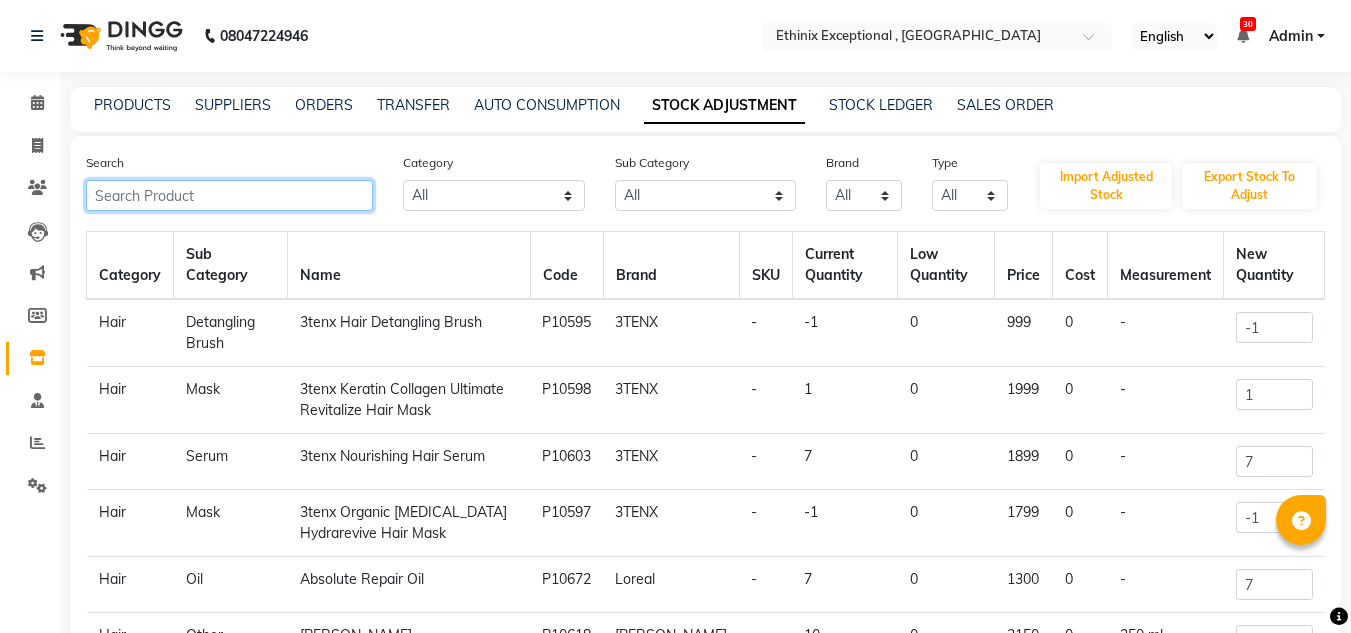 click 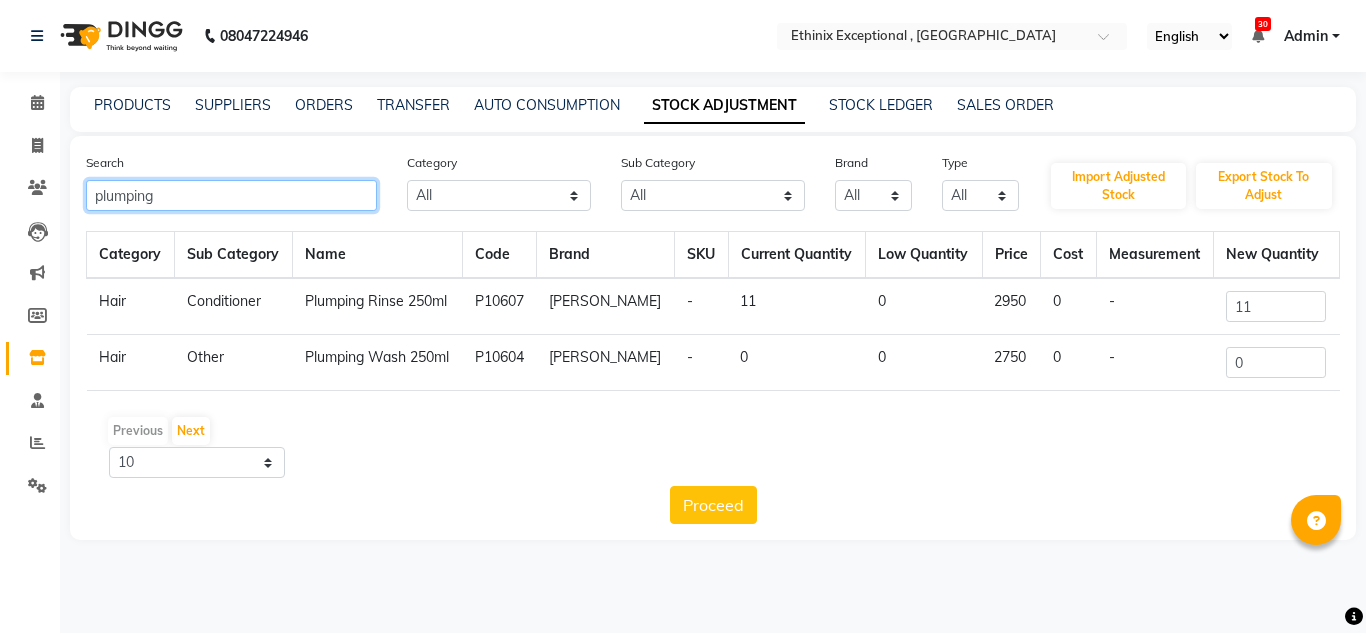 type on "plumping" 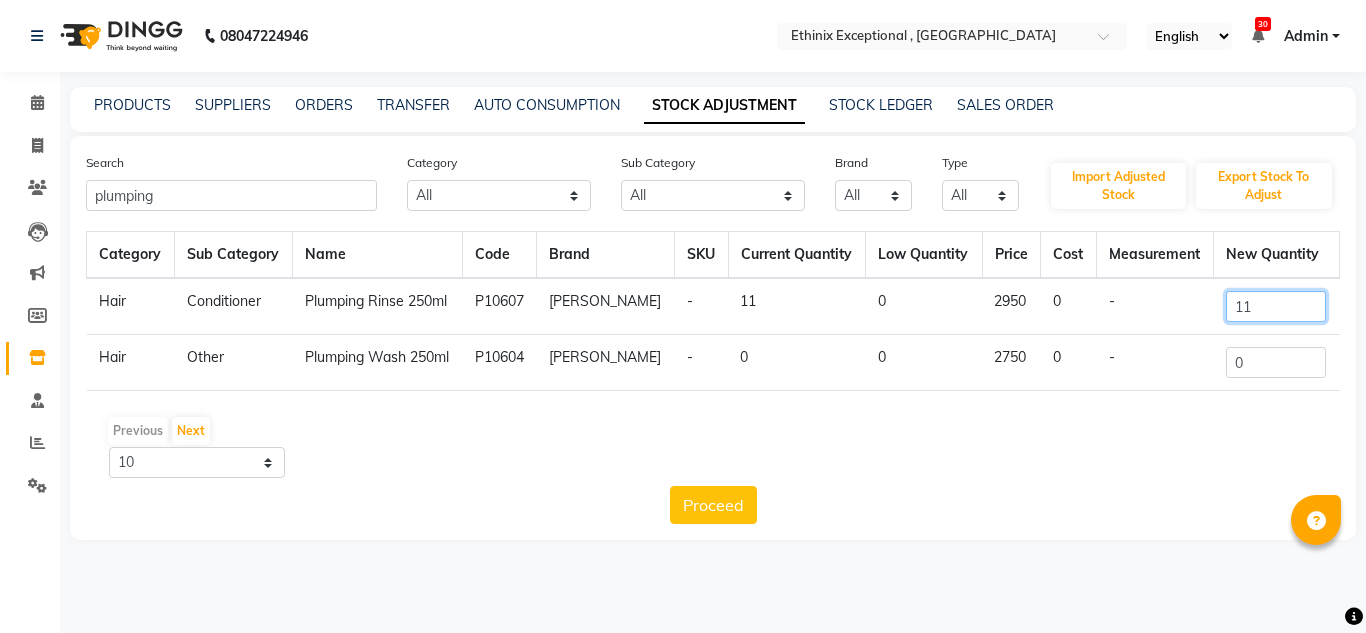 click on "11" 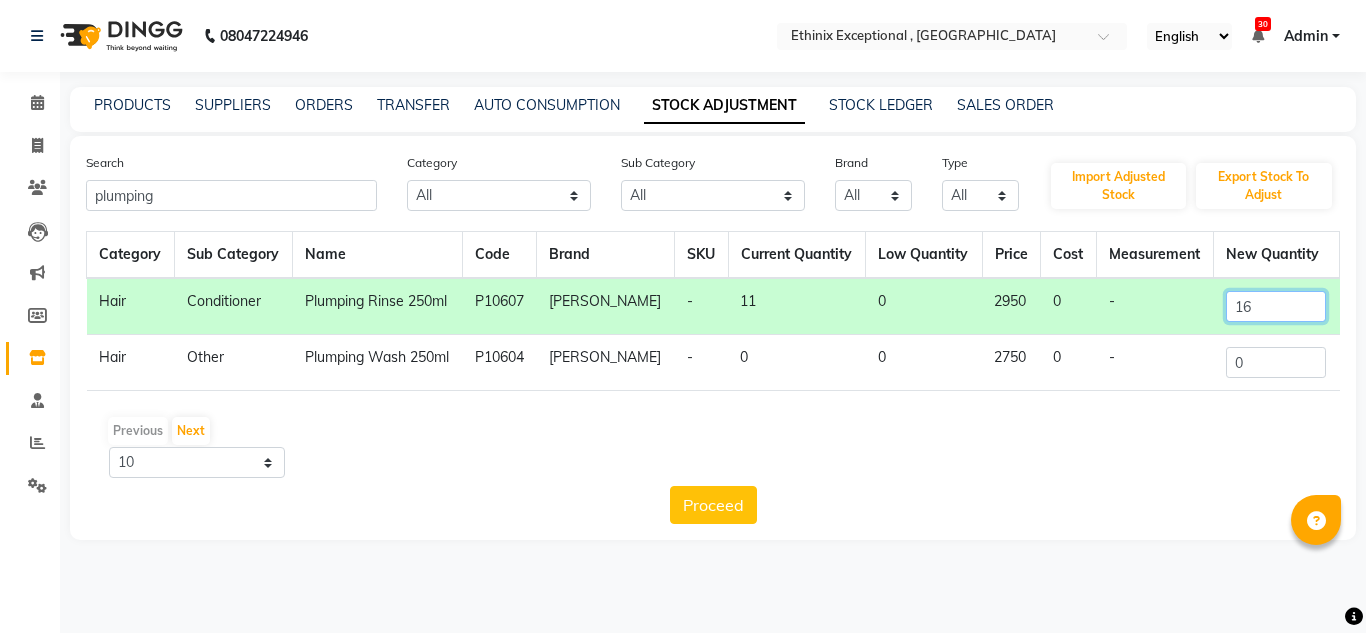 type on "1" 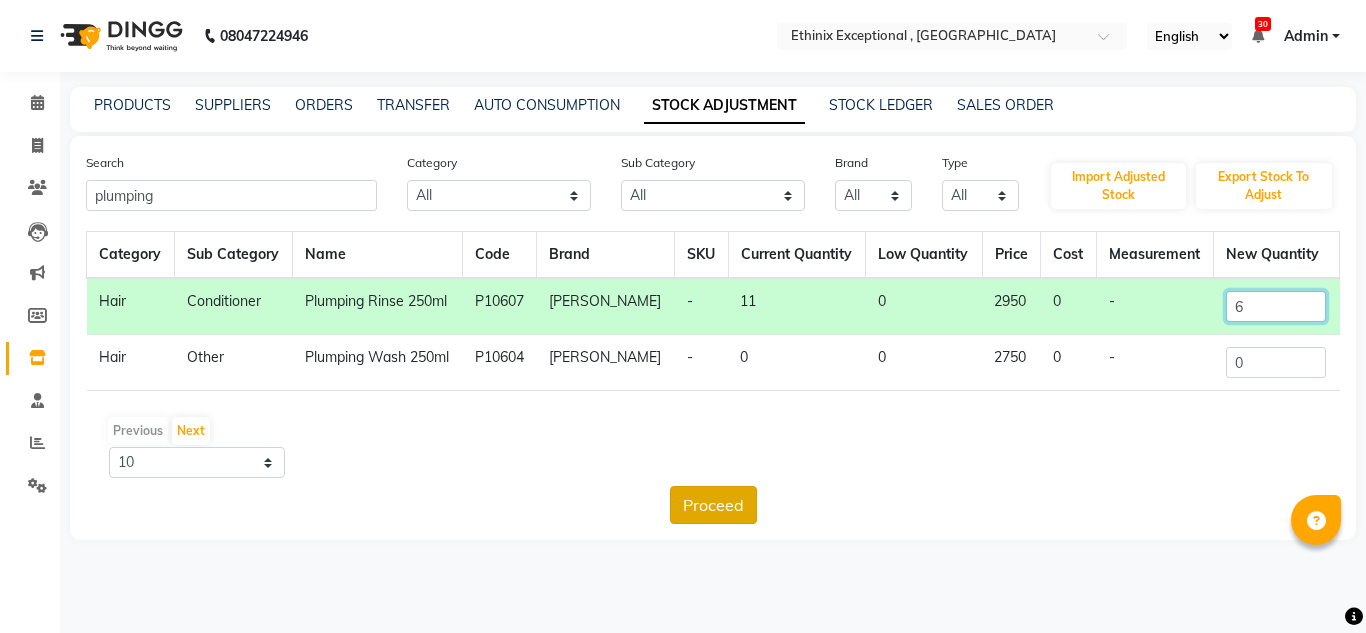 type on "6" 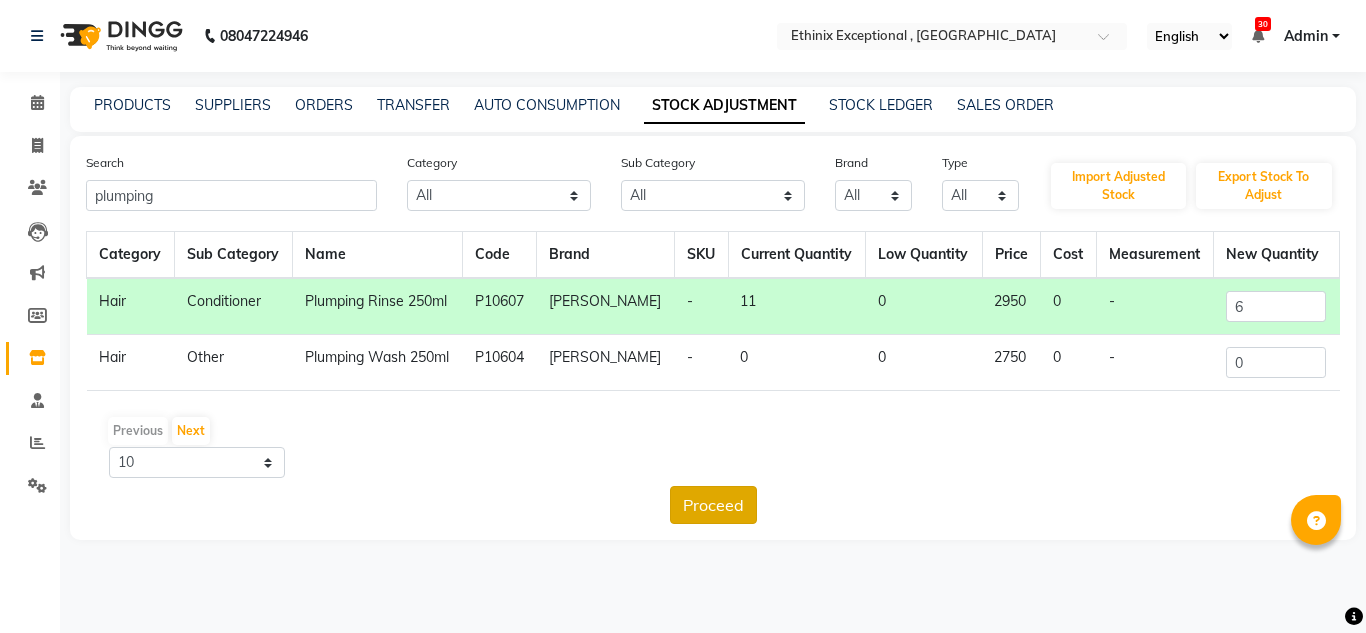 click on "Proceed" 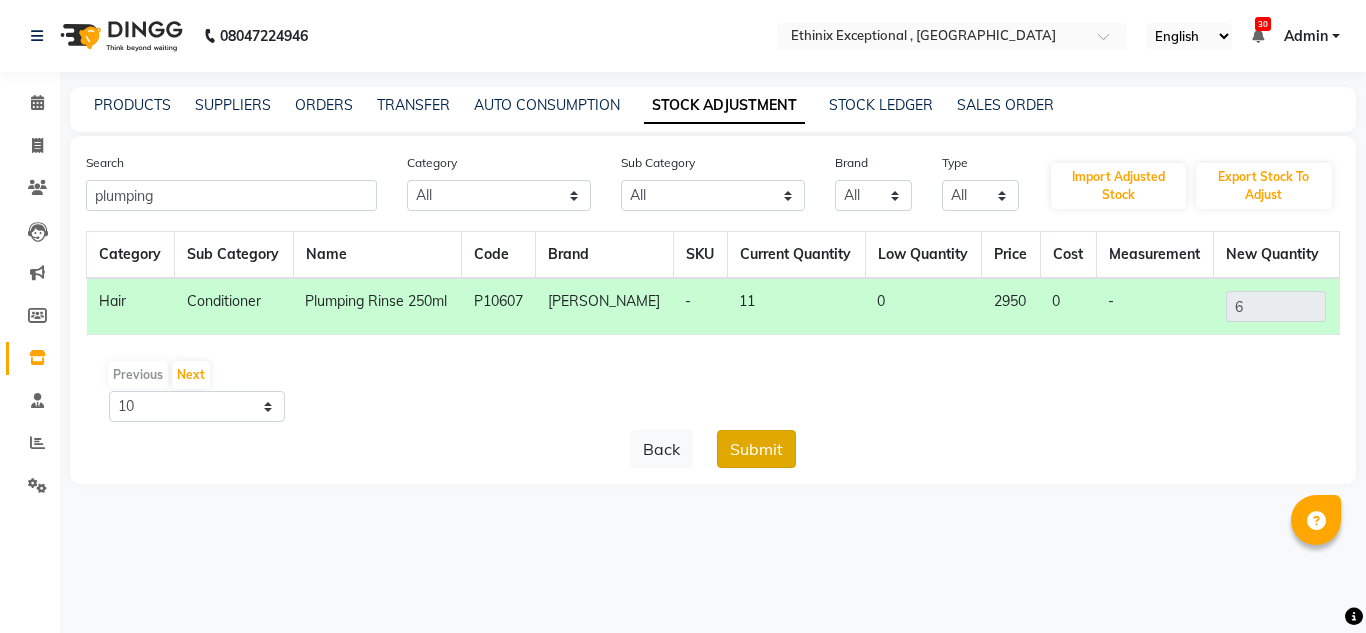 click on "Submit" 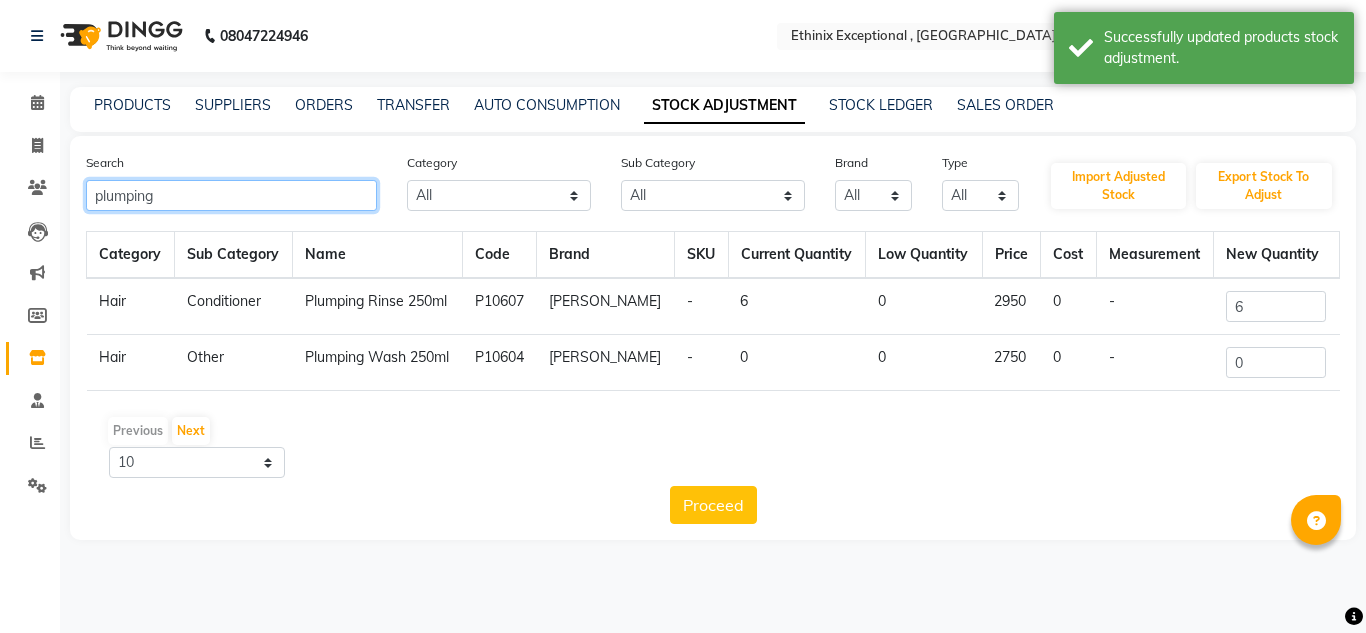 click on "plumping" 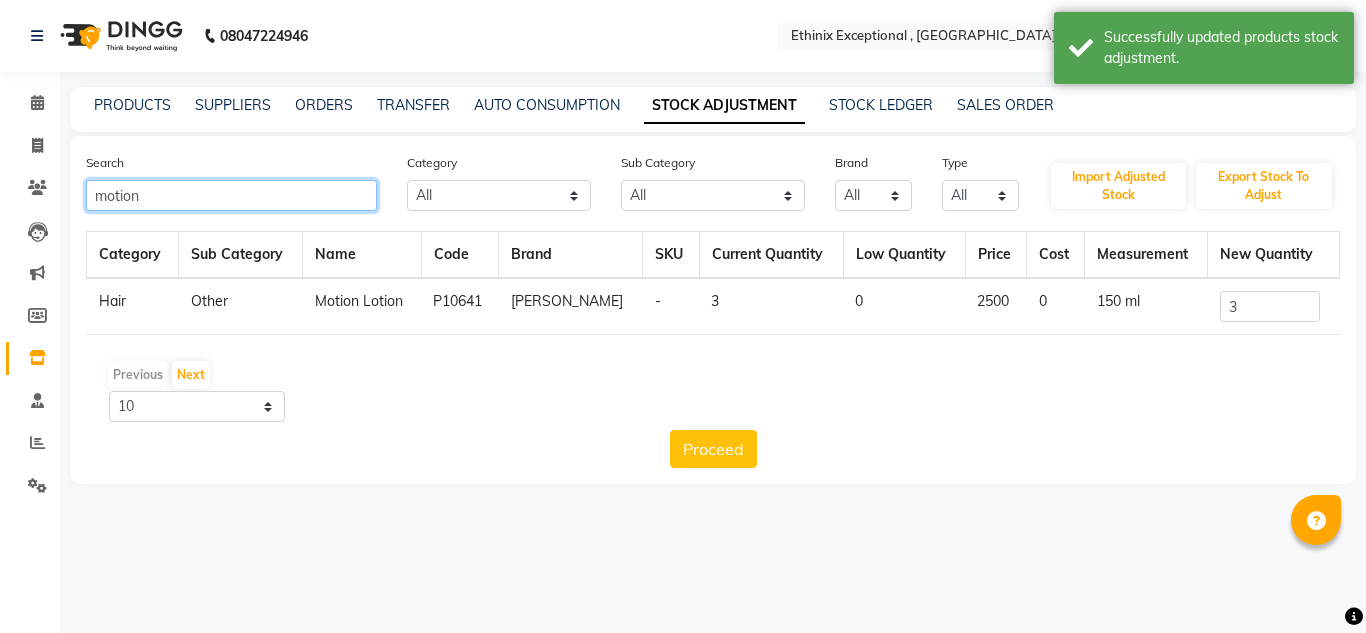 type on "motion" 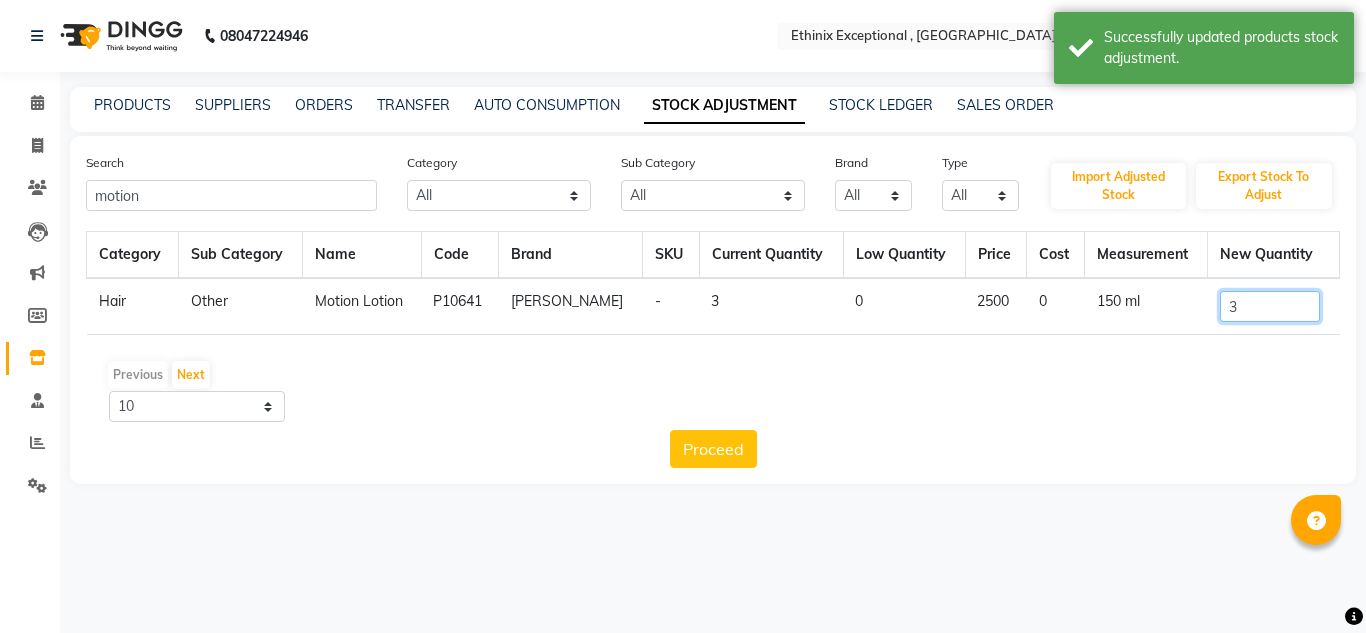 click on "3" 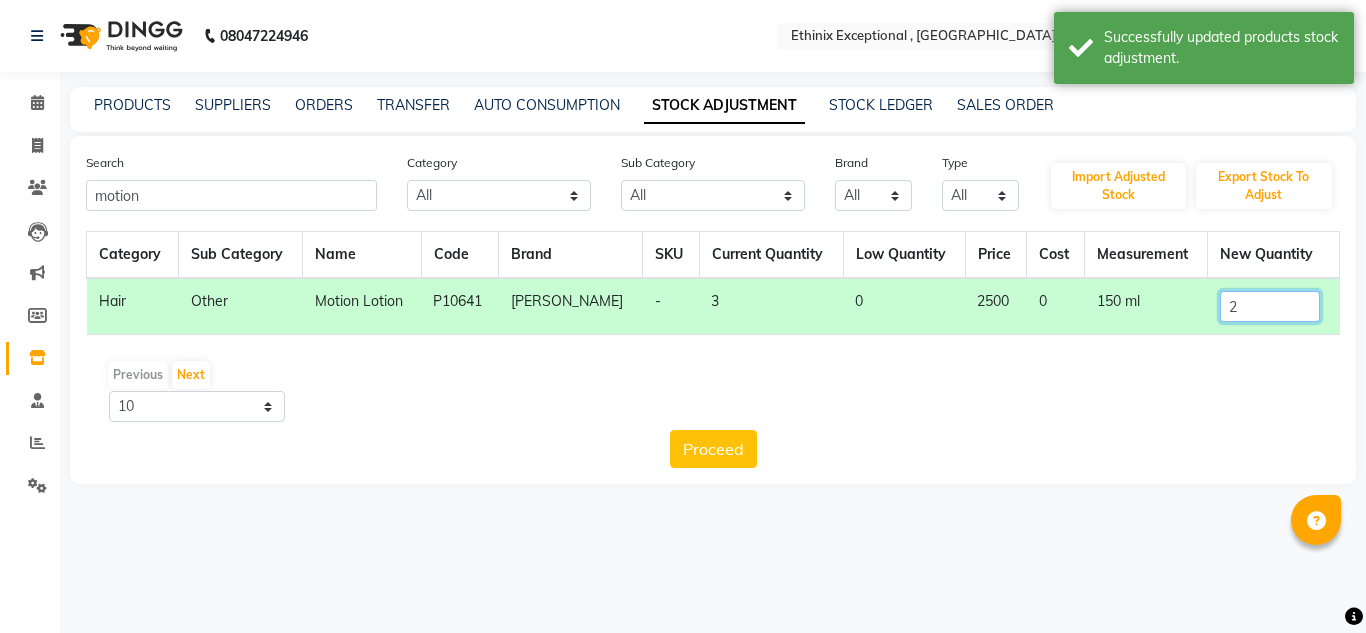type on "2" 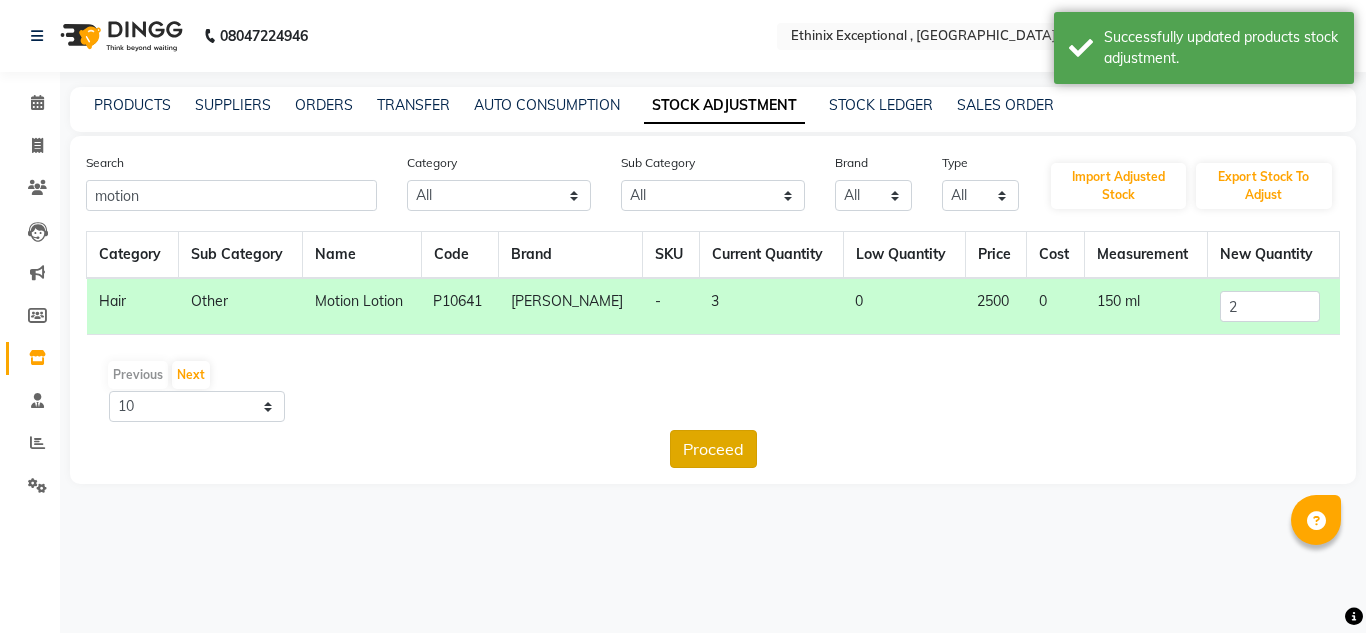 drag, startPoint x: 714, startPoint y: 469, endPoint x: 707, endPoint y: 440, distance: 29.832869 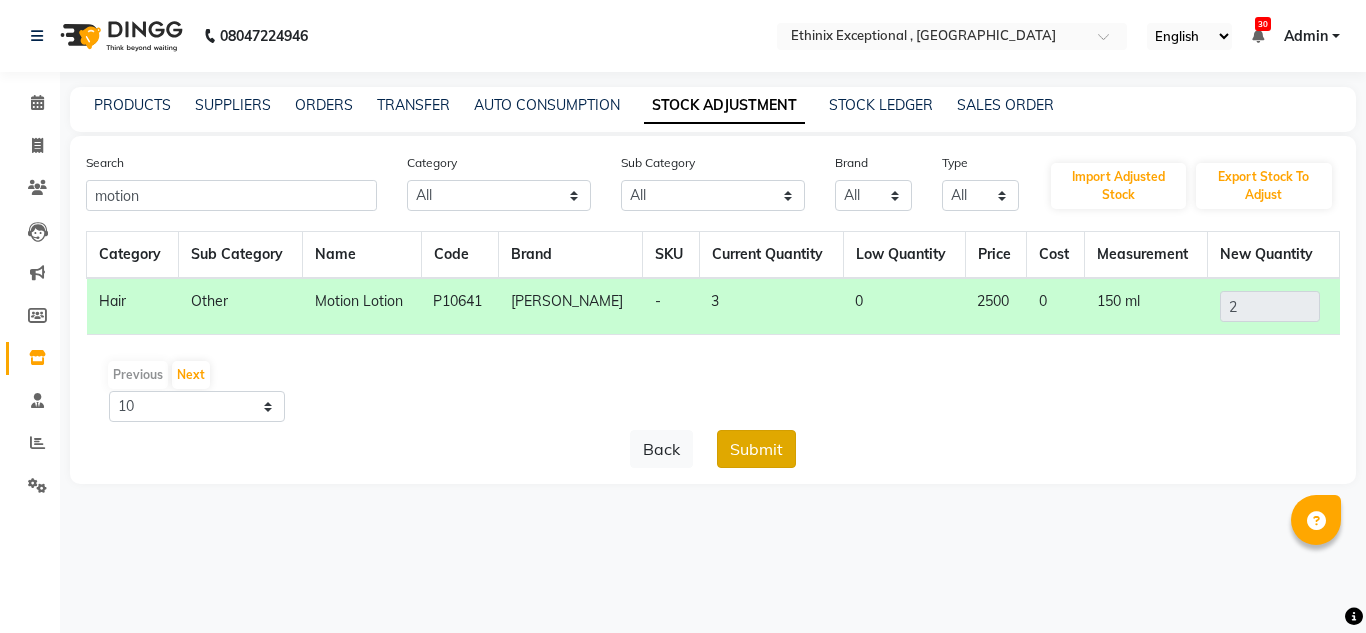 click on "Submit" 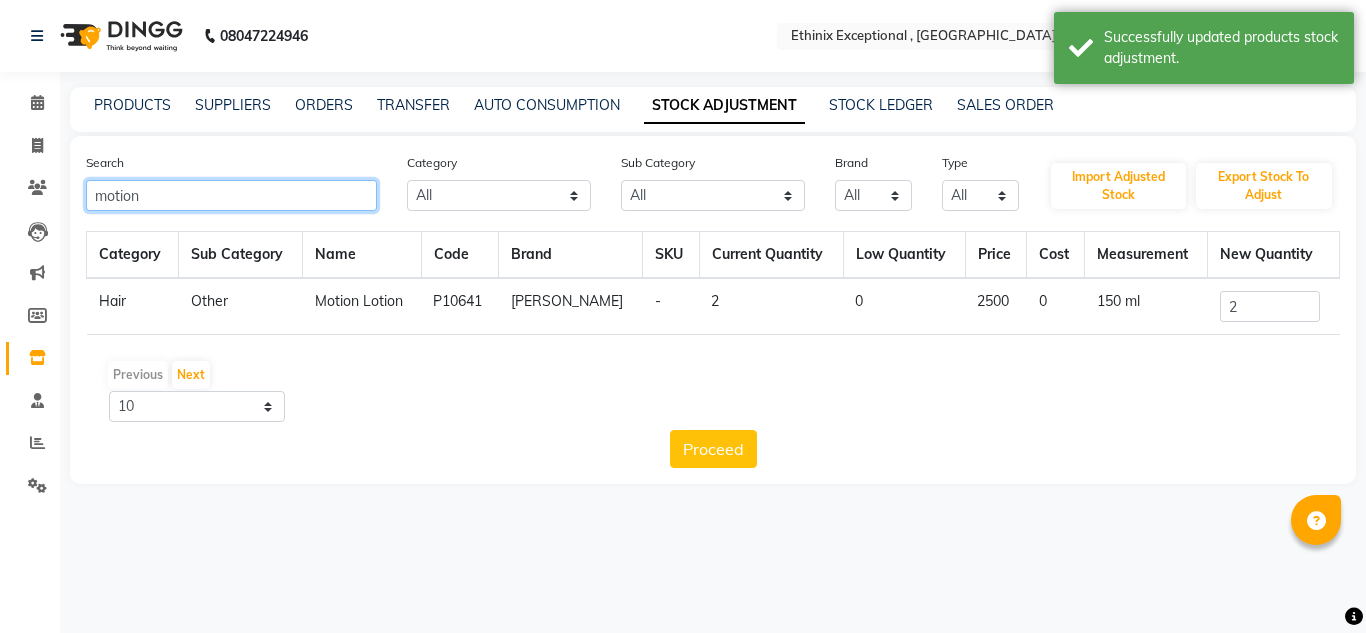 click on "motion" 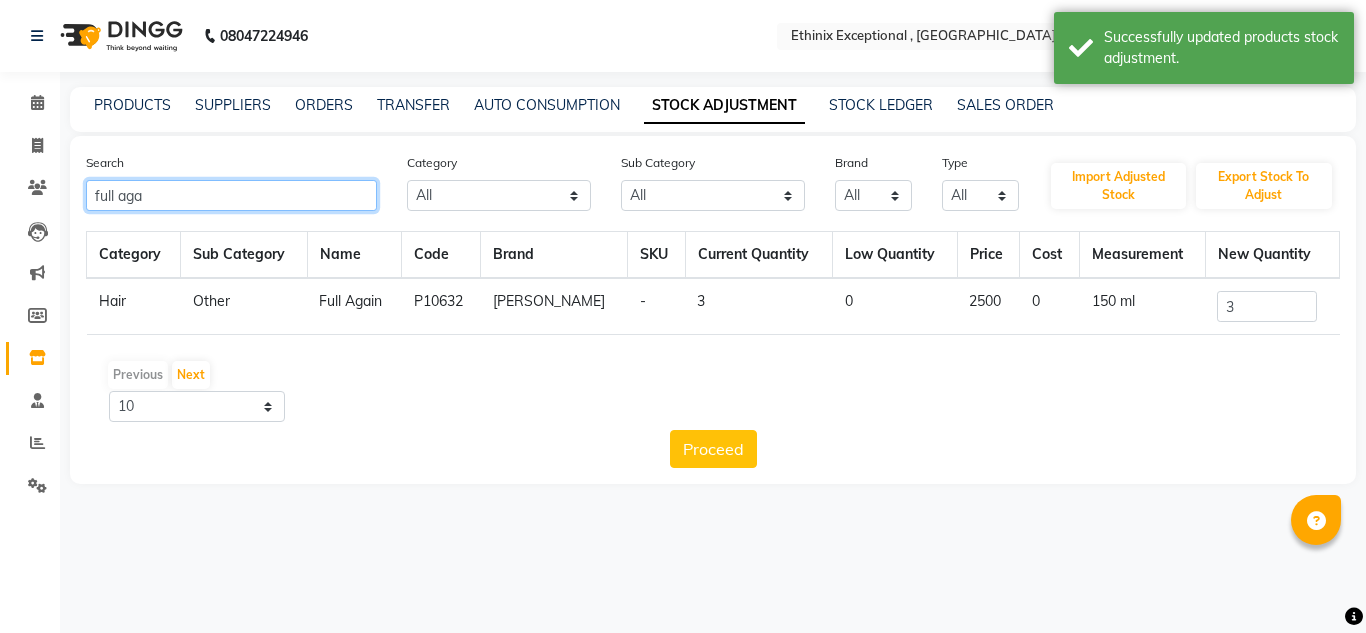 type on "full aga" 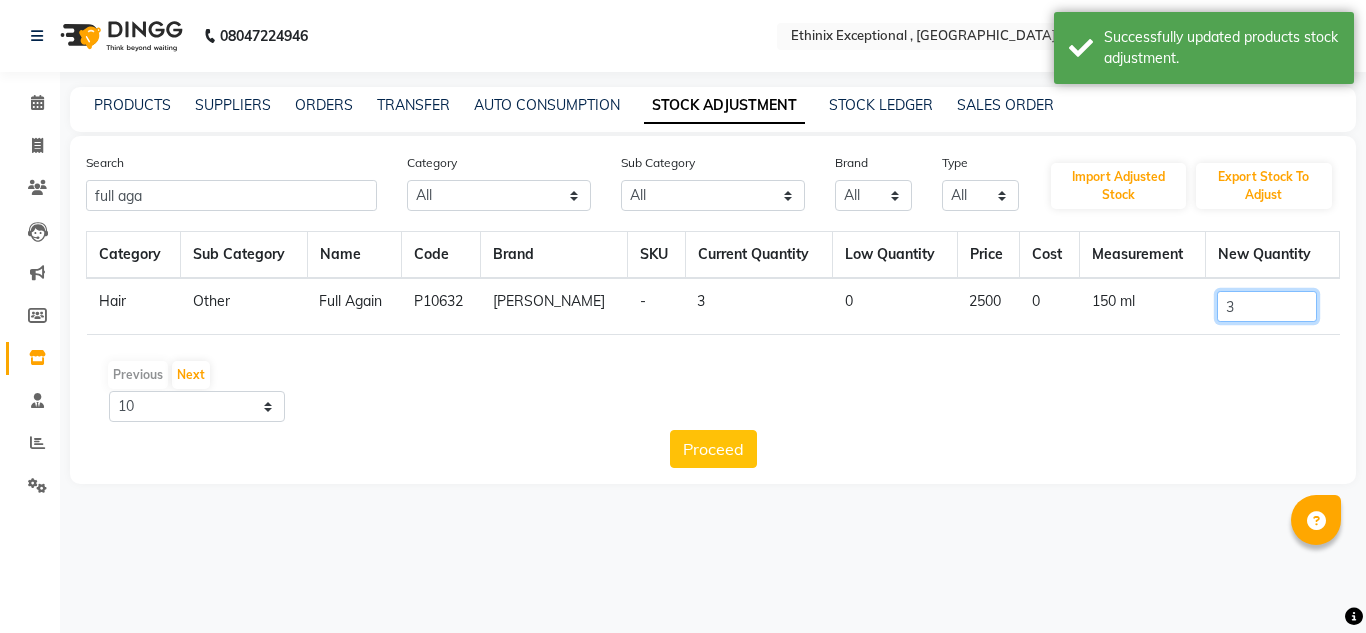 click on "3" 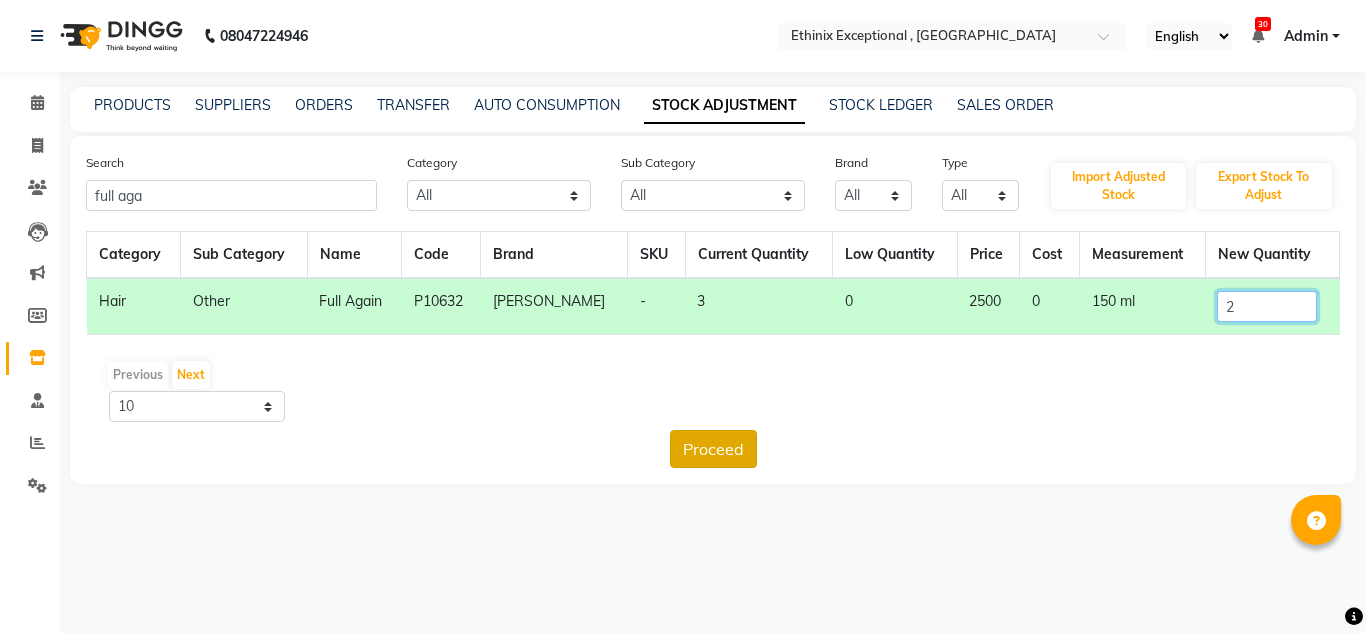 type on "2" 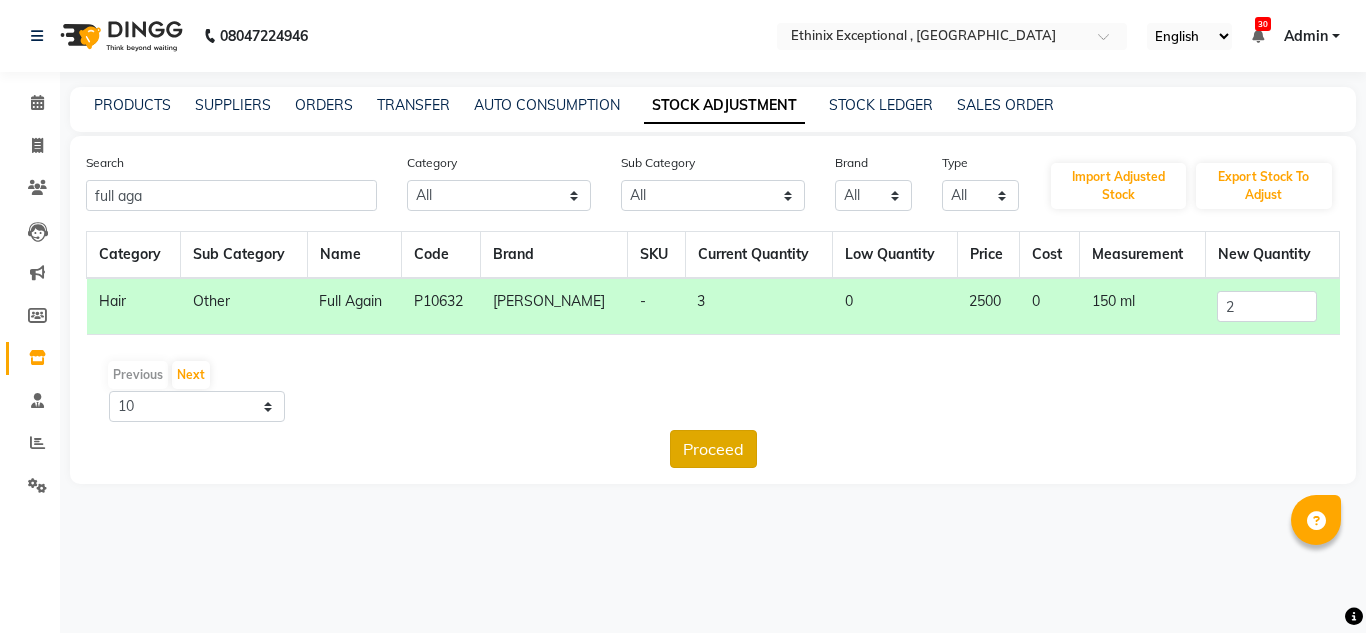 click on "Proceed" 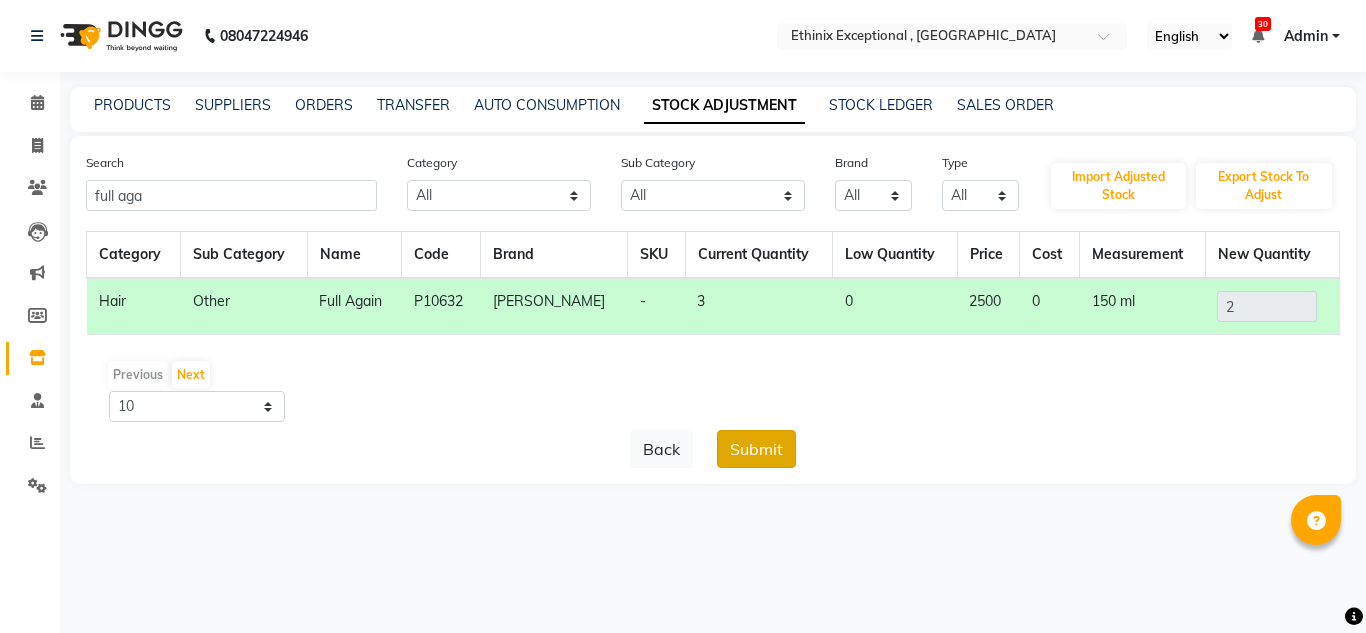 click on "Submit" 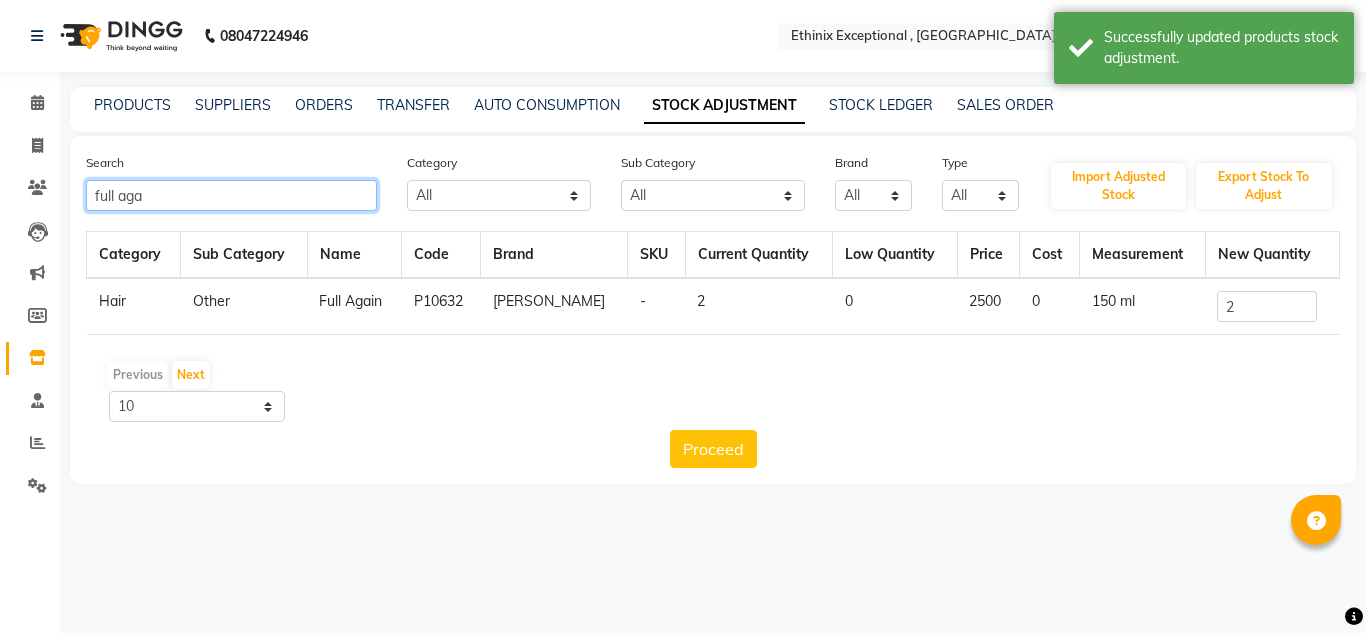 click on "full aga" 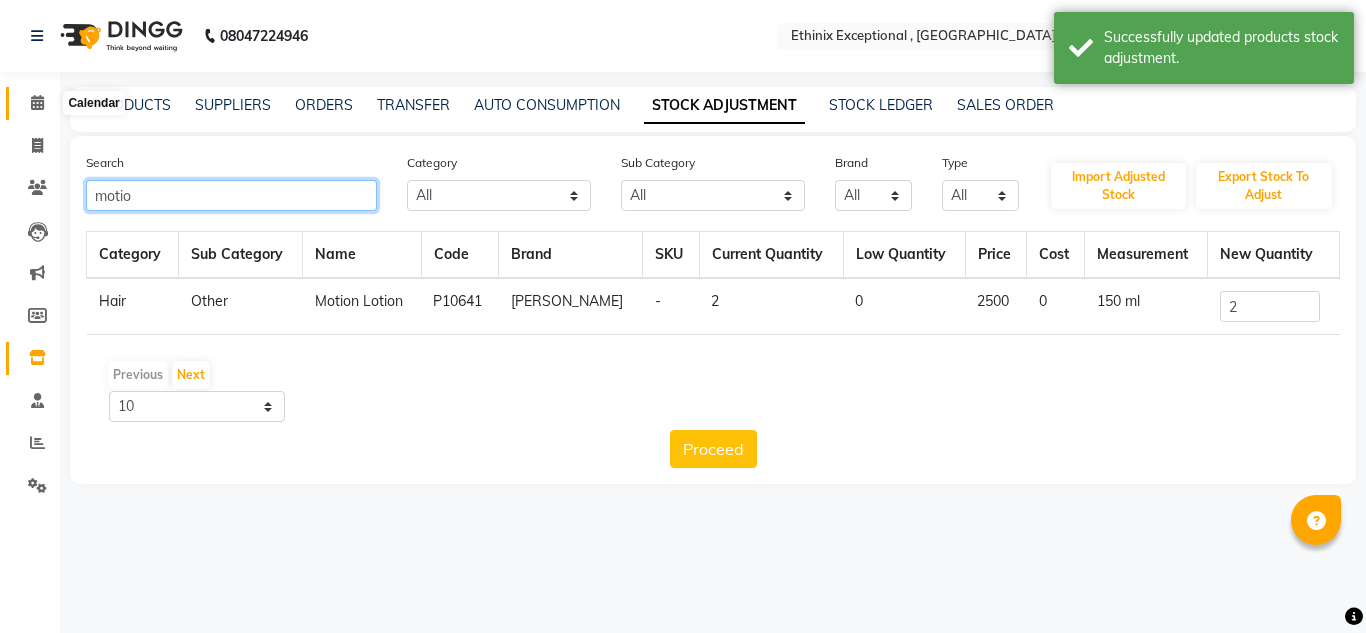 type on "motio" 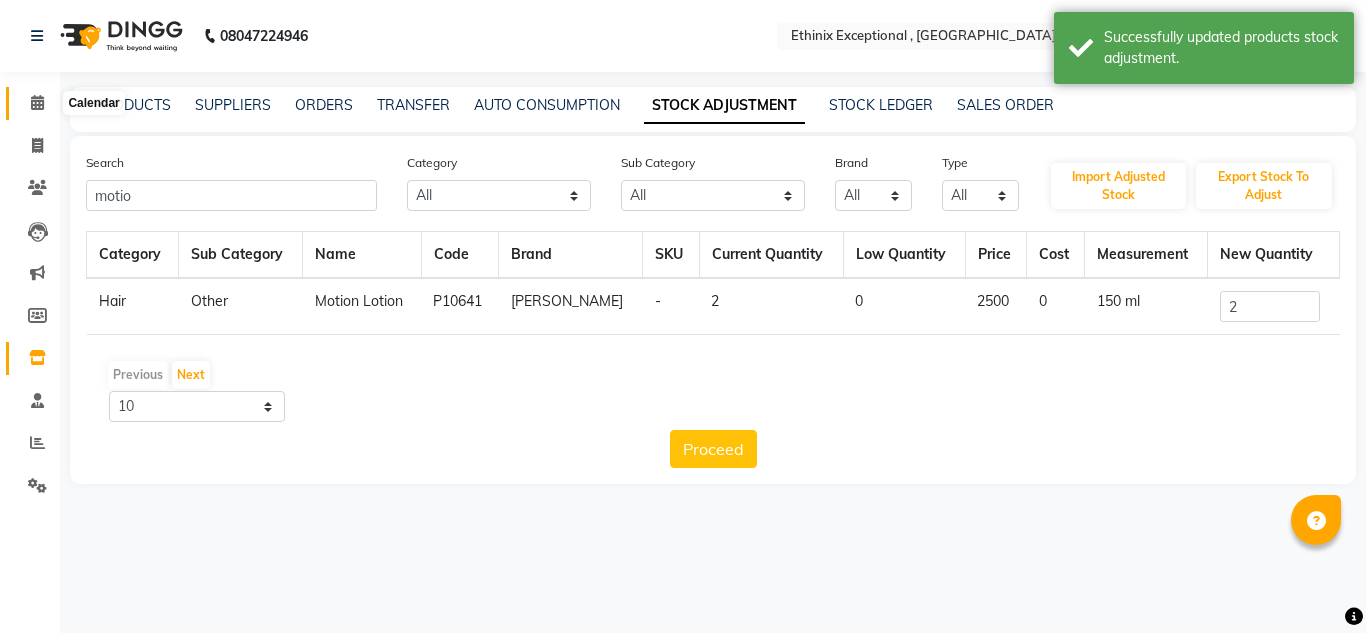 click 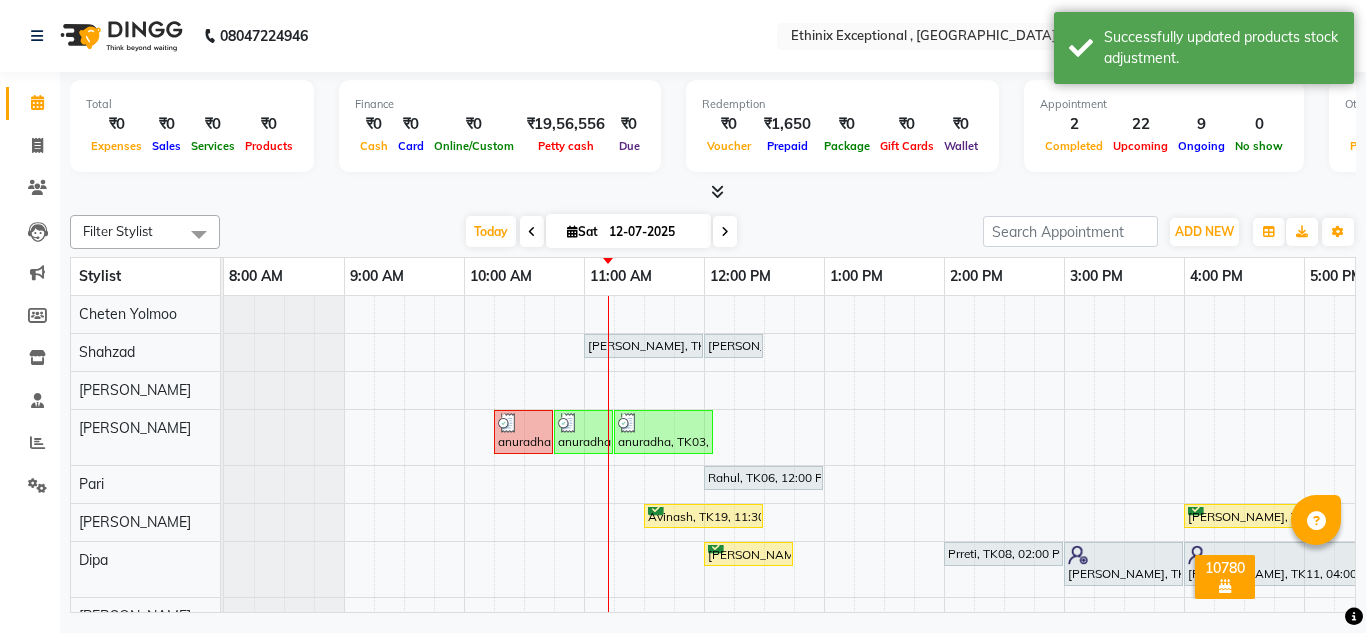 scroll, scrollTop: 453, scrollLeft: 0, axis: vertical 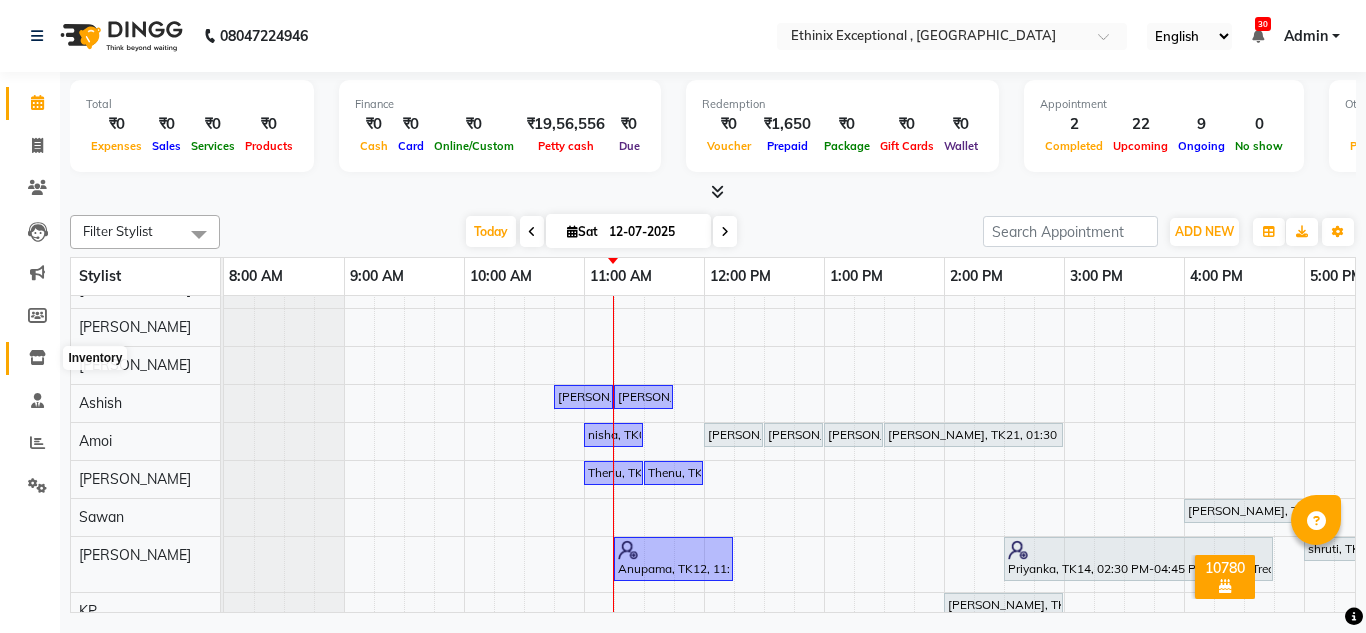click 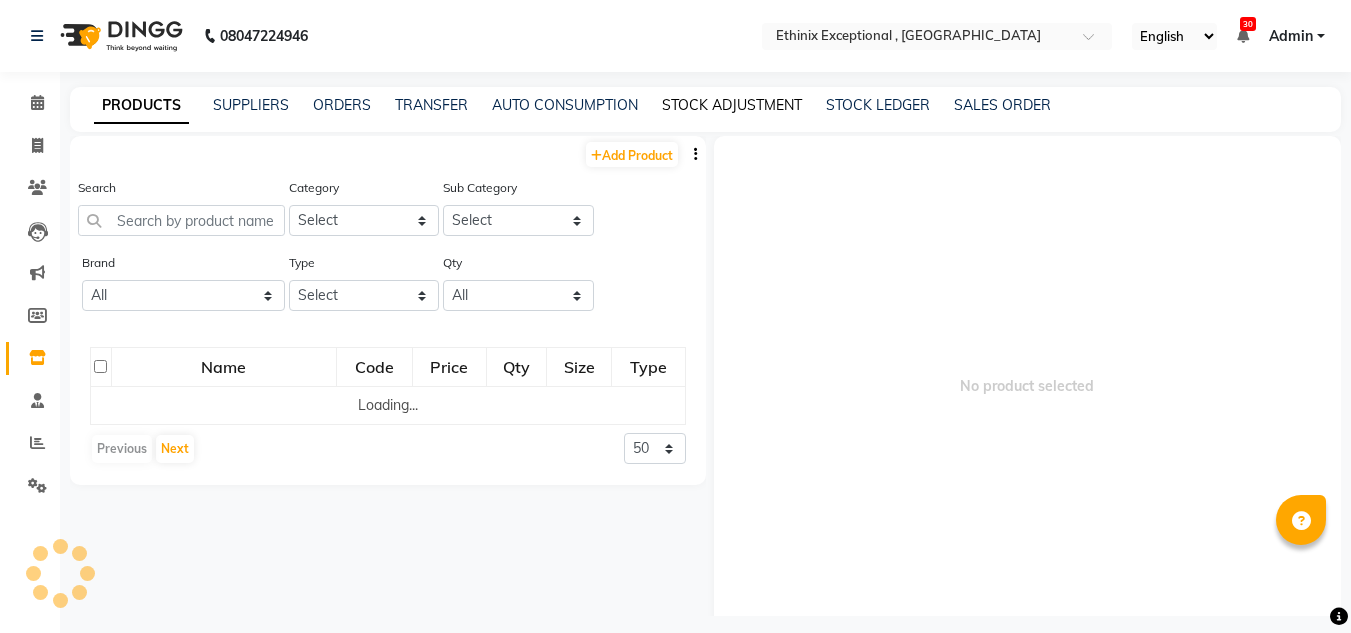click on "STOCK ADJUSTMENT" 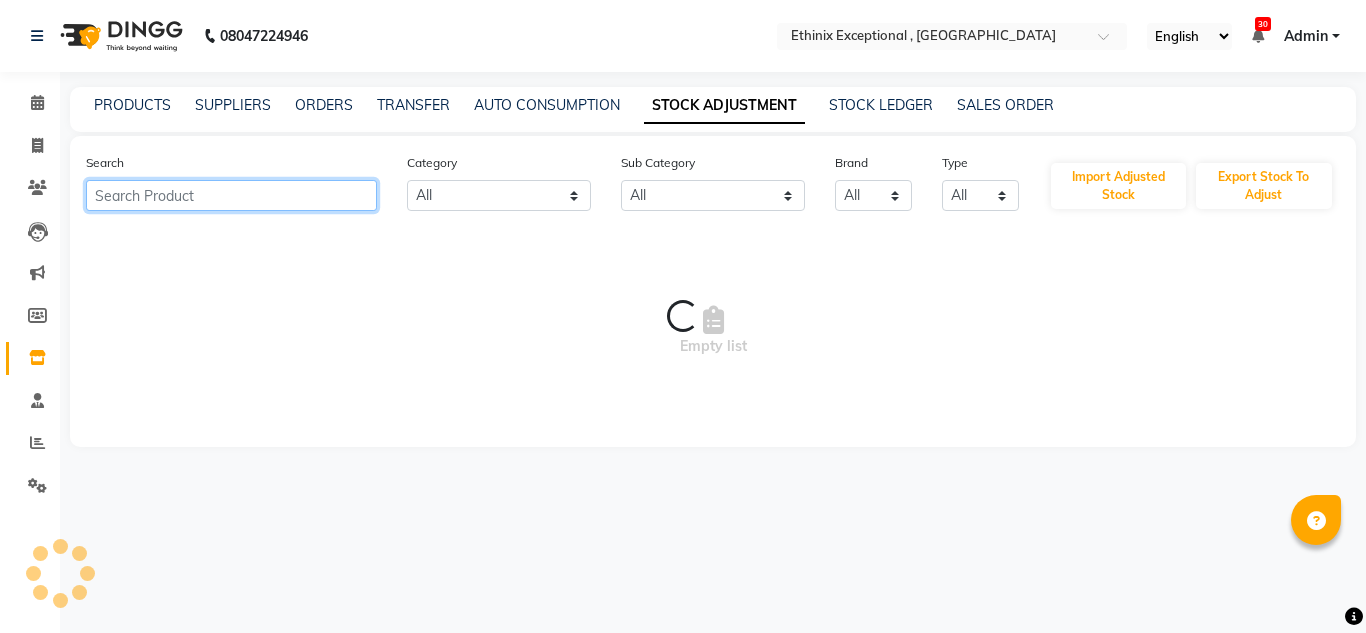click 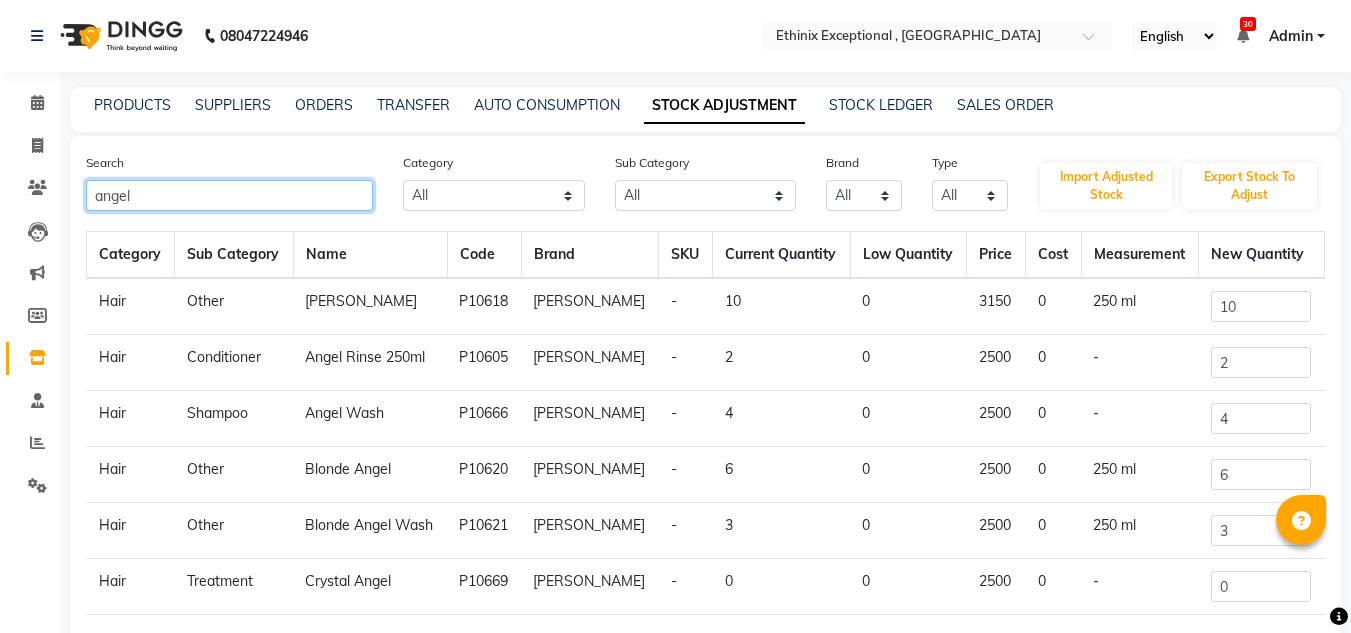 type on "angel" 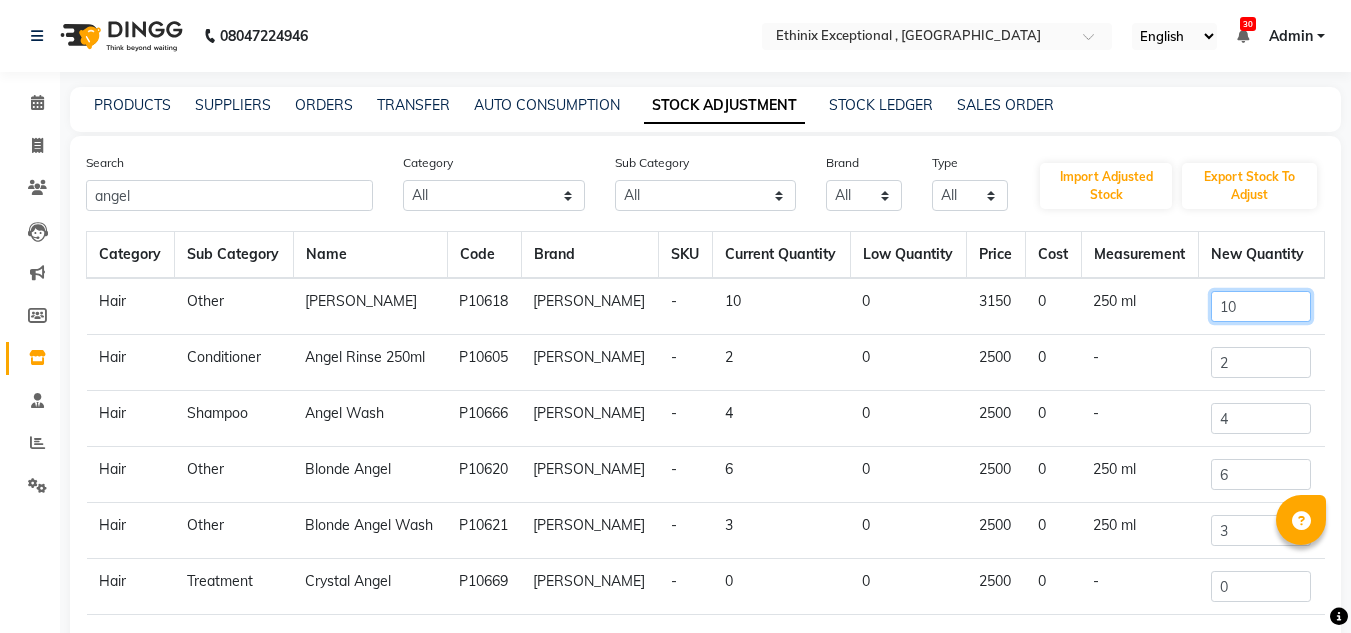 click on "10" 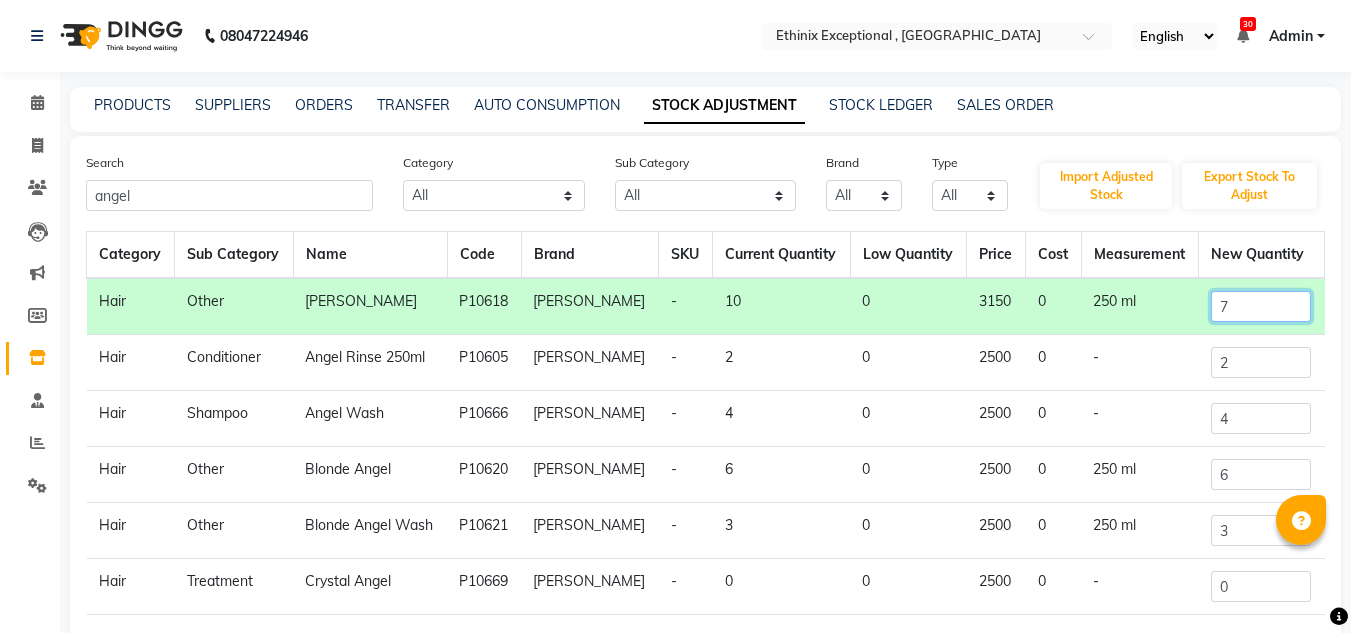 scroll, scrollTop: 161, scrollLeft: 0, axis: vertical 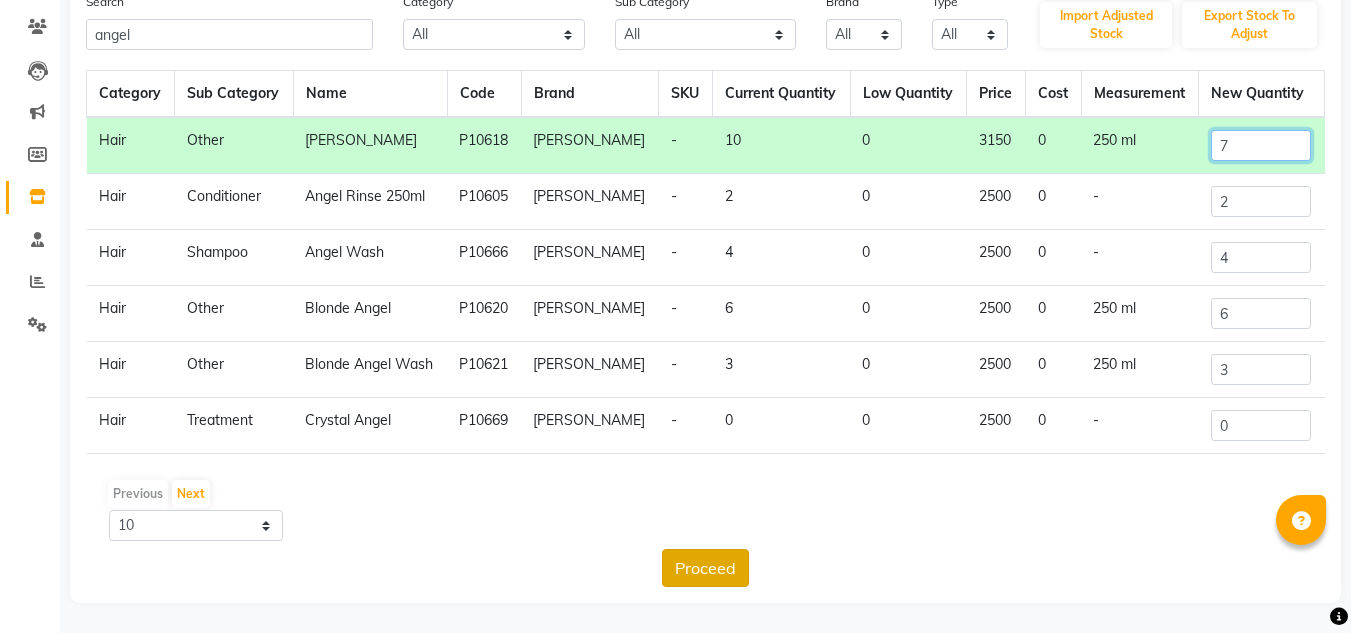 type on "7" 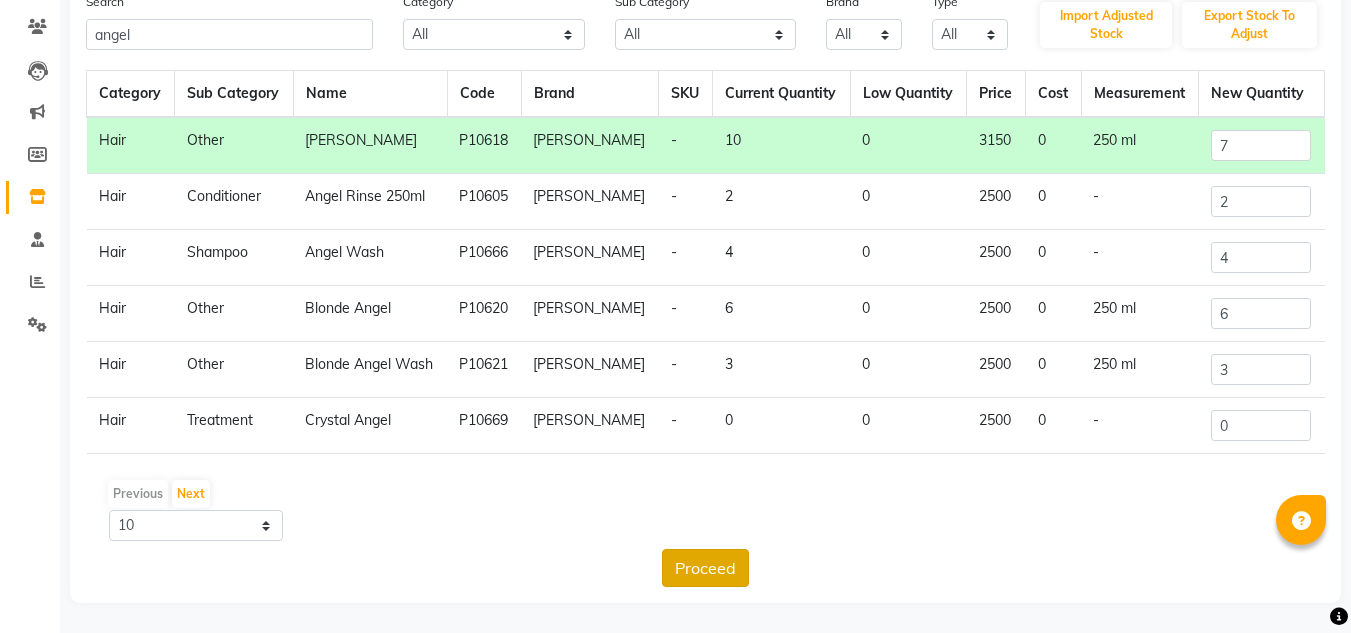 click on "Proceed" 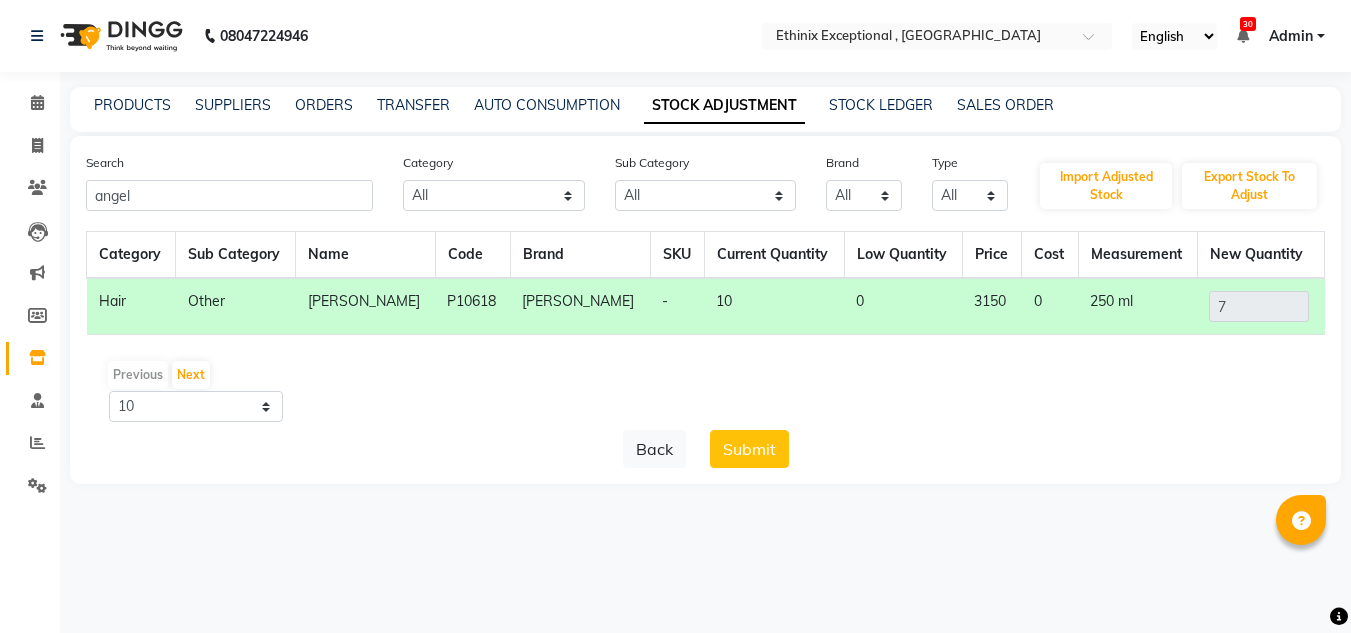 scroll, scrollTop: 0, scrollLeft: 0, axis: both 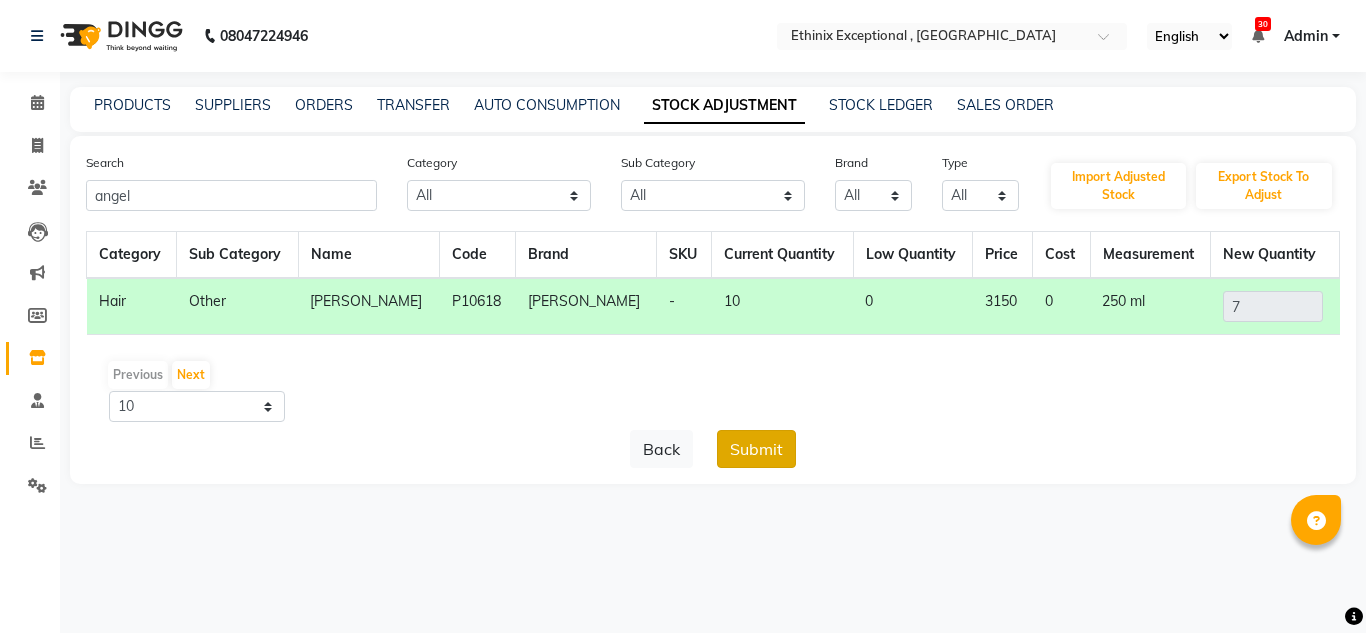 click on "Submit" 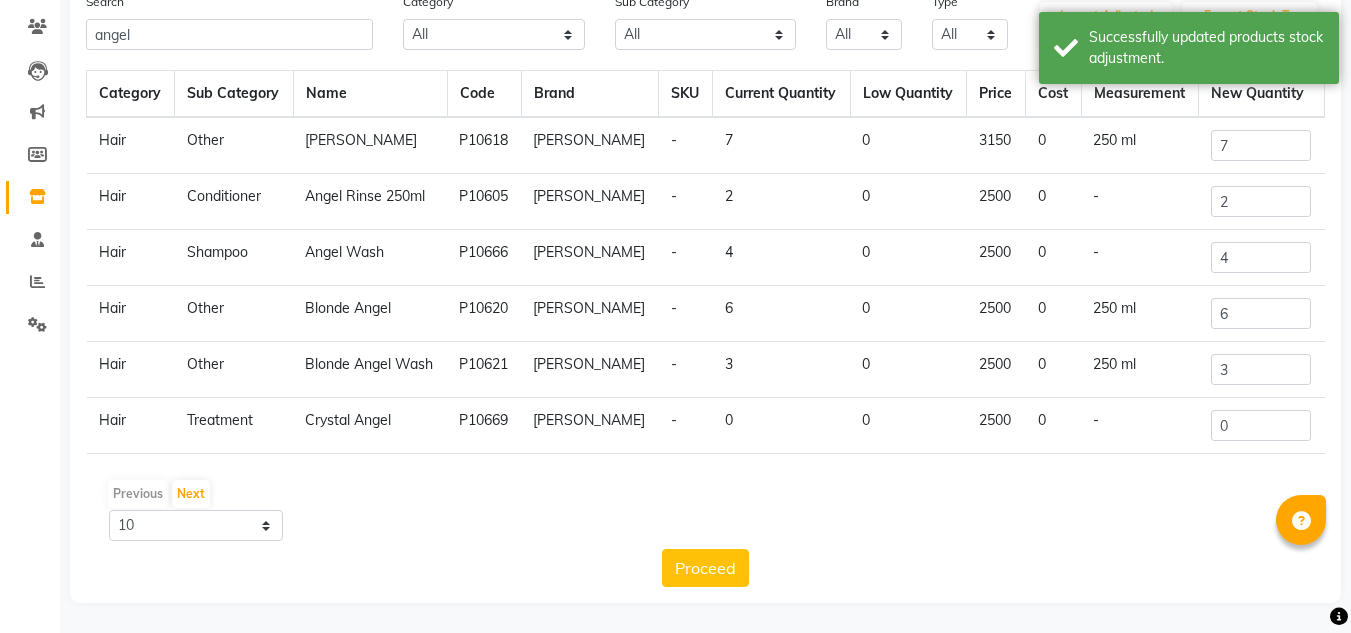 scroll, scrollTop: 0, scrollLeft: 0, axis: both 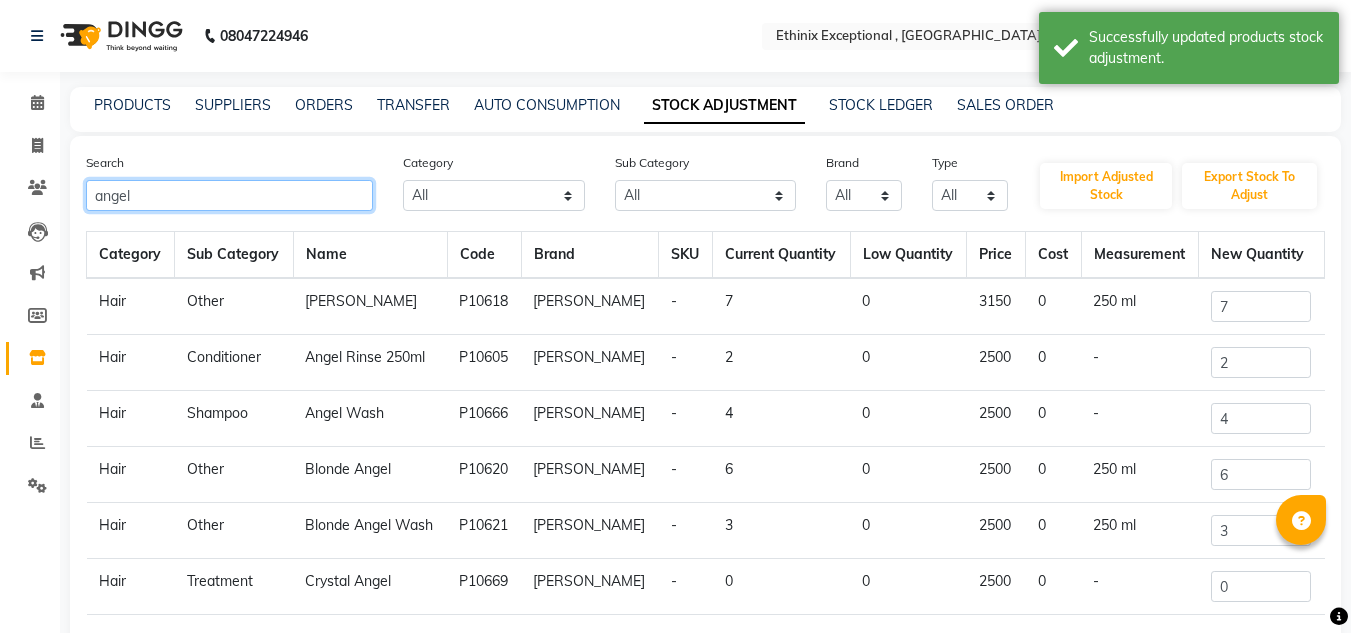 click on "angel" 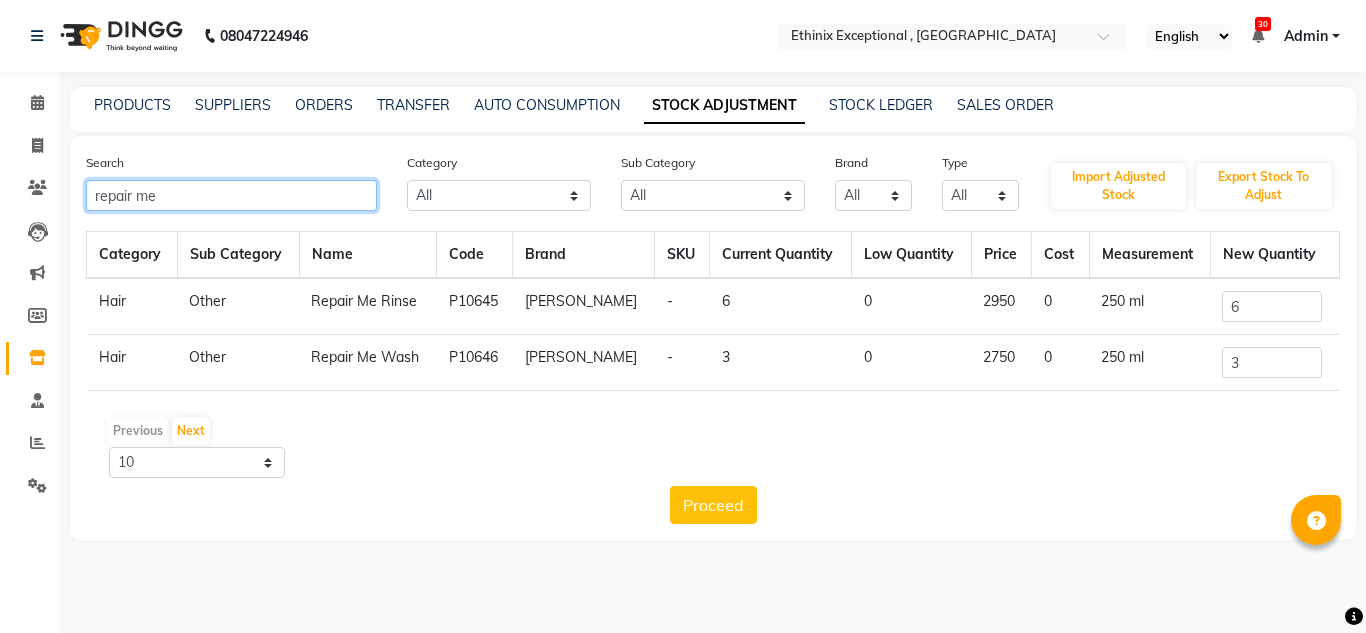 type on "repair me" 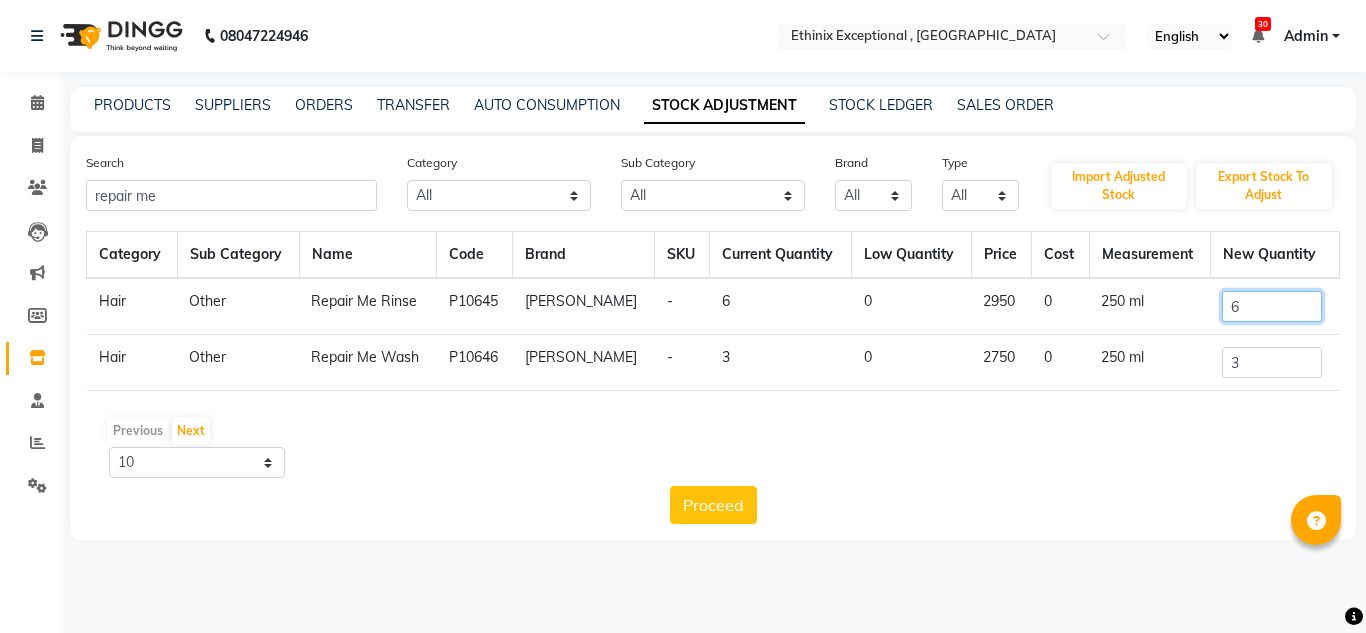 click on "6" 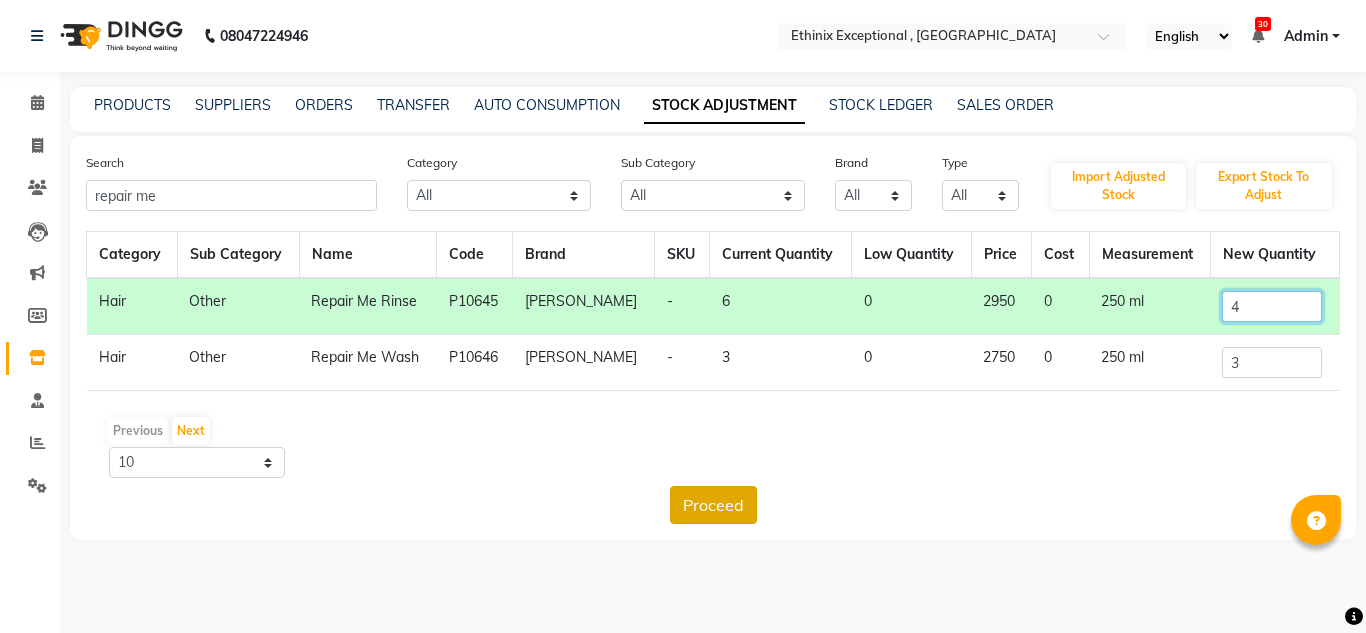 type on "4" 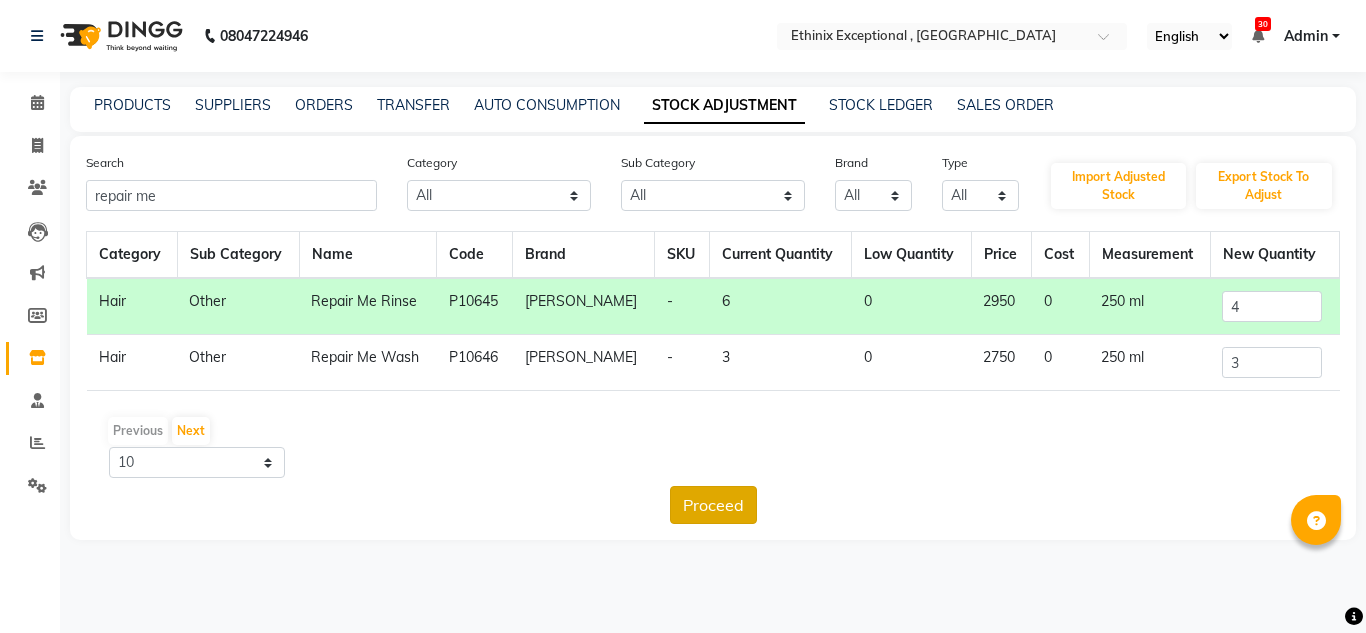 click on "Proceed" 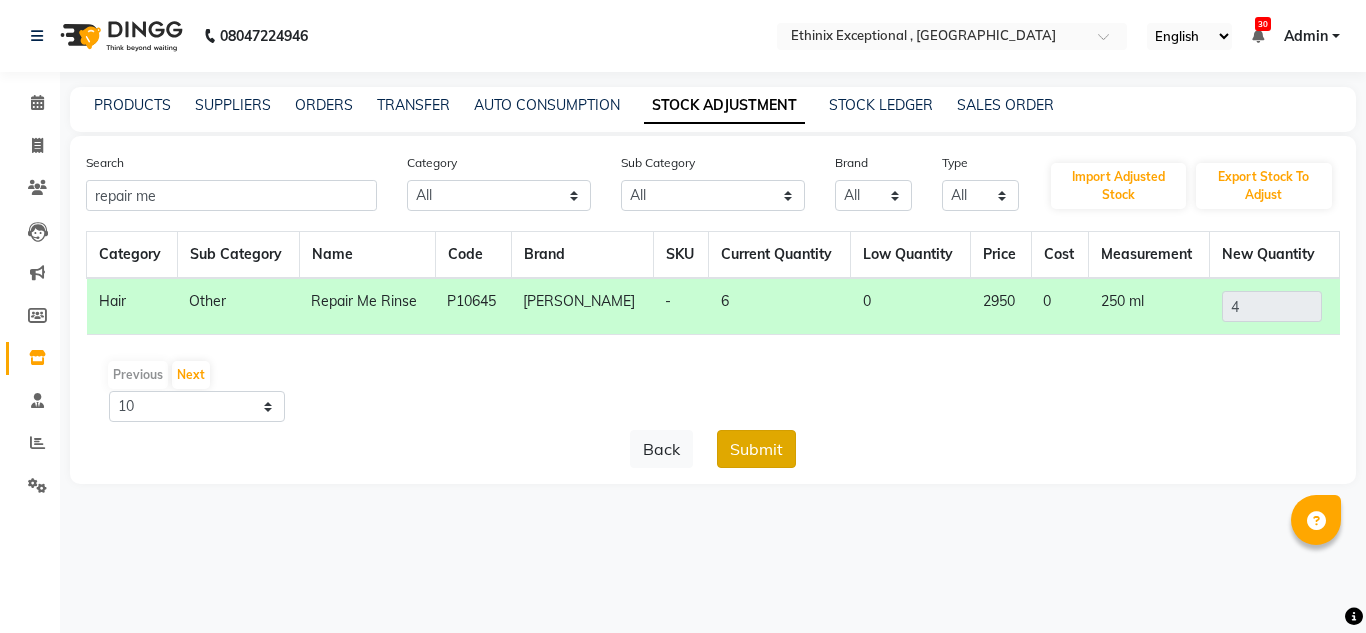 click on "Submit" 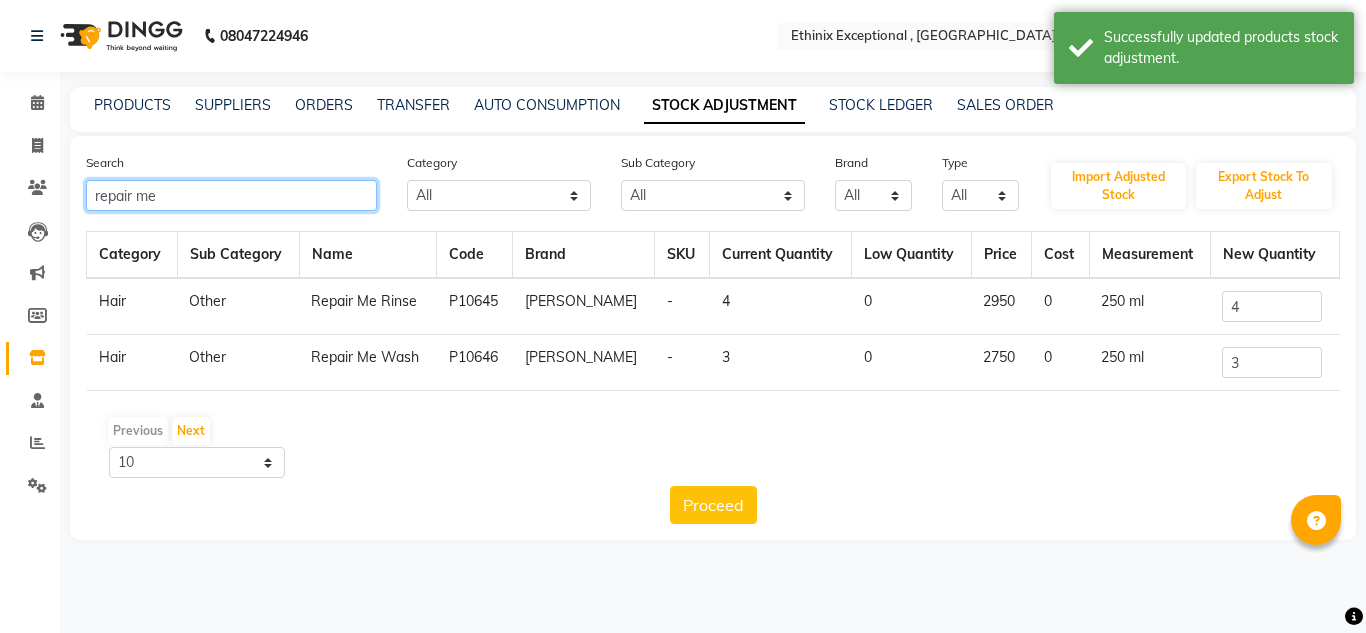 click on "repair me" 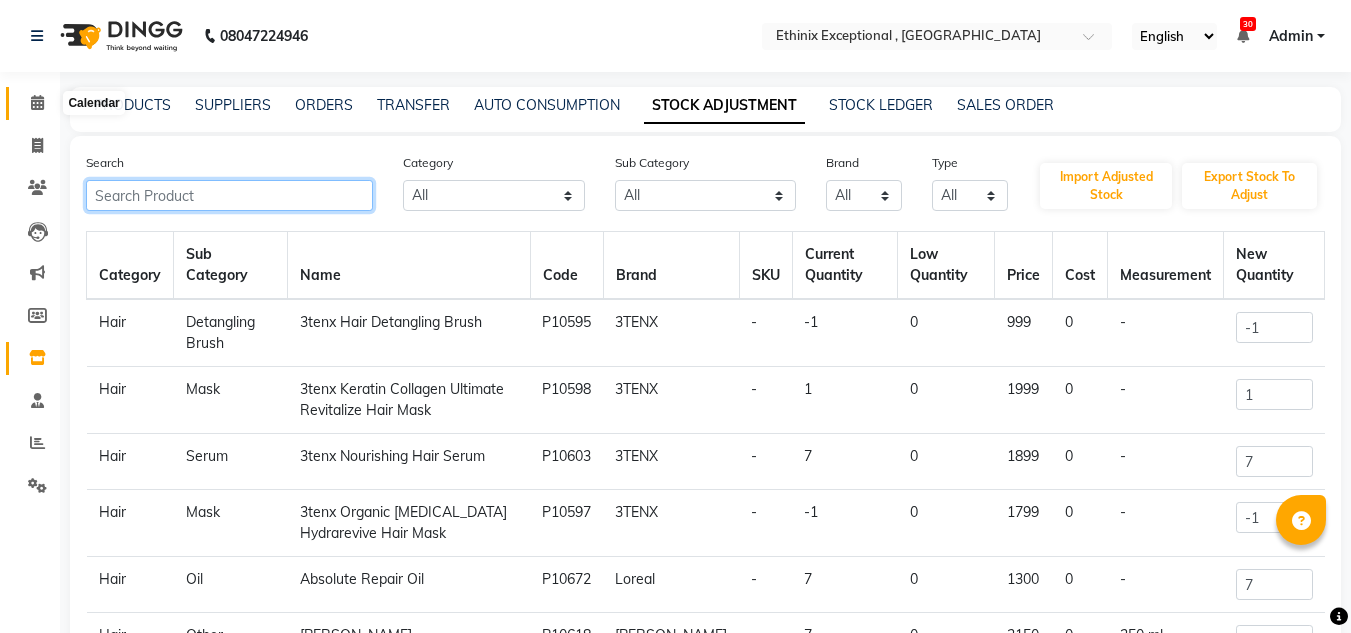 type 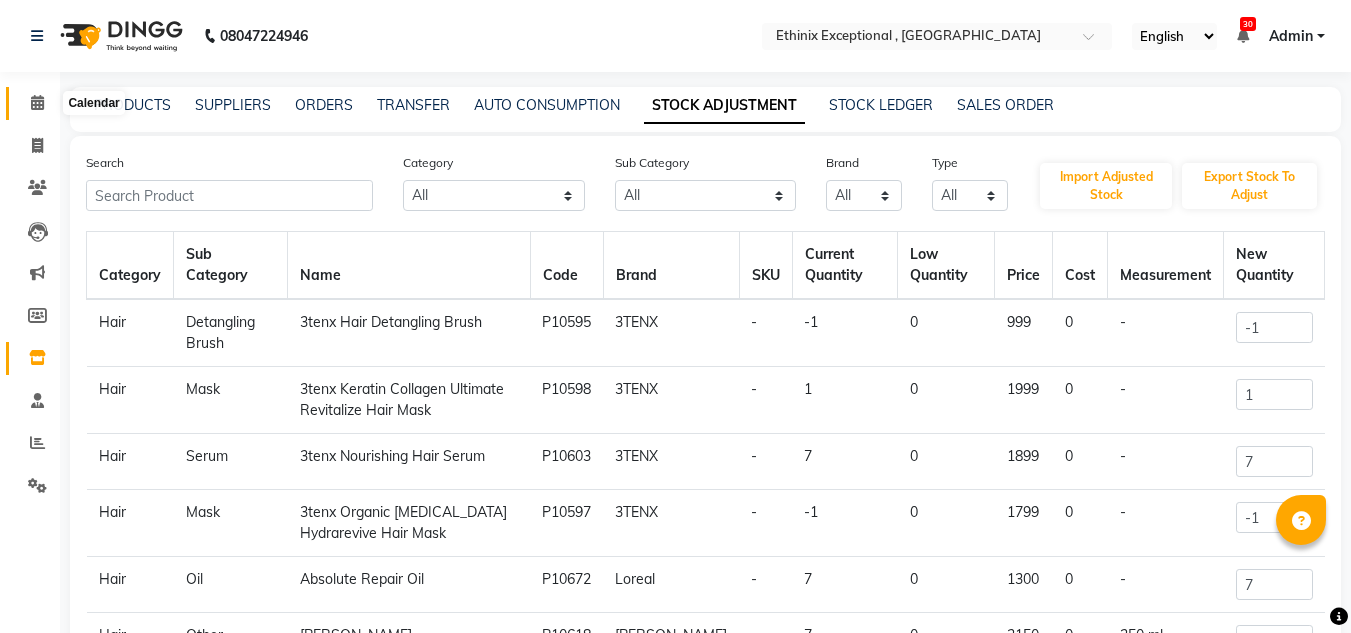 click 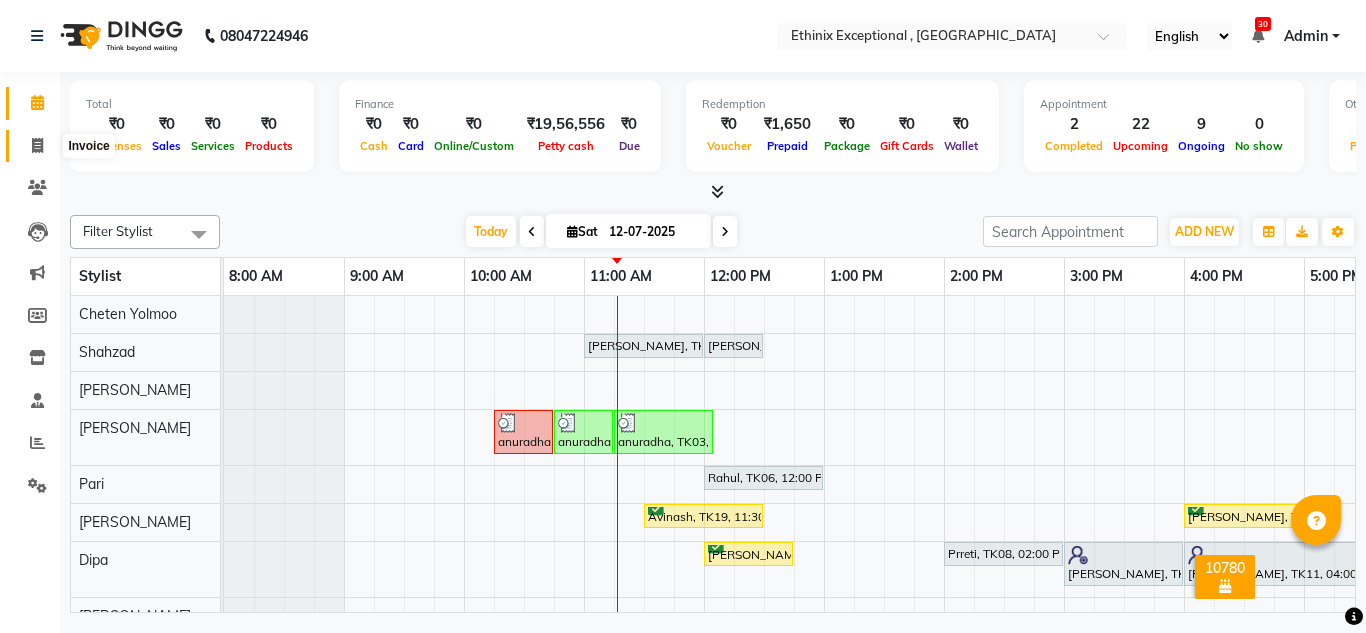 click 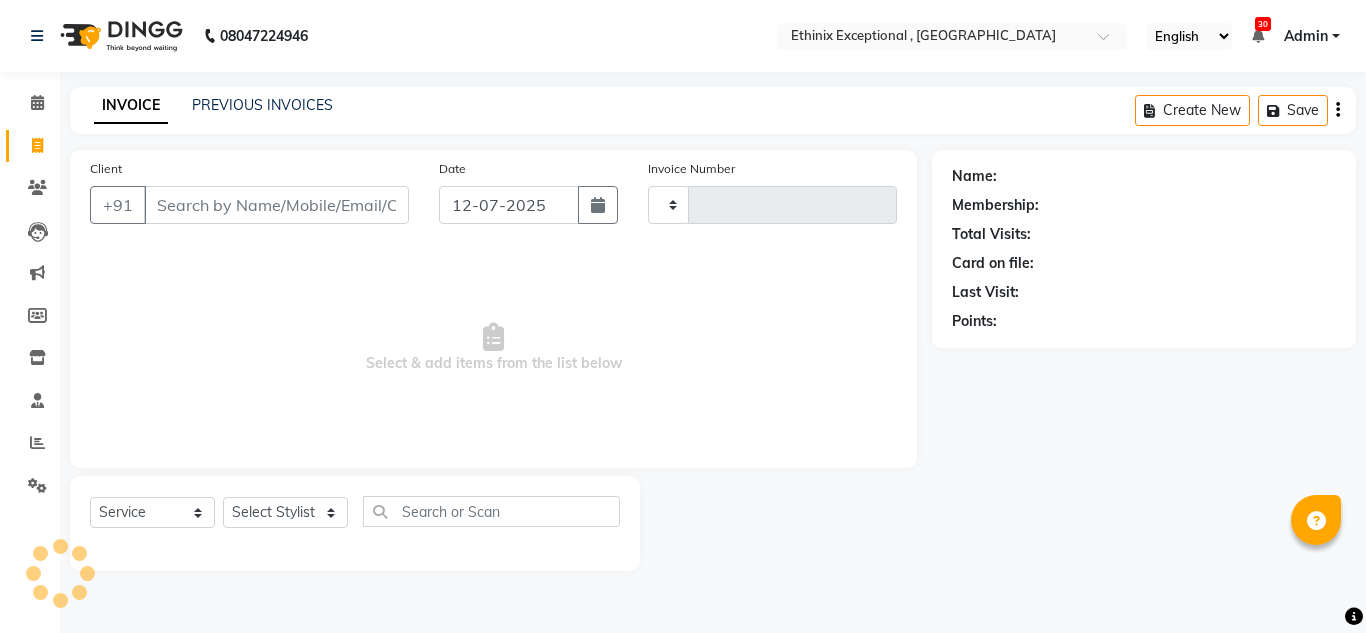 type on "6054" 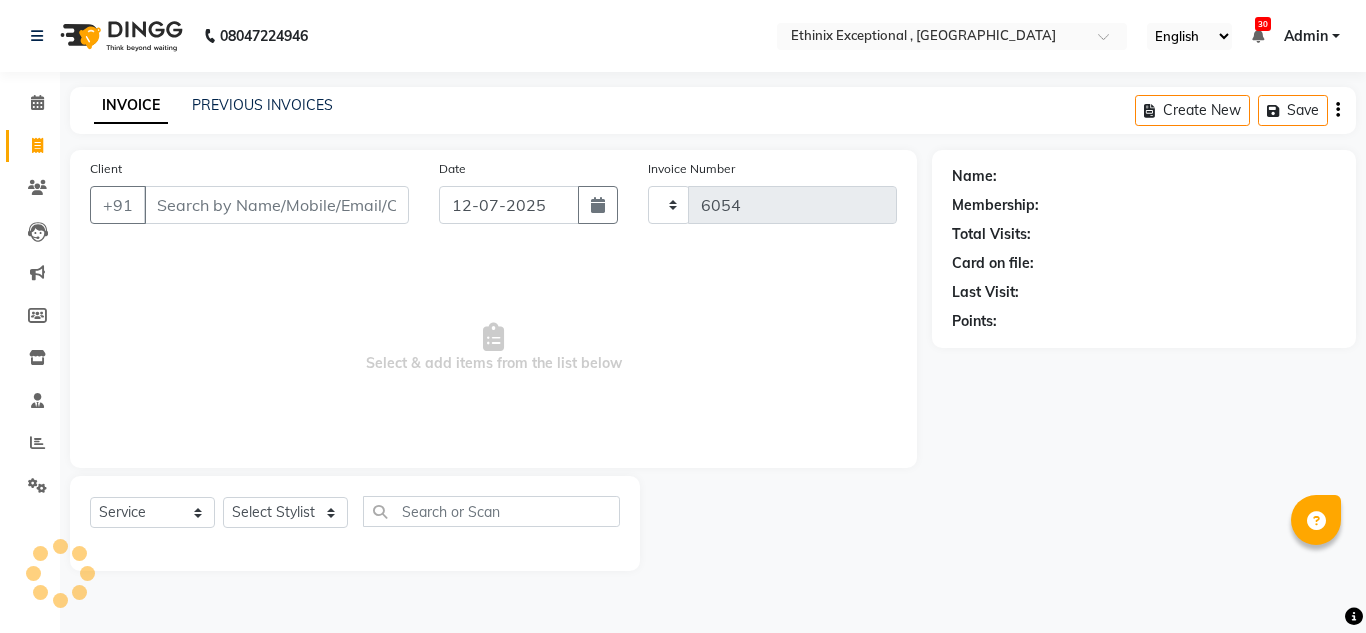 select on "3625" 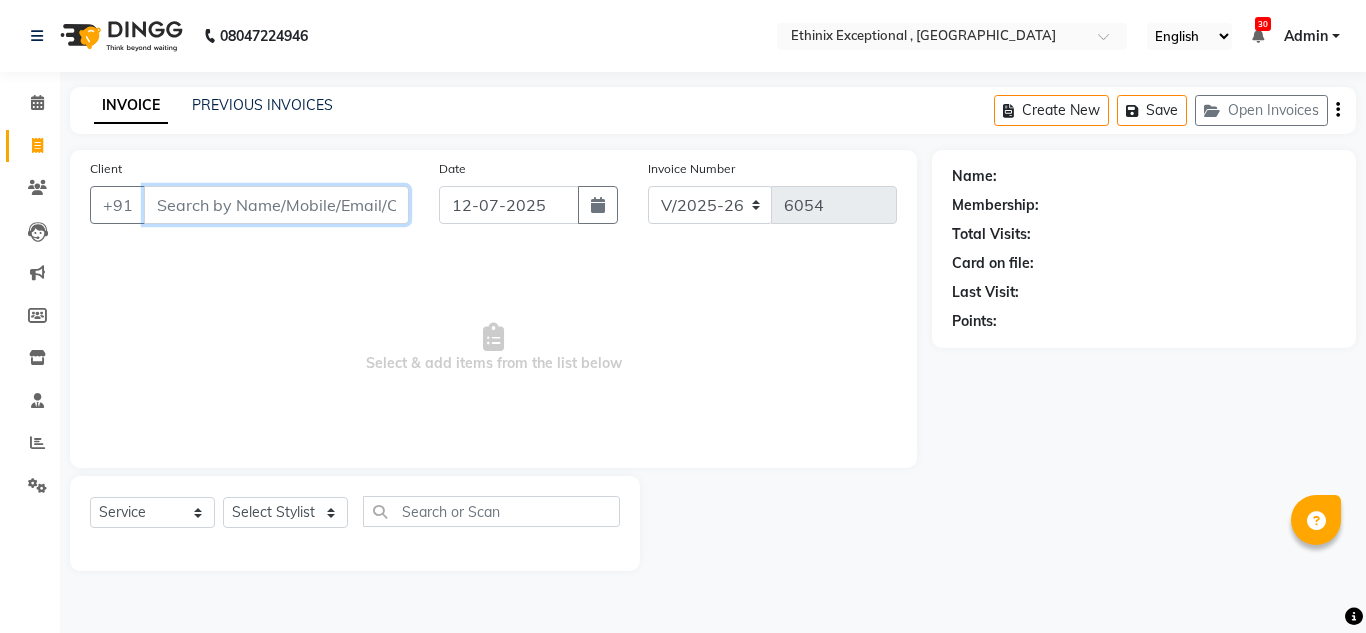 click on "Client" at bounding box center (276, 205) 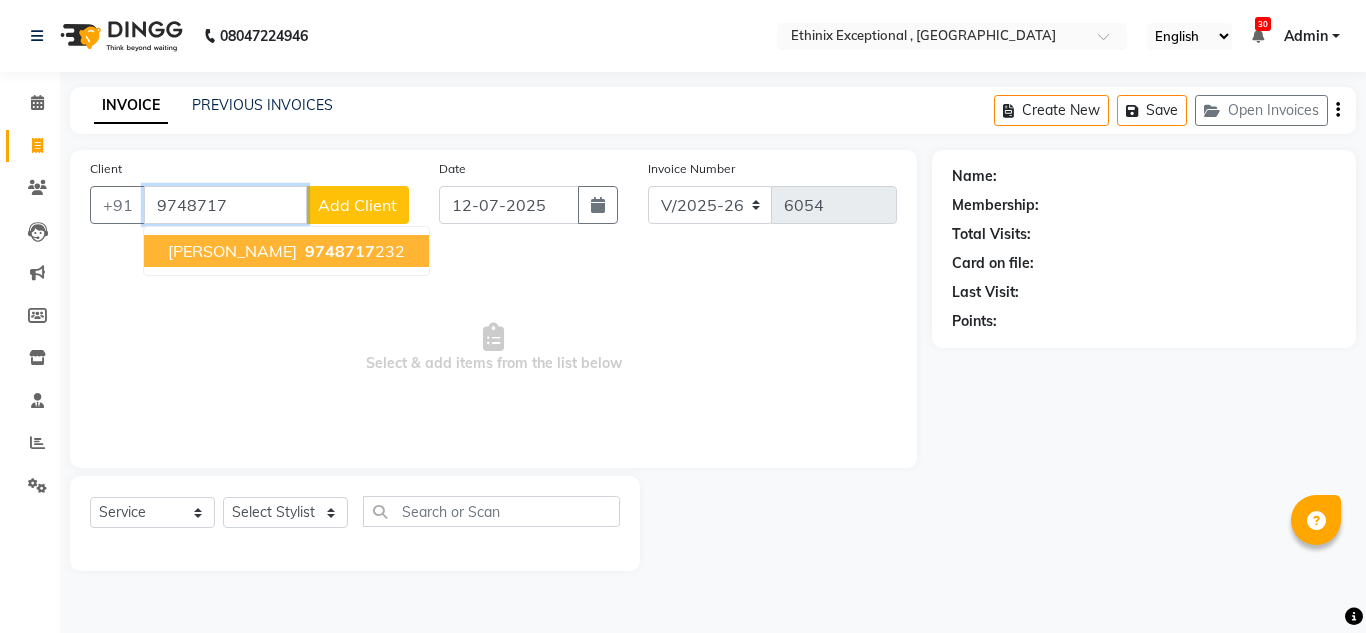 click on "9748717" at bounding box center [340, 251] 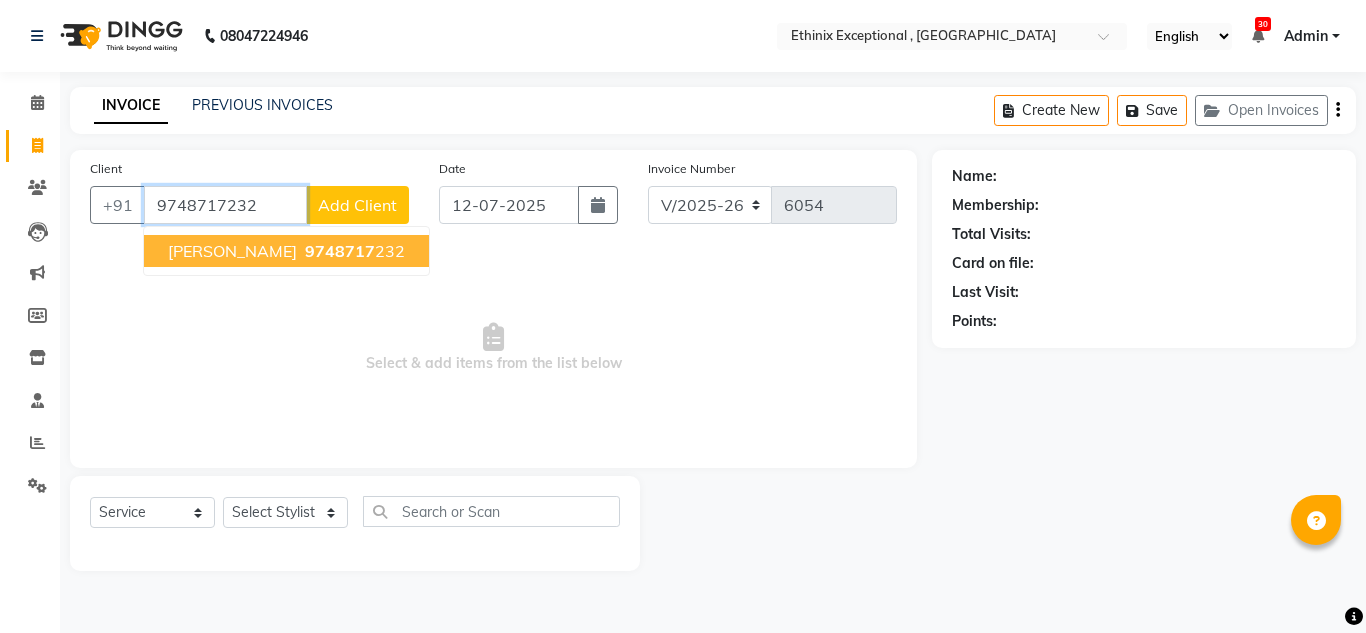 type on "9748717232" 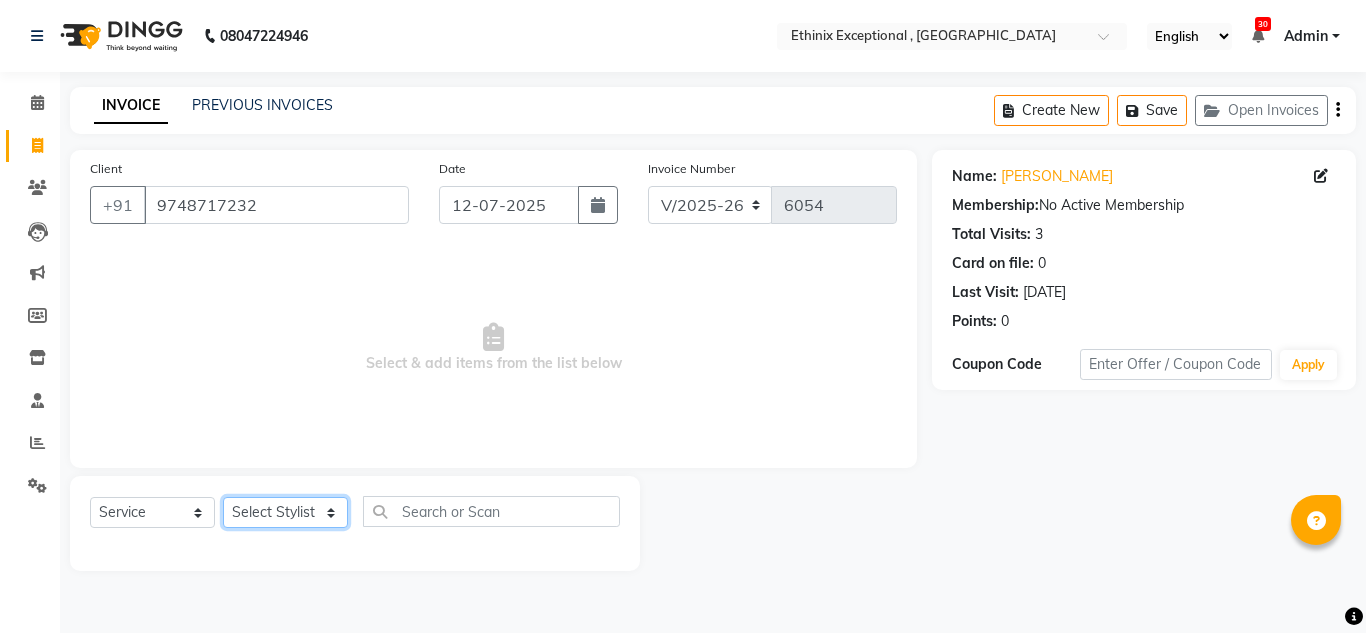 click on "Select Stylist Amoi Ashish [PERSON_NAME] [PERSON_NAME] [PERSON_NAME]  [PERSON_NAME] [PERSON_NAME] [PERSON_NAME] [PERSON_NAME] [PERSON_NAME] Rahul [PERSON_NAME] [PERSON_NAME] [PERSON_NAME] [PERSON_NAME] [PERSON_NAME]" 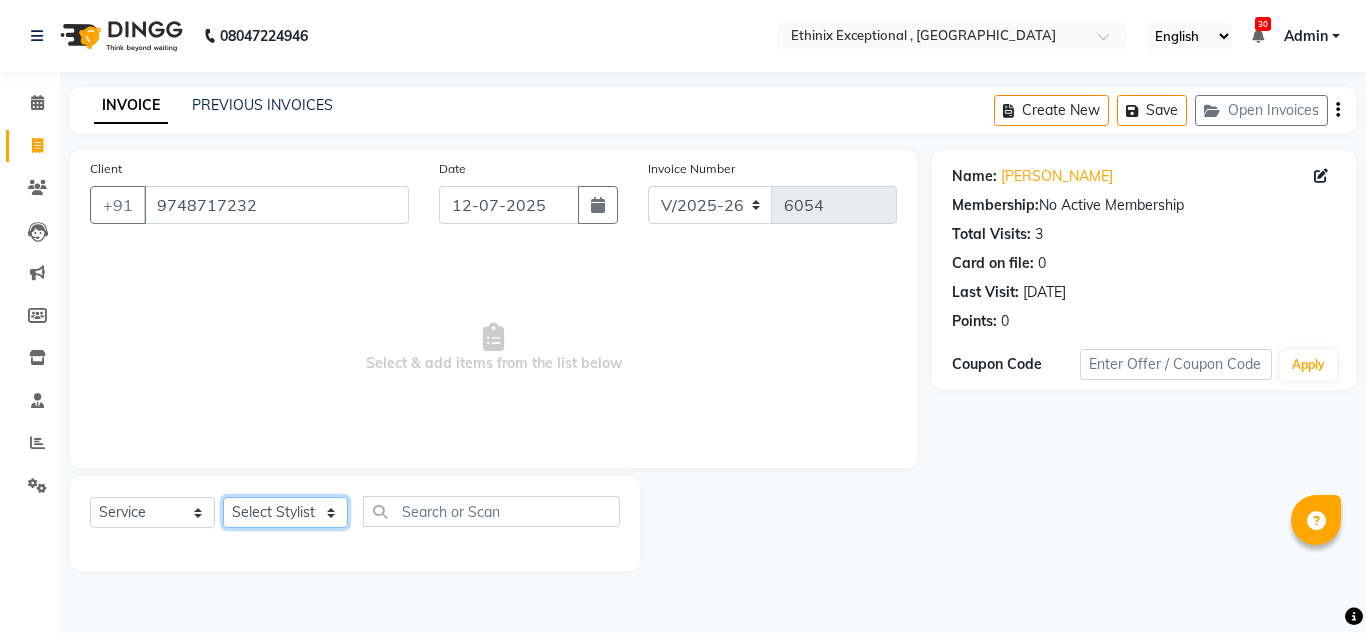 select on "62328" 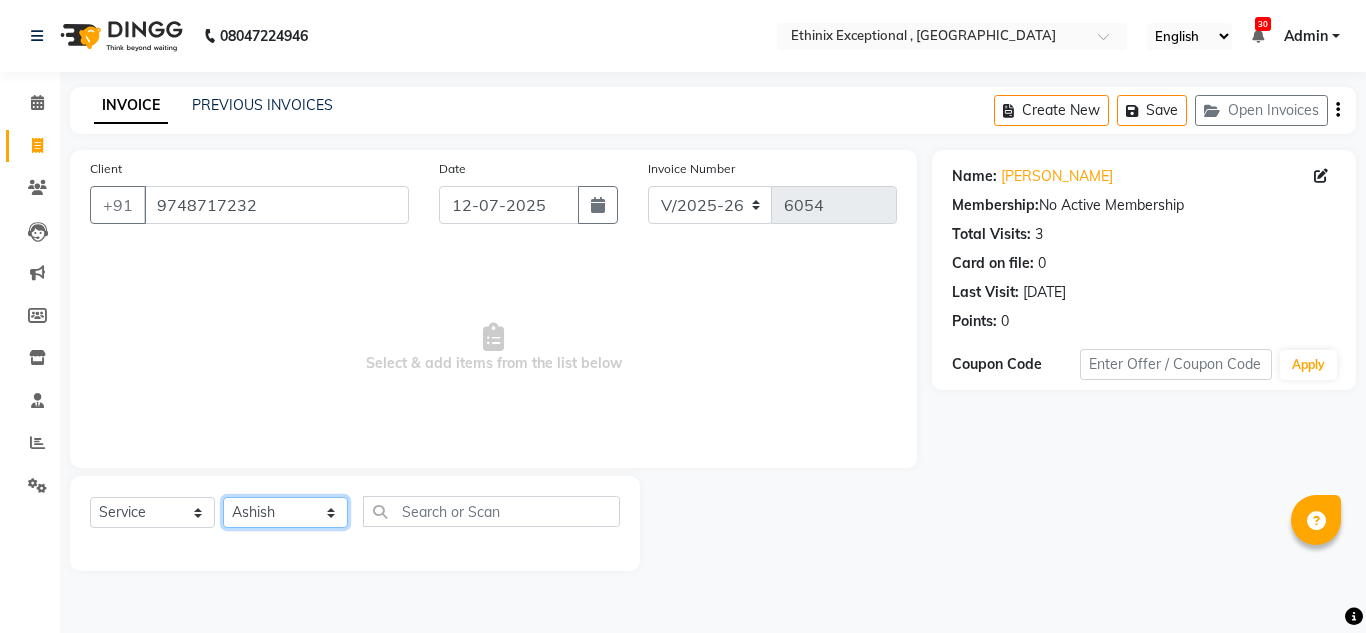 click on "Select Stylist Amoi Ashish [PERSON_NAME] [PERSON_NAME] [PERSON_NAME]  [PERSON_NAME] [PERSON_NAME] [PERSON_NAME] [PERSON_NAME] [PERSON_NAME] Rahul [PERSON_NAME] [PERSON_NAME] [PERSON_NAME] [PERSON_NAME] [PERSON_NAME]" 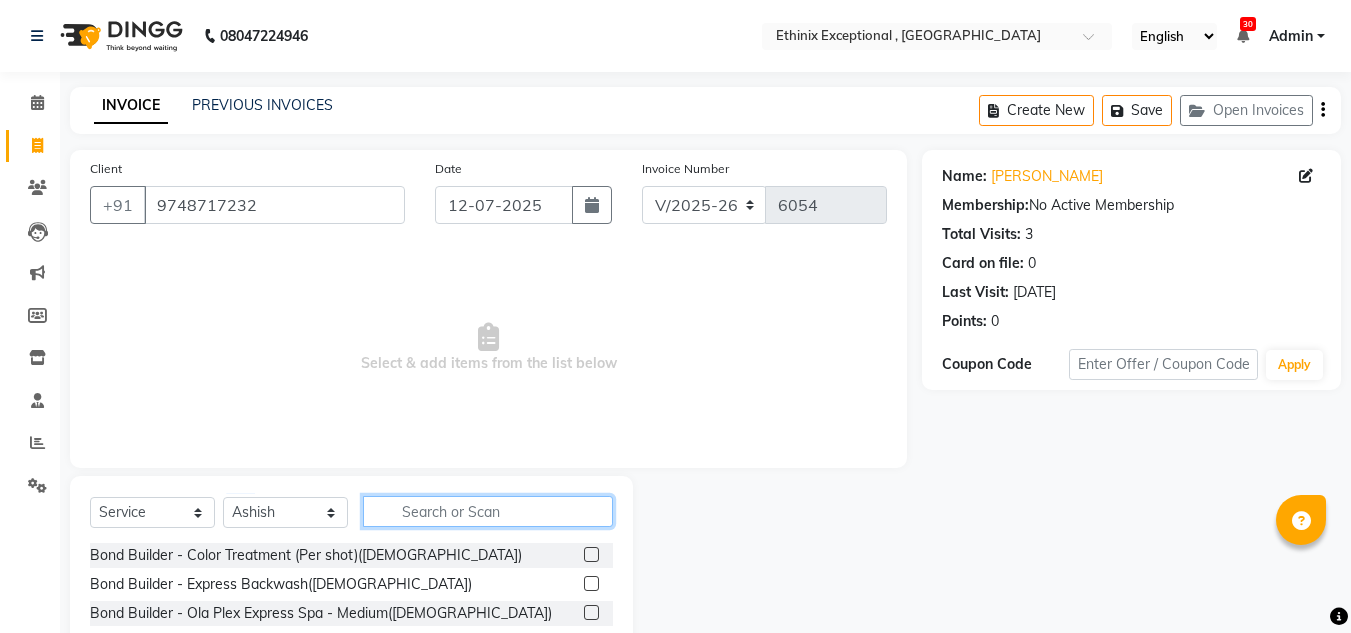 click 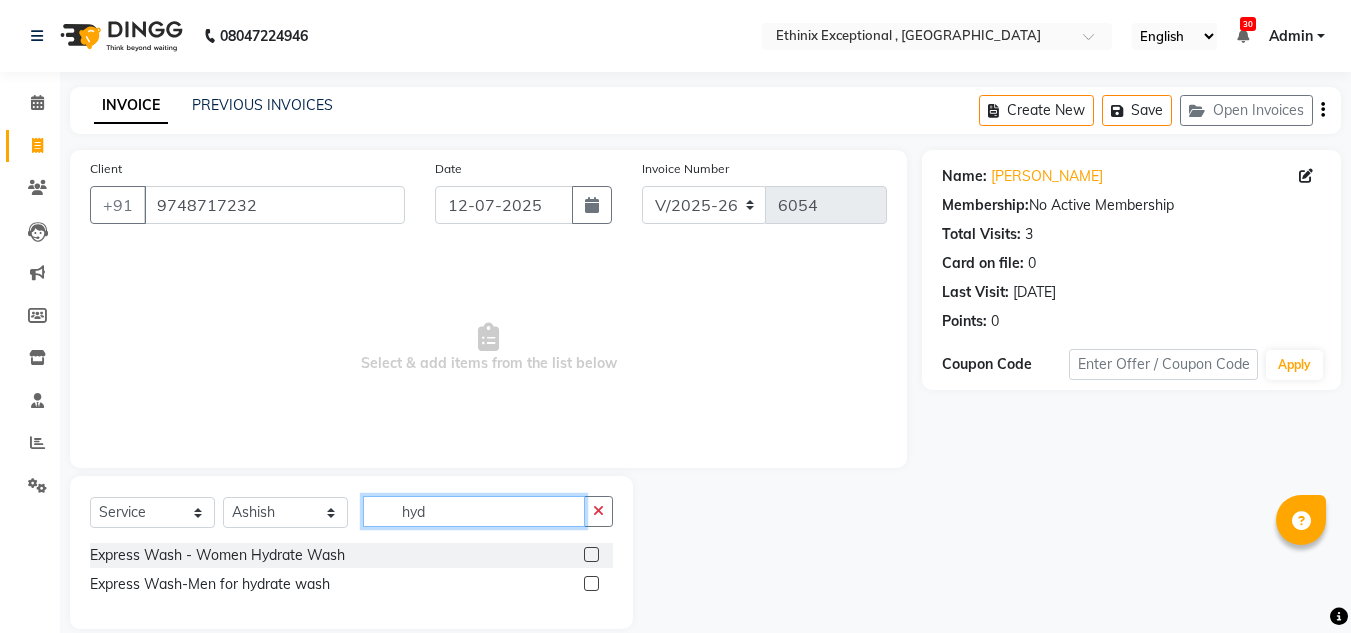 type on "hyd" 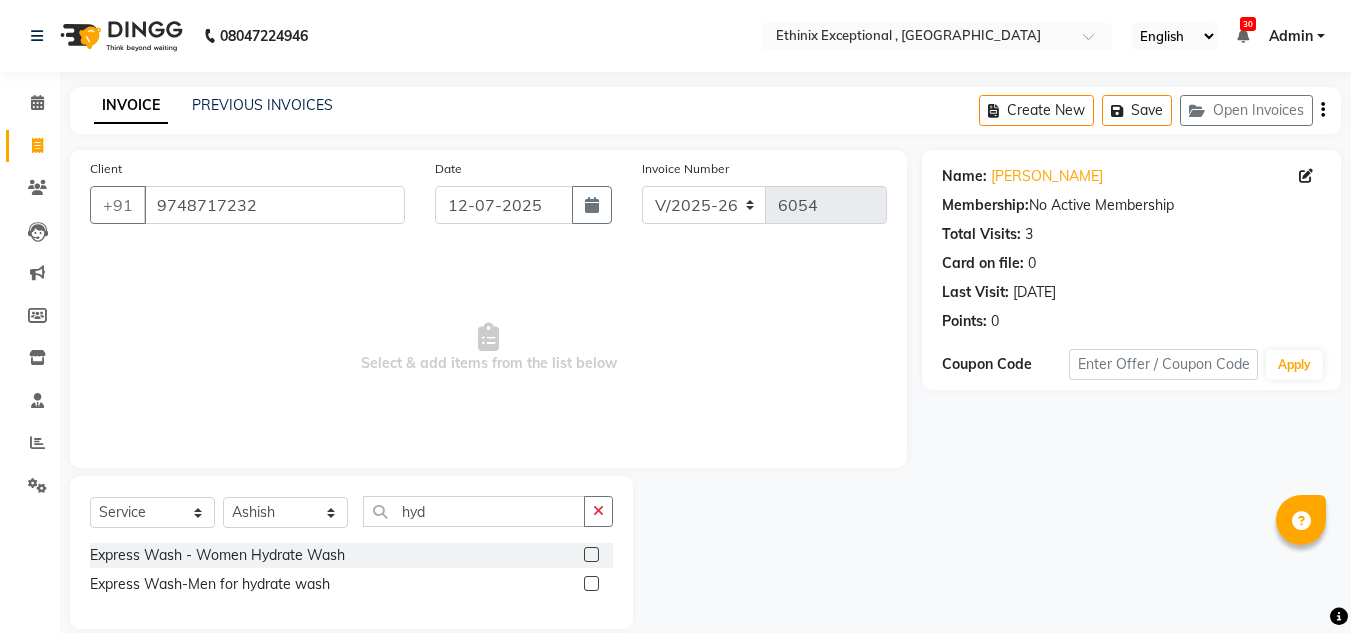 click 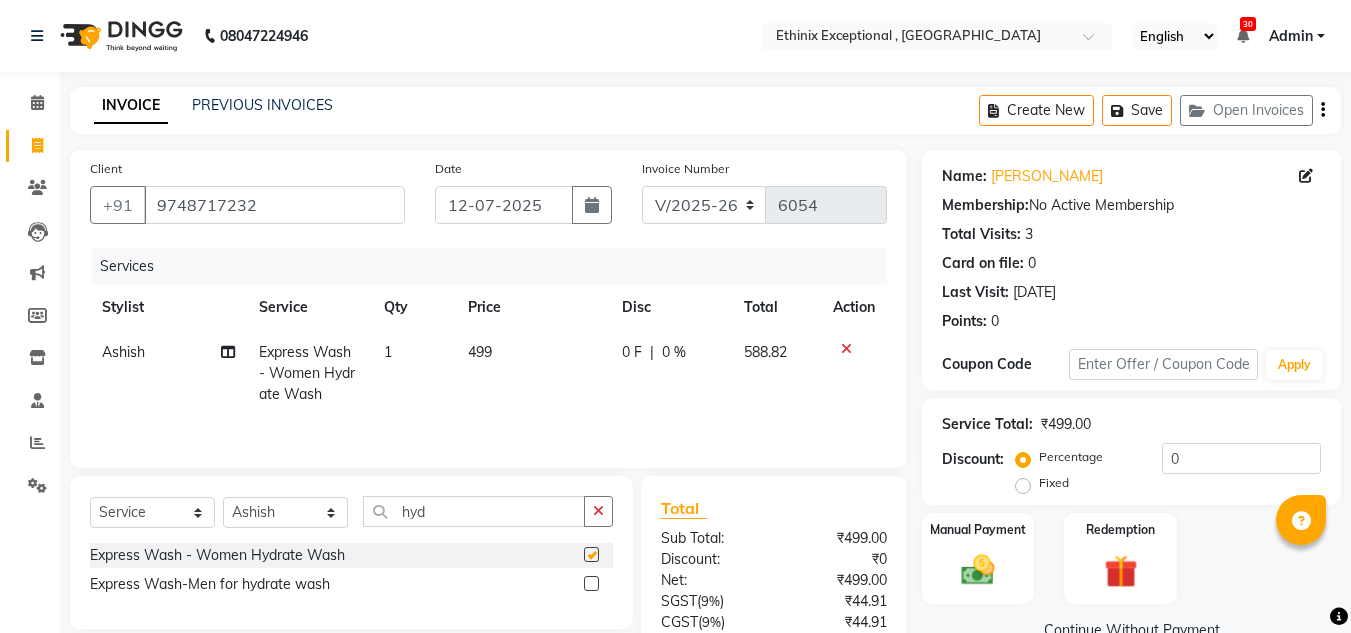 checkbox on "false" 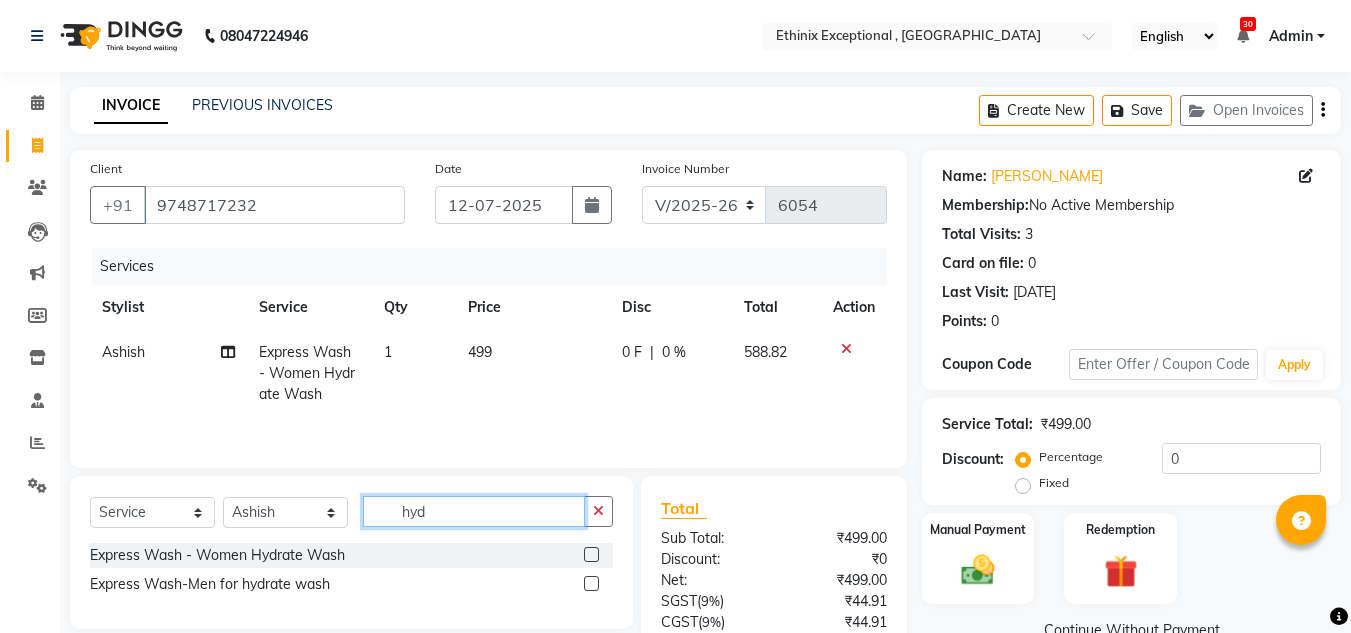 click on "hyd" 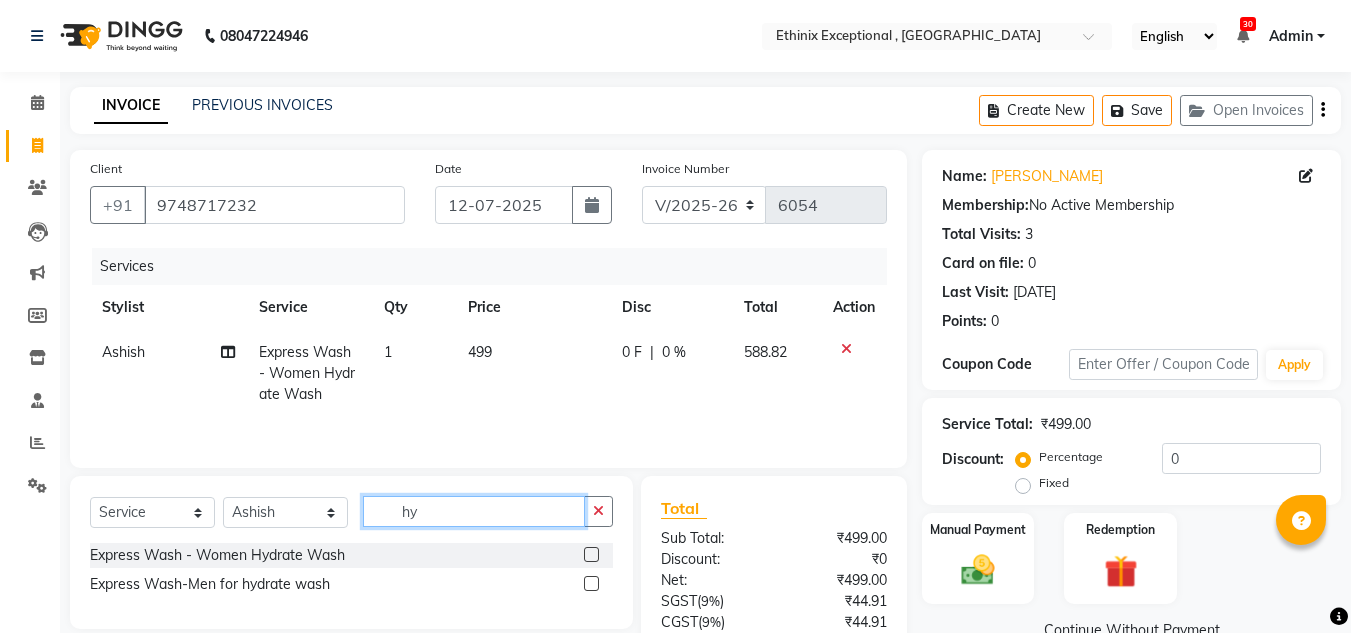 type on "h" 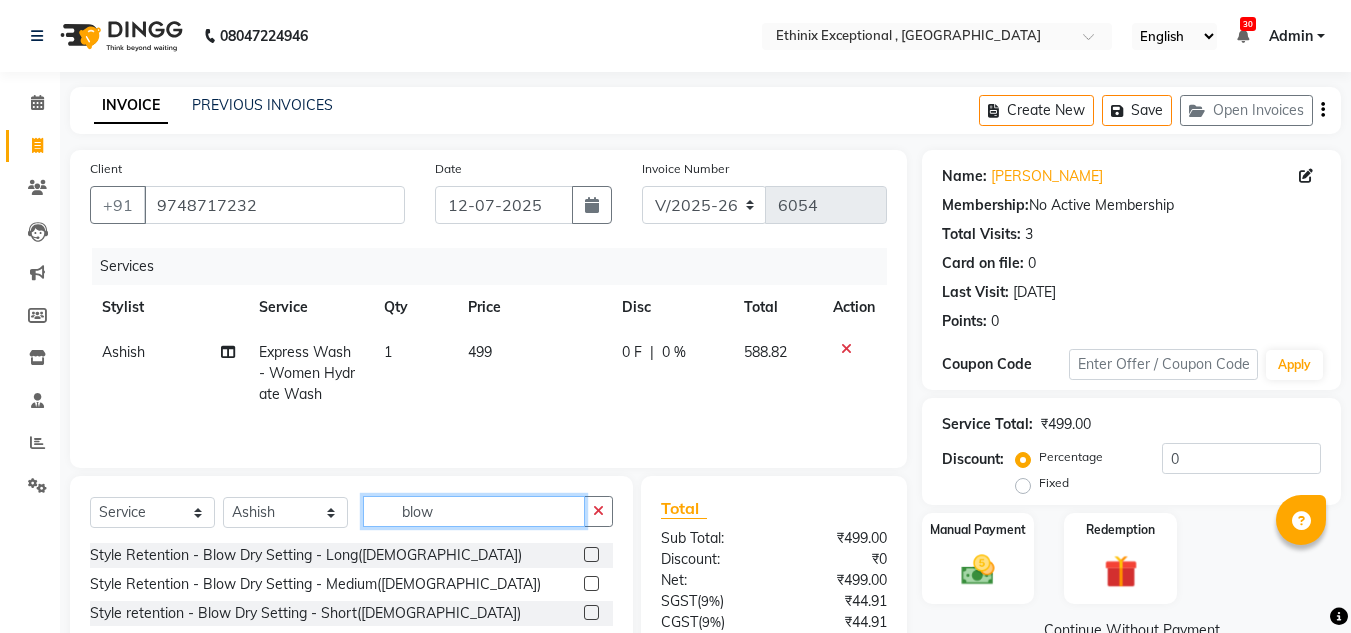 type on "blow" 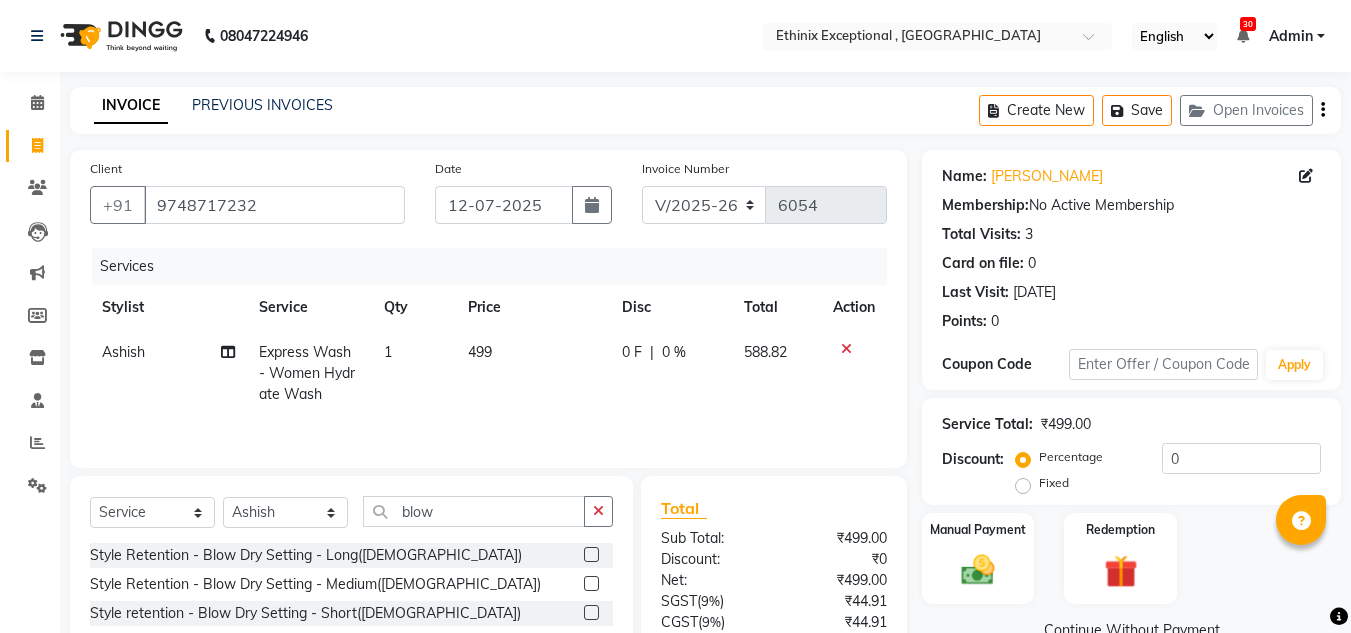 click 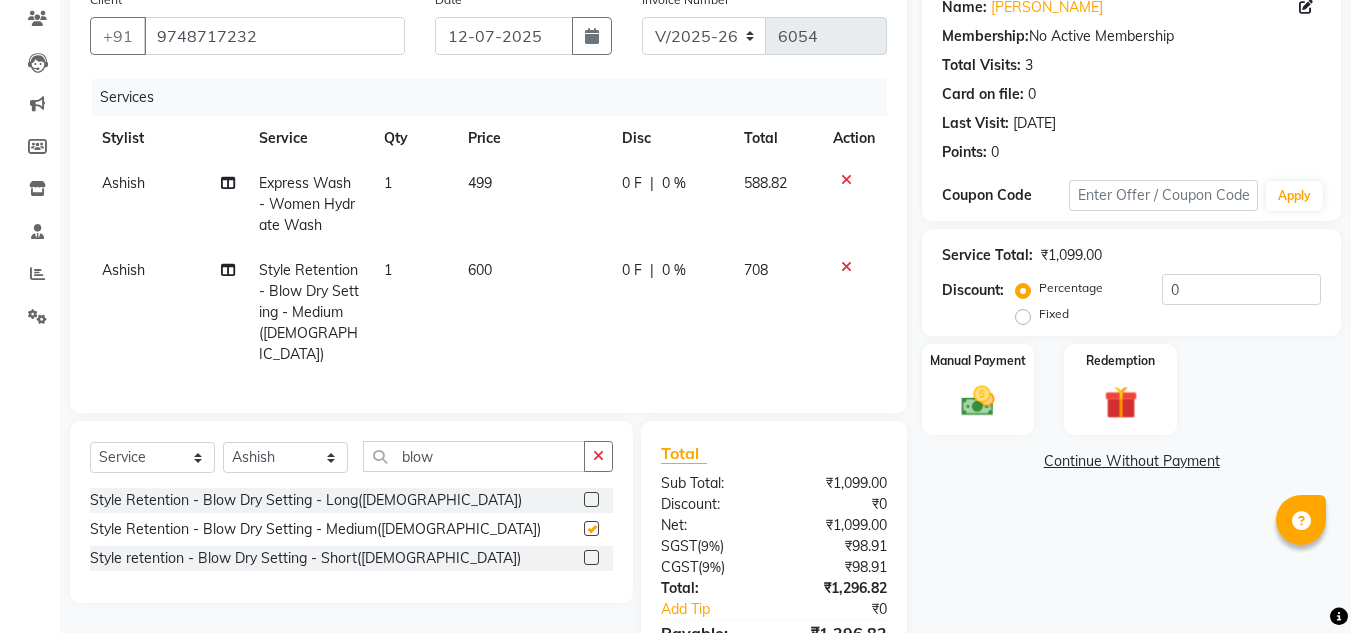 checkbox on "false" 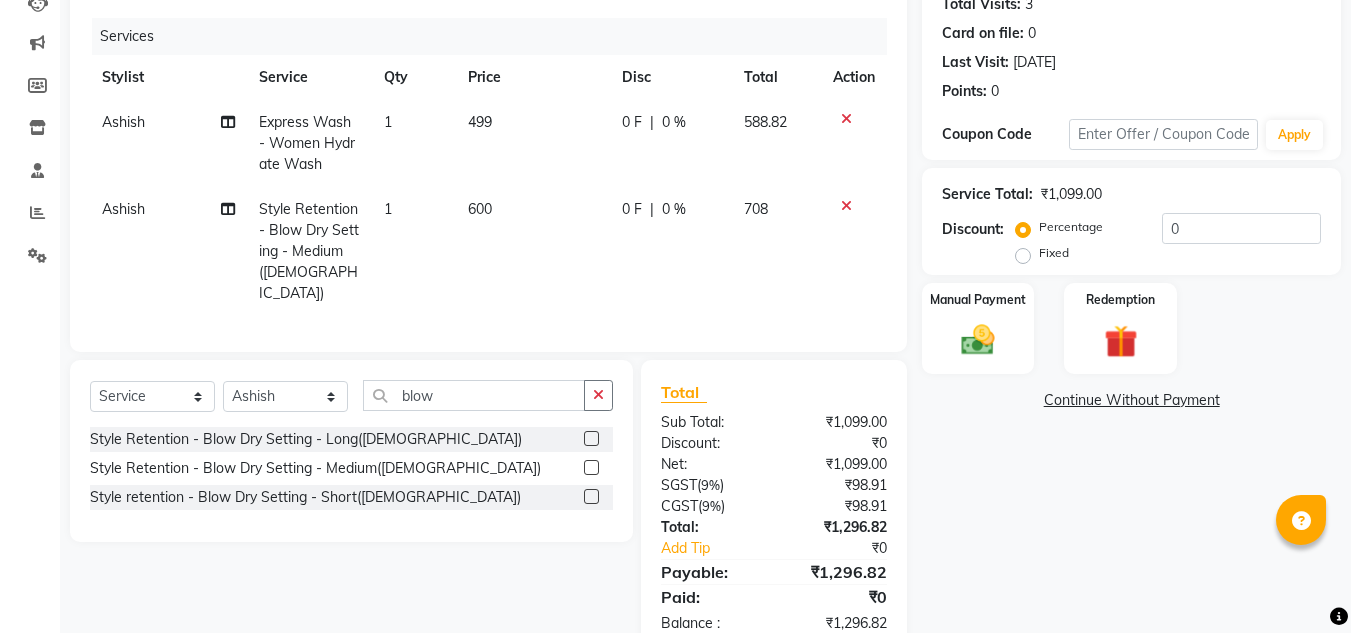 scroll, scrollTop: 275, scrollLeft: 0, axis: vertical 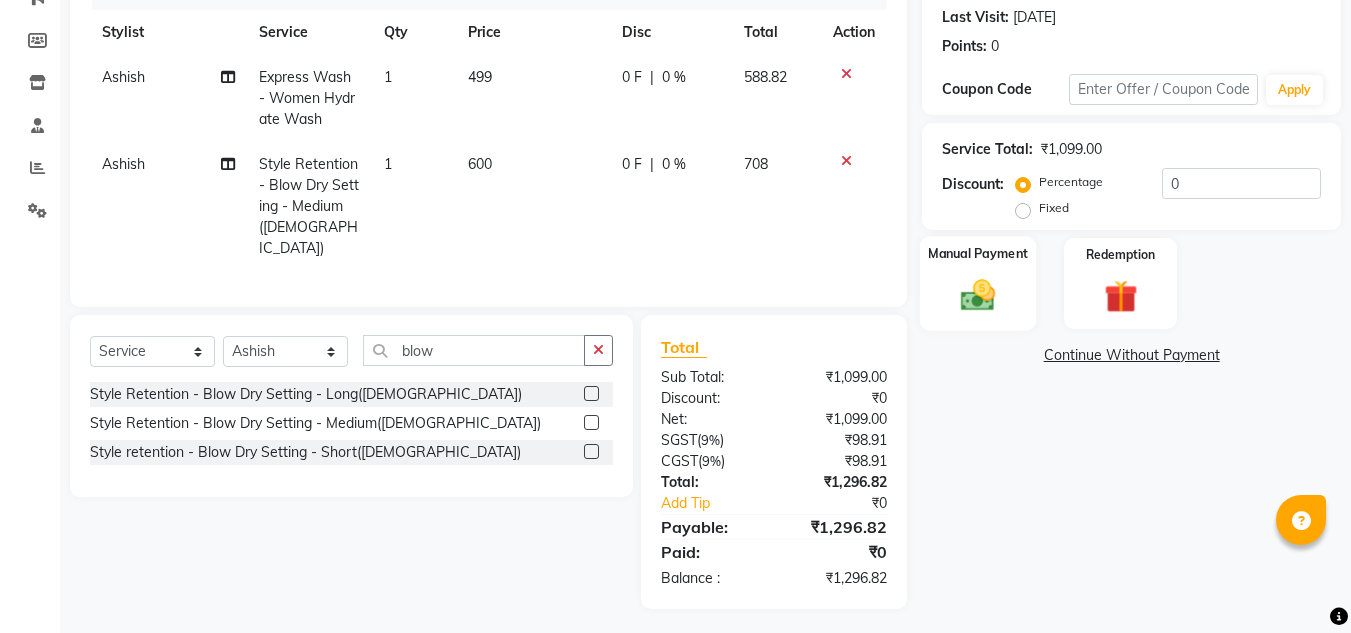 click on "Manual Payment" 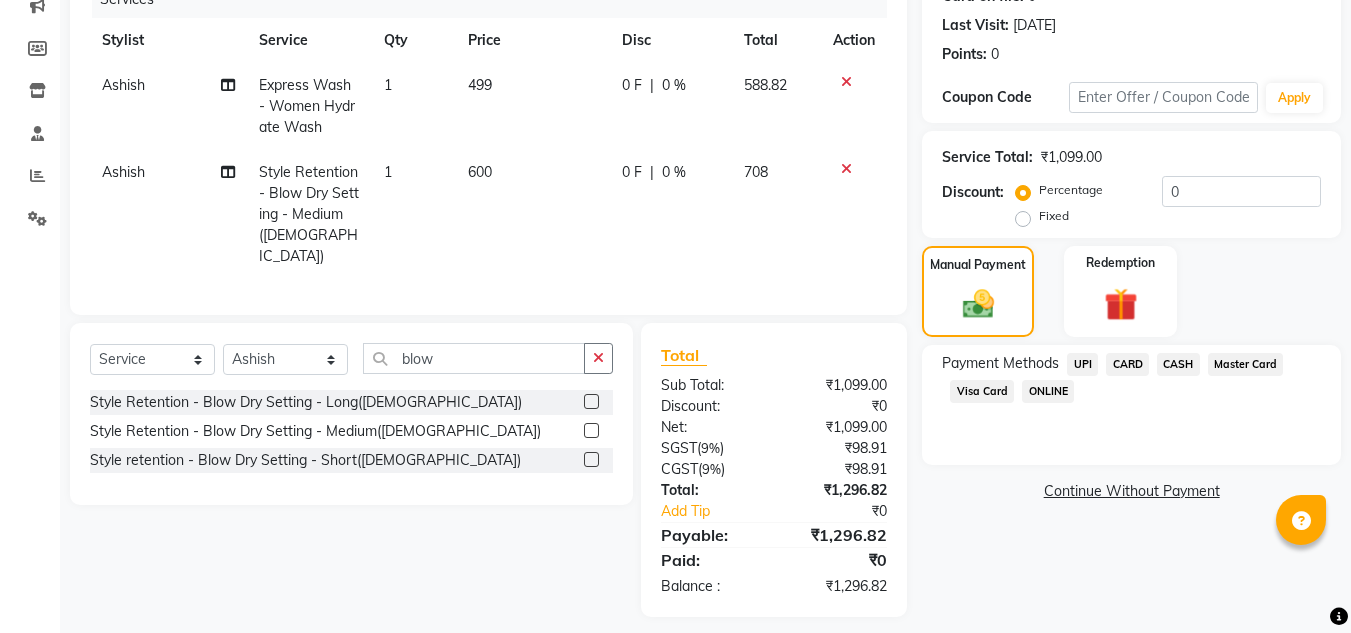 scroll, scrollTop: 275, scrollLeft: 0, axis: vertical 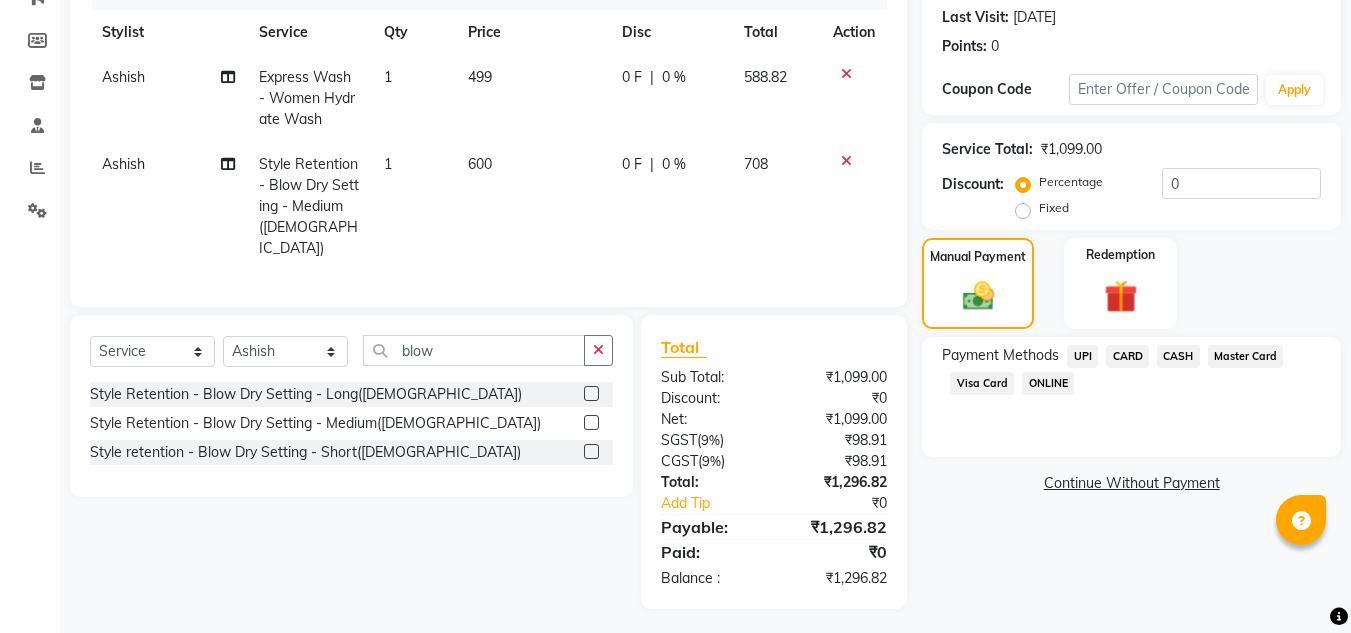 click on "UPI" 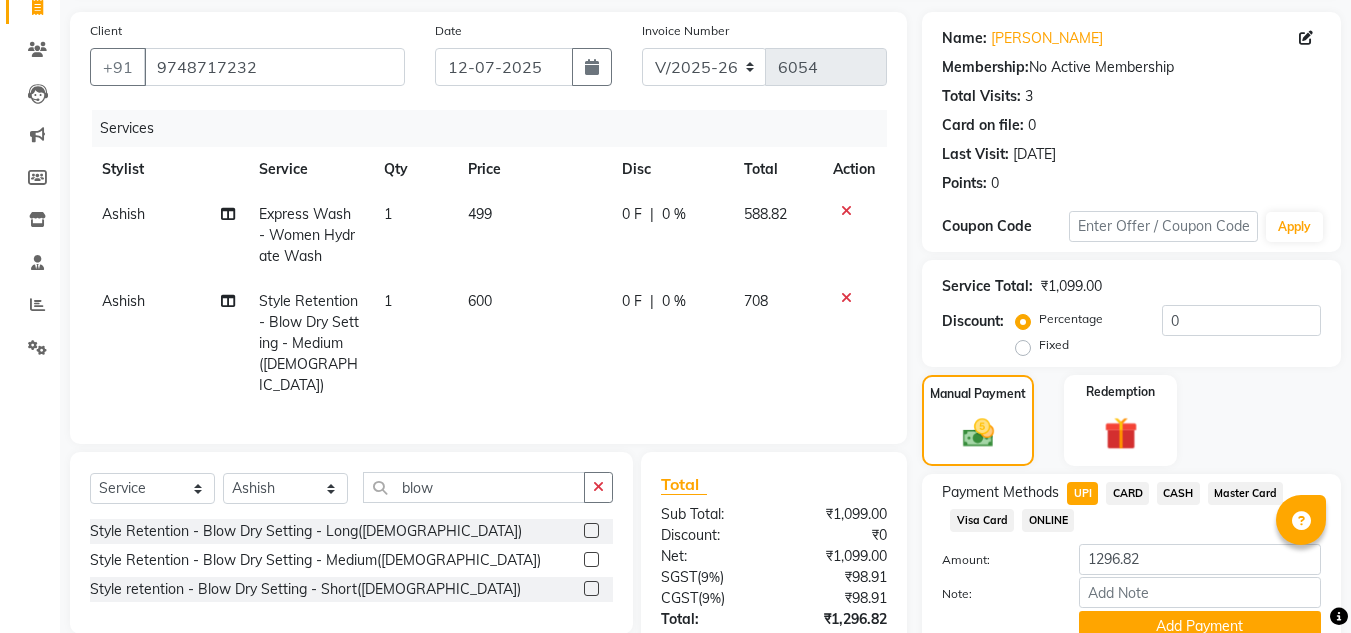scroll, scrollTop: 139, scrollLeft: 0, axis: vertical 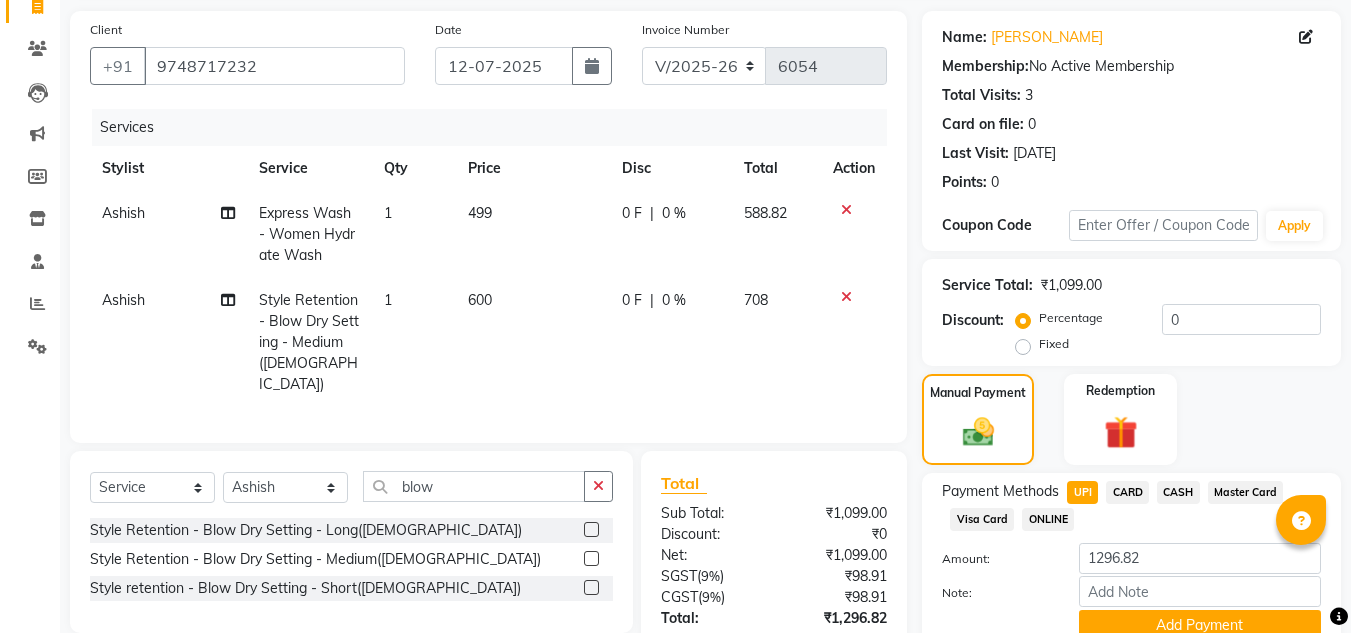 click on "CARD" 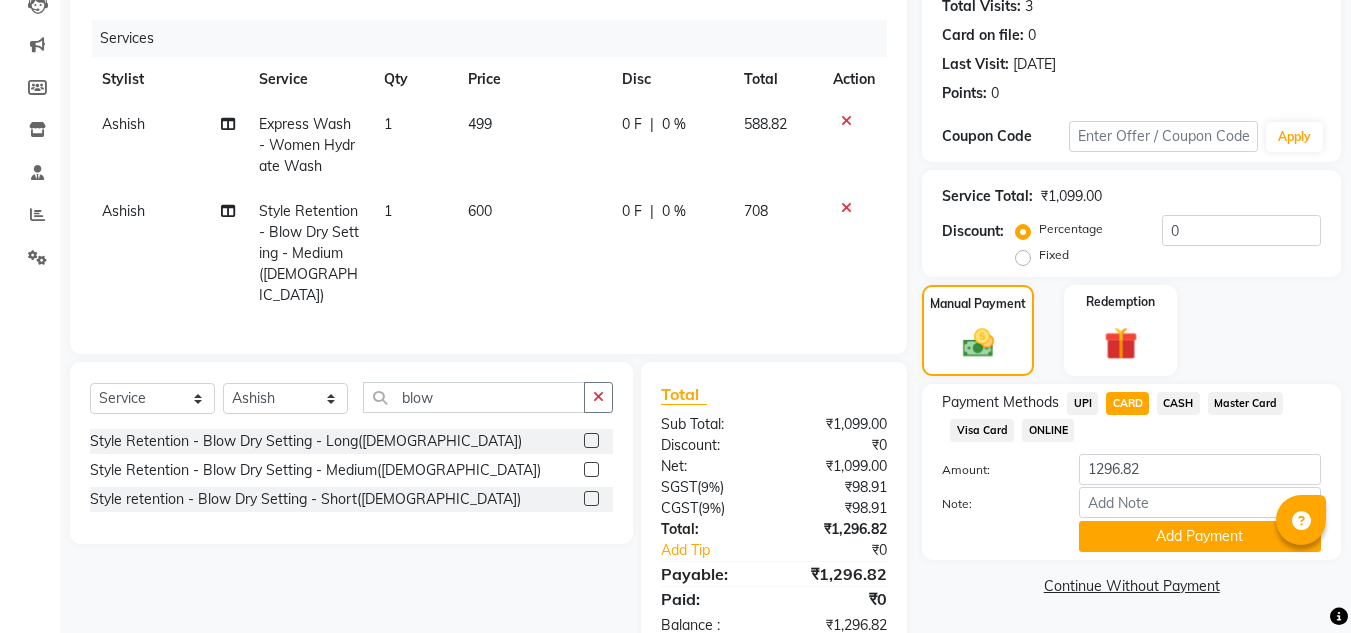 scroll, scrollTop: 232, scrollLeft: 0, axis: vertical 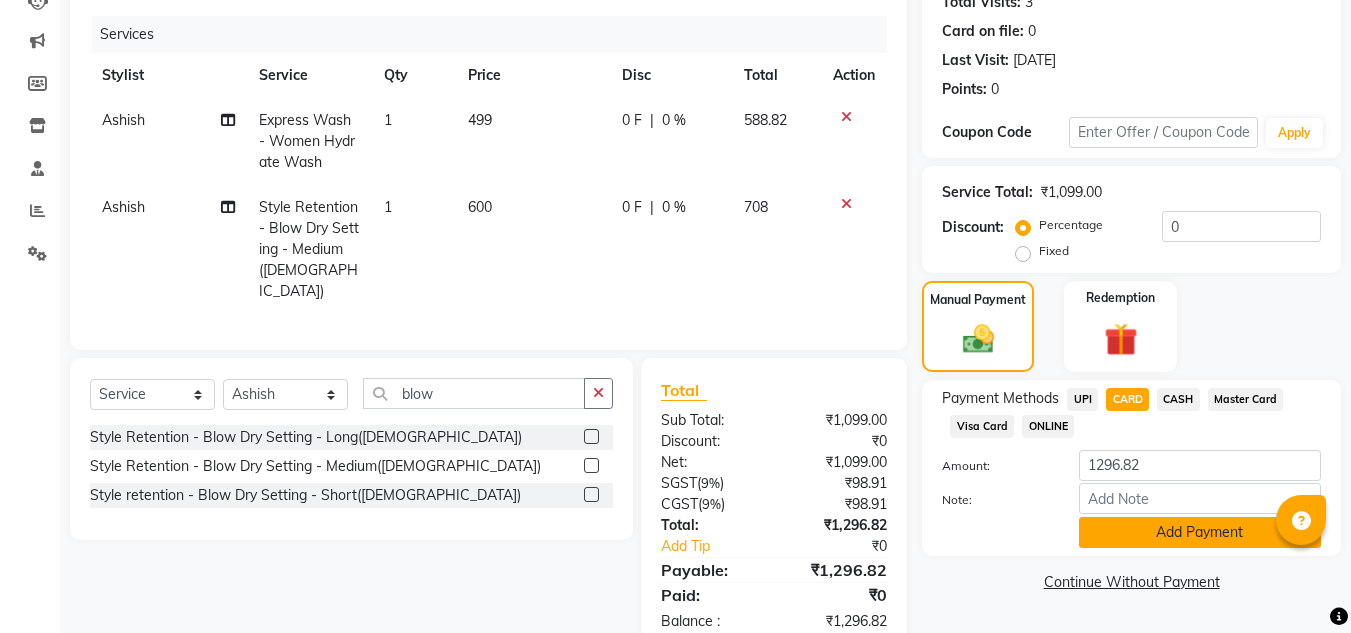 click on "Add Payment" 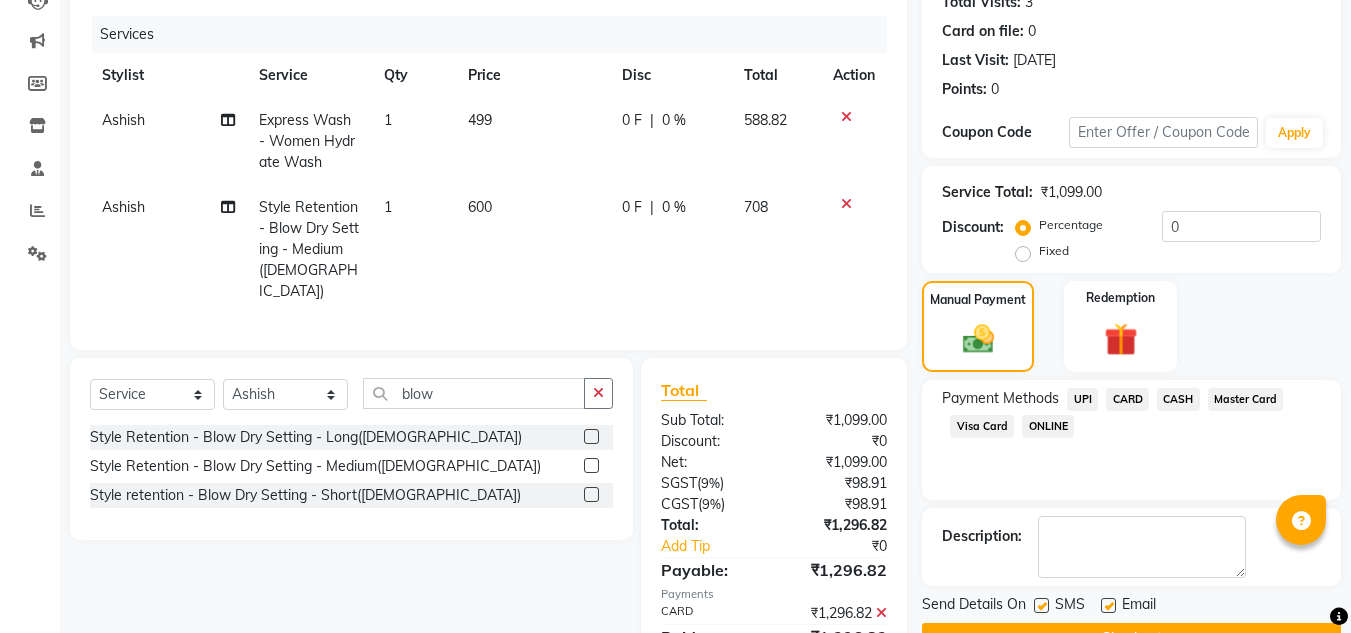 scroll, scrollTop: 317, scrollLeft: 0, axis: vertical 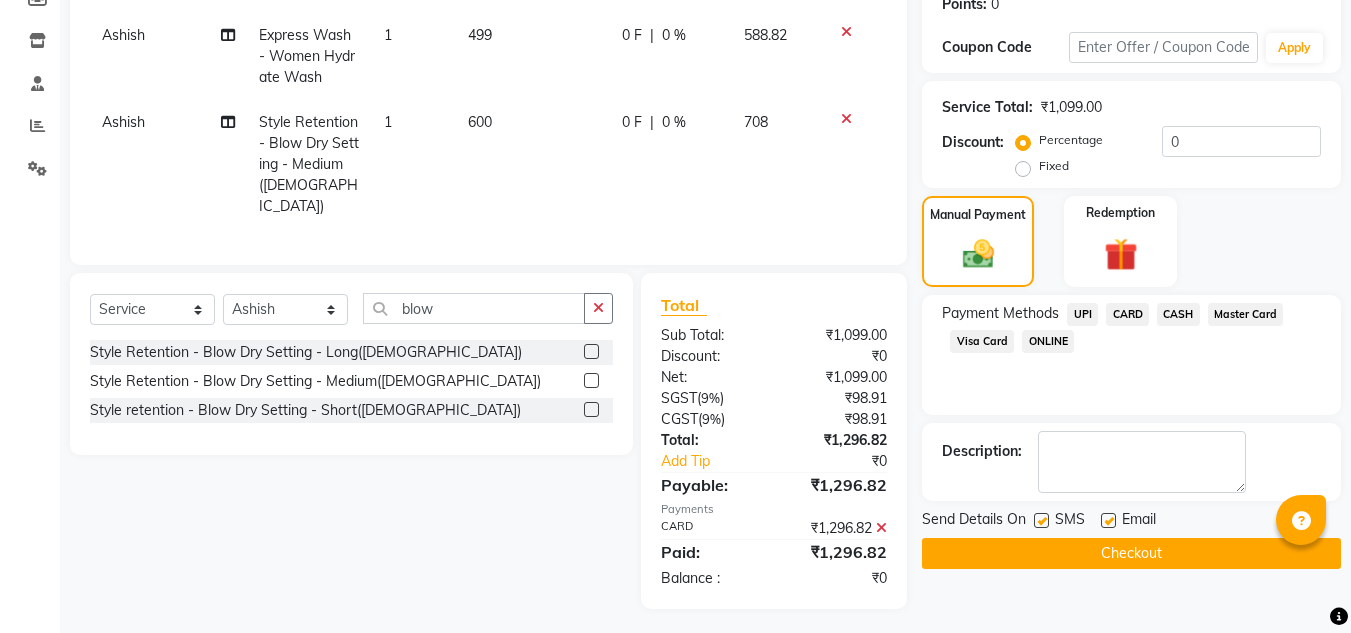 click 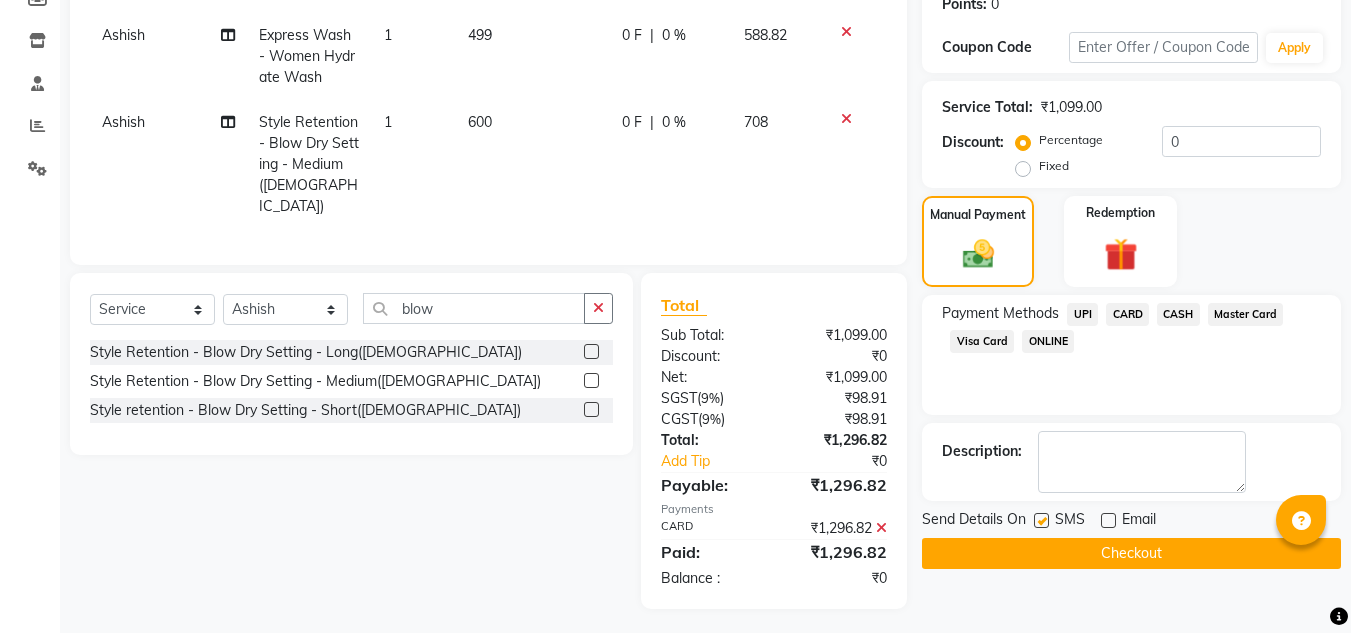 click on "Checkout" 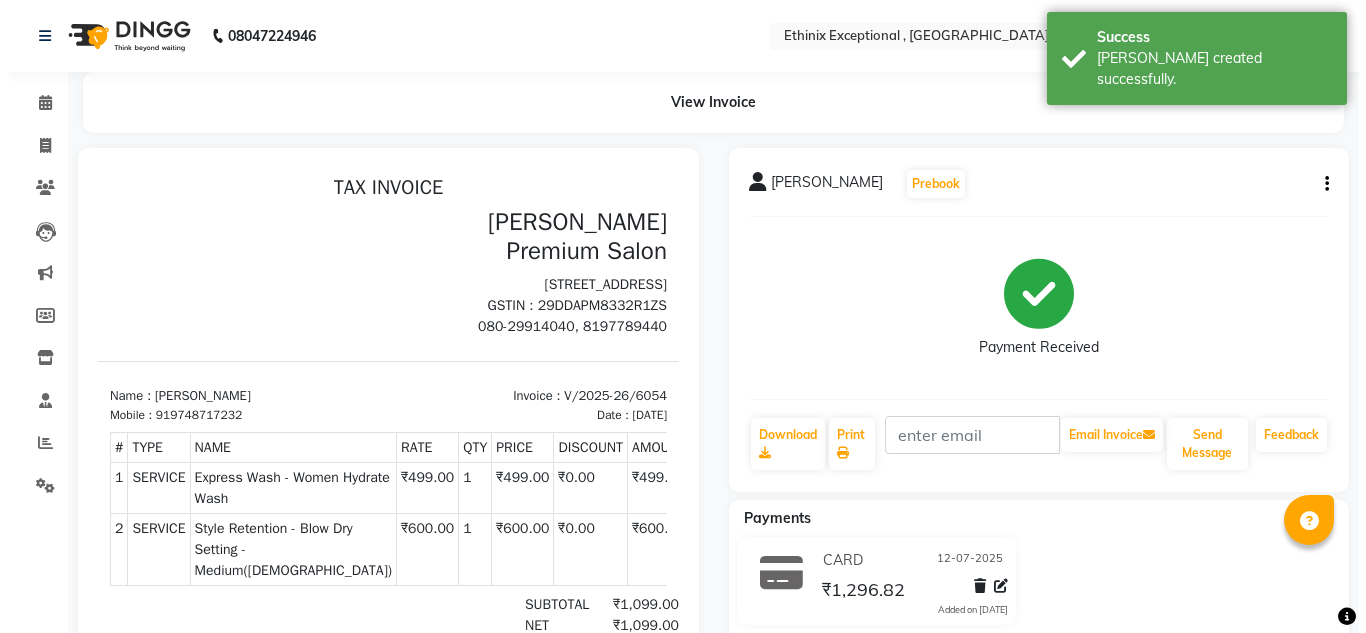 scroll, scrollTop: 0, scrollLeft: 0, axis: both 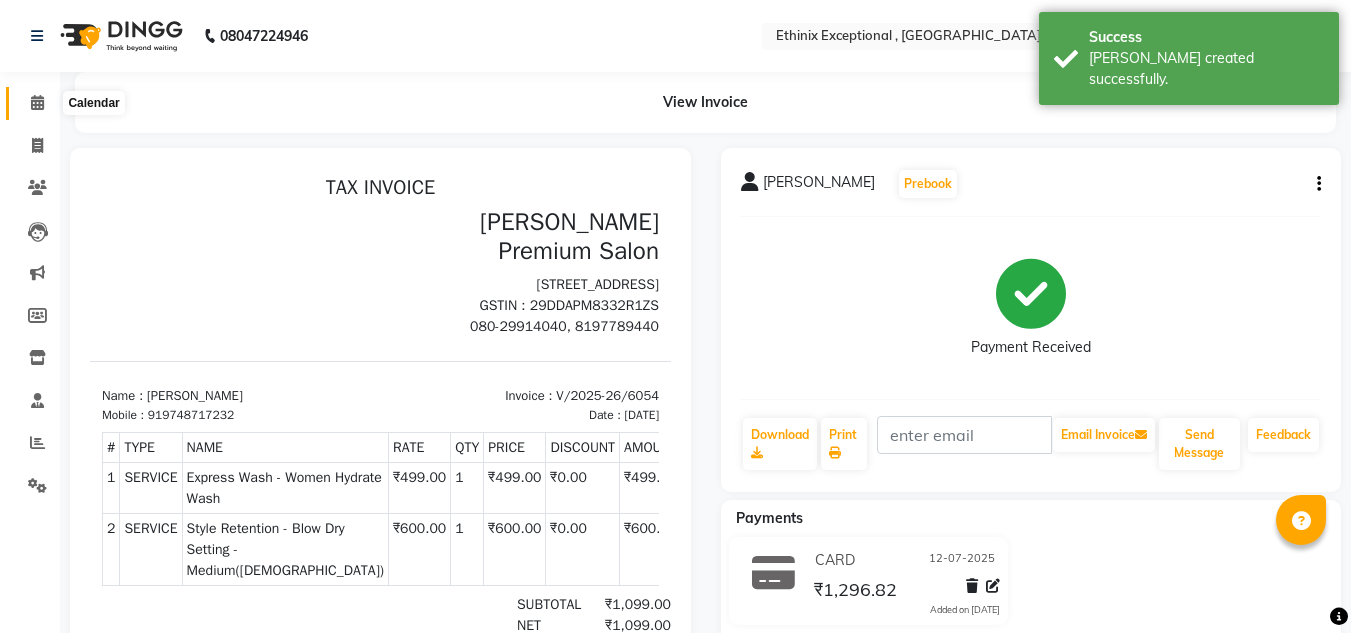 click 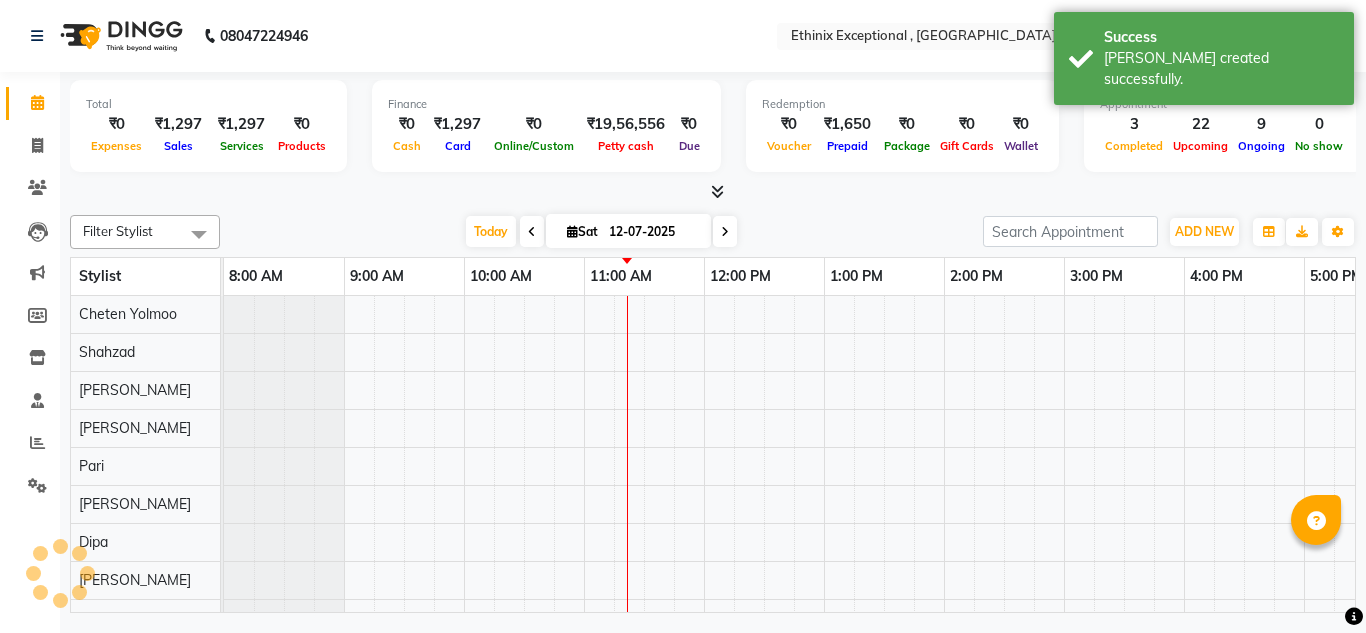 scroll, scrollTop: 0, scrollLeft: 361, axis: horizontal 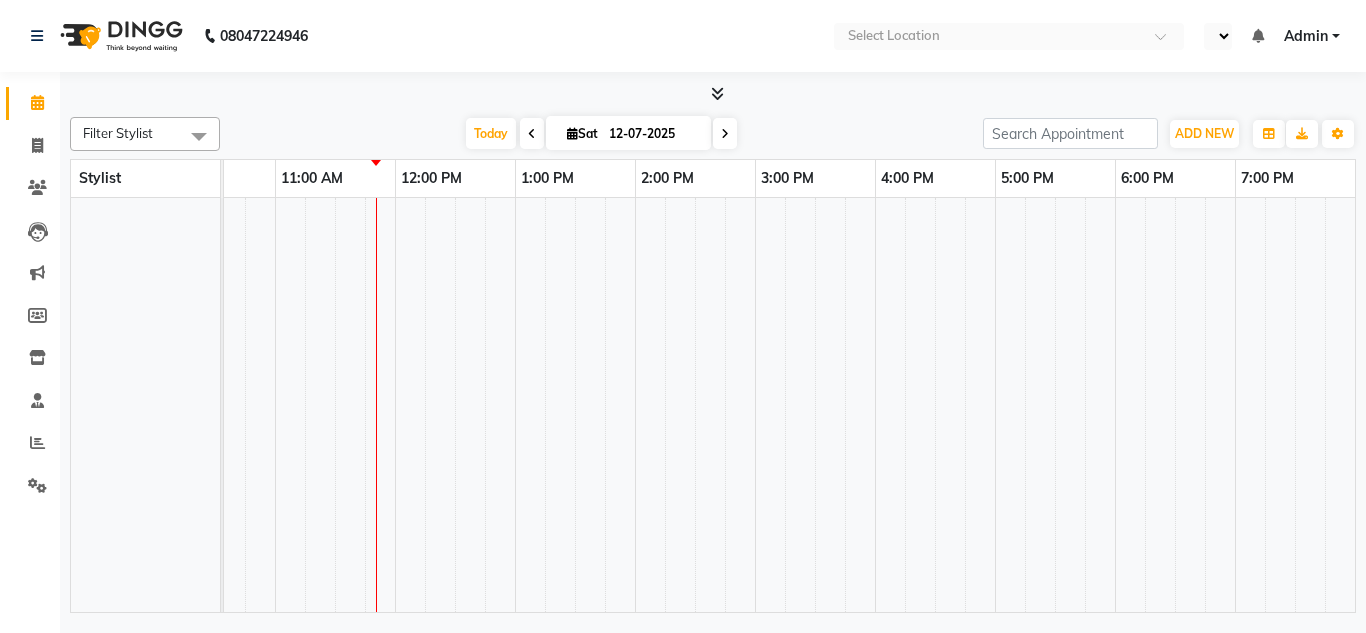 select on "en" 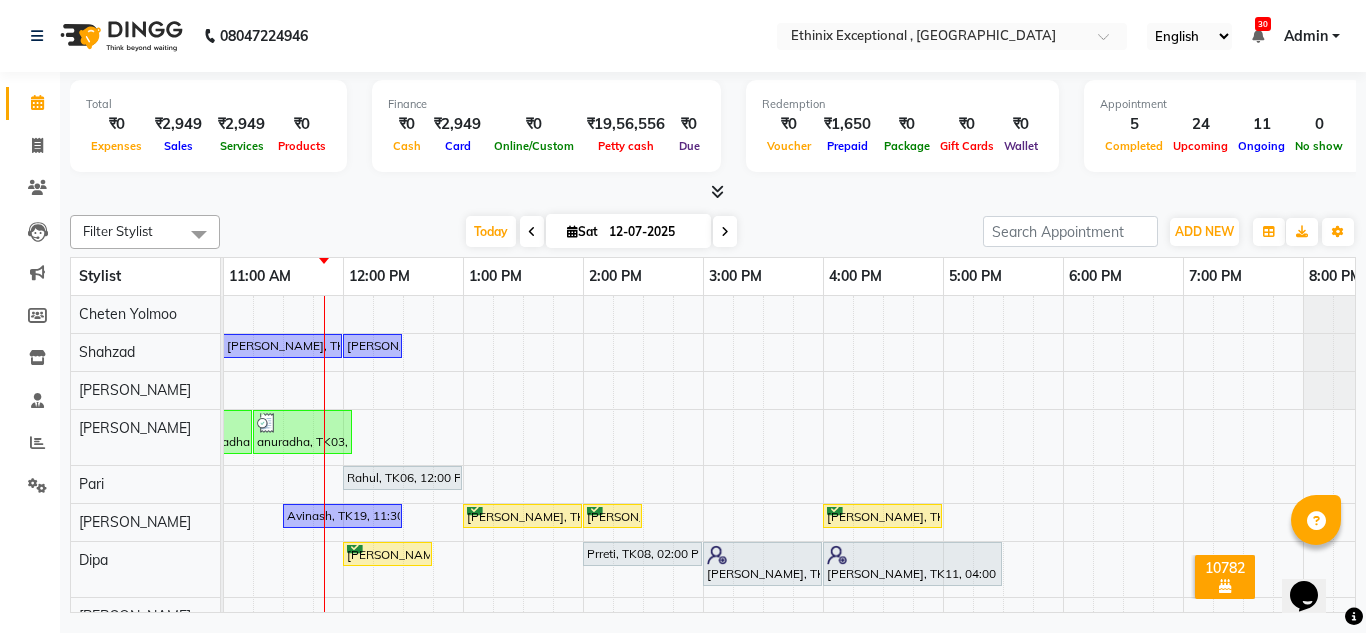 scroll, scrollTop: 0, scrollLeft: 0, axis: both 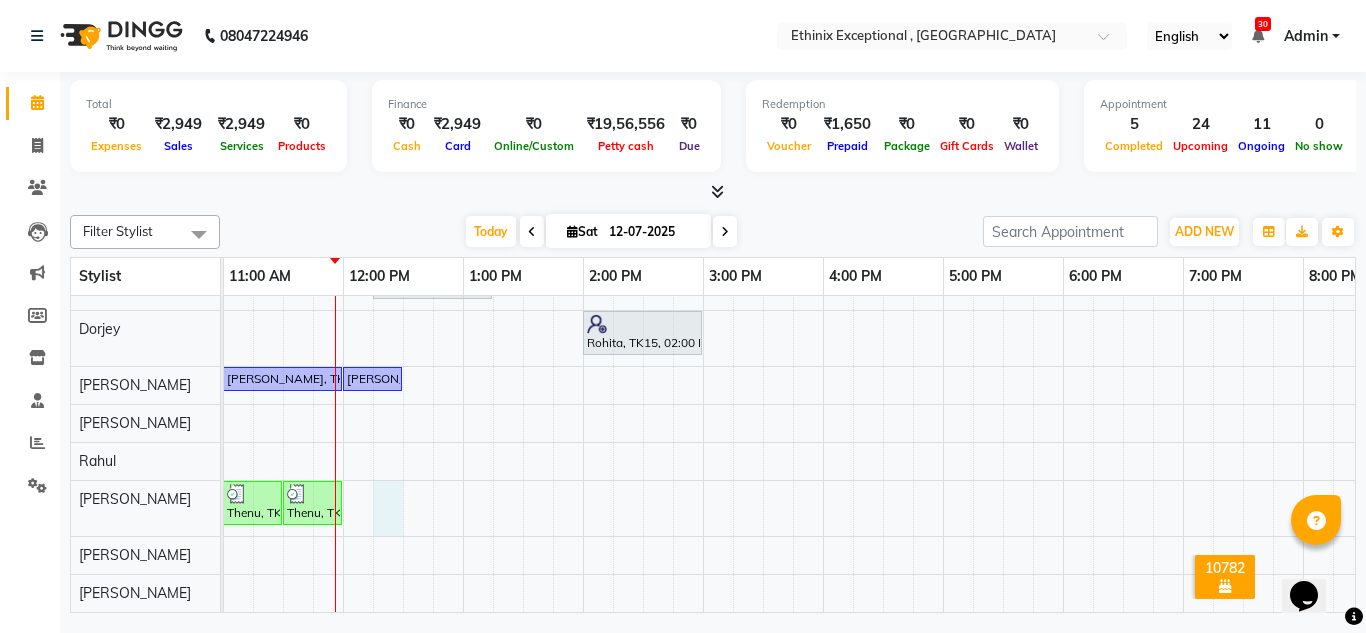 click on "Rajad, TK04, 11:00 AM-12:00 PM, Haircut - Top Tier Men Hair Cut    Rajad, TK04, 12:00 PM-12:30 PM, Haircut - [PERSON_NAME] Trim     anuradha, TK03, 10:15 AM-10:45 AM, Waxing - Blouse Line([DEMOGRAPHIC_DATA])     anuradha, TK03, 10:45 AM-11:15 AM, Waxing - Full Arms([DEMOGRAPHIC_DATA])     anuradha, TK03, 11:15 AM-12:05 PM, Waxing - Full Arms([DEMOGRAPHIC_DATA]),Waxing - Full Legs([DEMOGRAPHIC_DATA]),Waxing - Under Arms [DEMOGRAPHIC_DATA]([DEMOGRAPHIC_DATA])    Rahul, TK06, 12:00 PM-01:00 PM, Nail Extension - Gel Polish Removal([DEMOGRAPHIC_DATA])    [GEOGRAPHIC_DATA], TK19, 11:30 AM-12:30 PM, Haircut - Premier Men Hair Cut      [PERSON_NAME], TK24, 01:00 PM-02:00 PM, Haircut - Premier Men Hair Cut      [PERSON_NAME], TK24, 02:00 PM-02:30 PM, Haircut - [PERSON_NAME] Trim     [PERSON_NAME], TK07, 04:00 PM-05:00 PM, Haircut - Premier Men Hair Cut      [PERSON_NAME], TK09, 12:00 PM-12:45 PM, Bond Builder - Ola Plex Express Spa - Medium([DEMOGRAPHIC_DATA])    Prreti, TK08, 02:00 PM-03:00 PM, Haircut - Premier Women Hair Cut     [PERSON_NAME], TK11, 03:00 PM-04:00 PM, Hair spa With Cavier + Booster Medium Women" at bounding box center [763, 6] 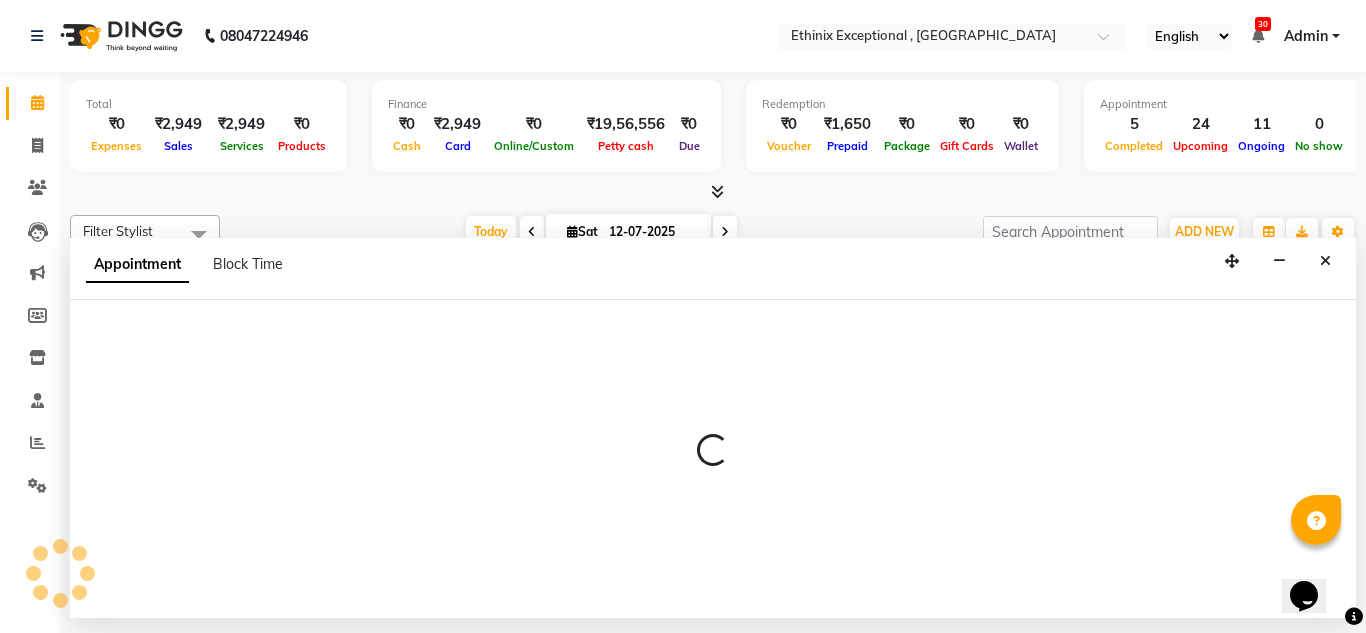 select on "82395" 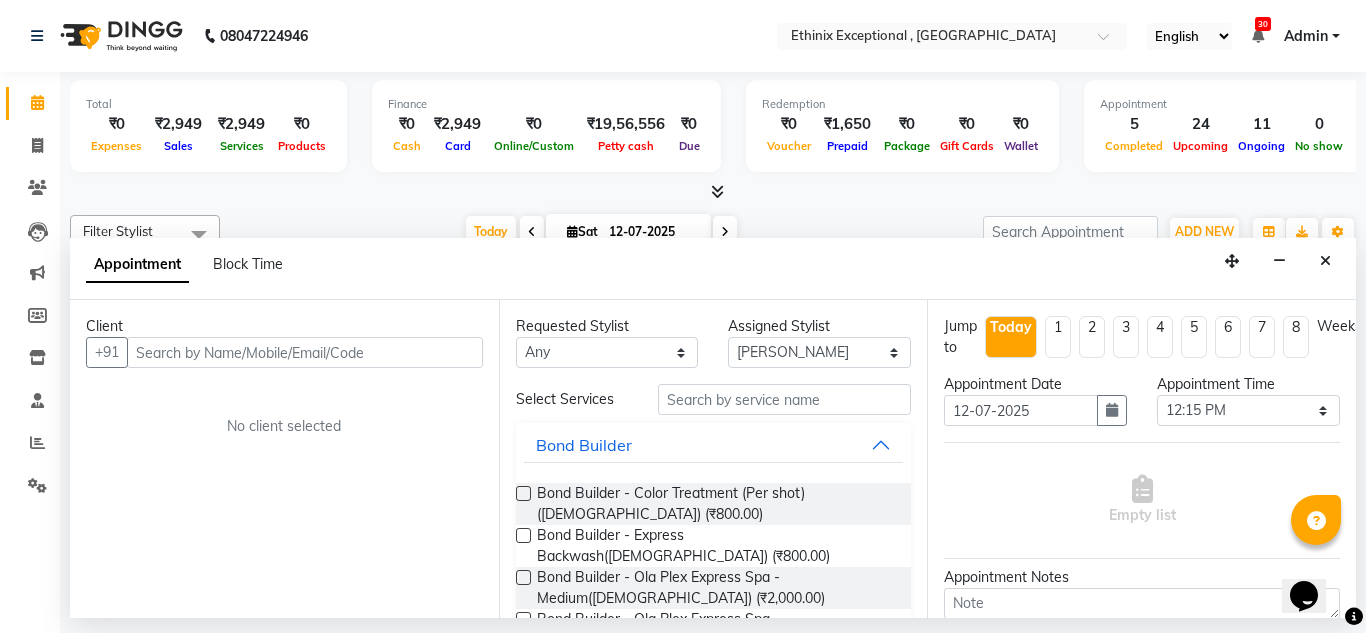 click at bounding box center (305, 352) 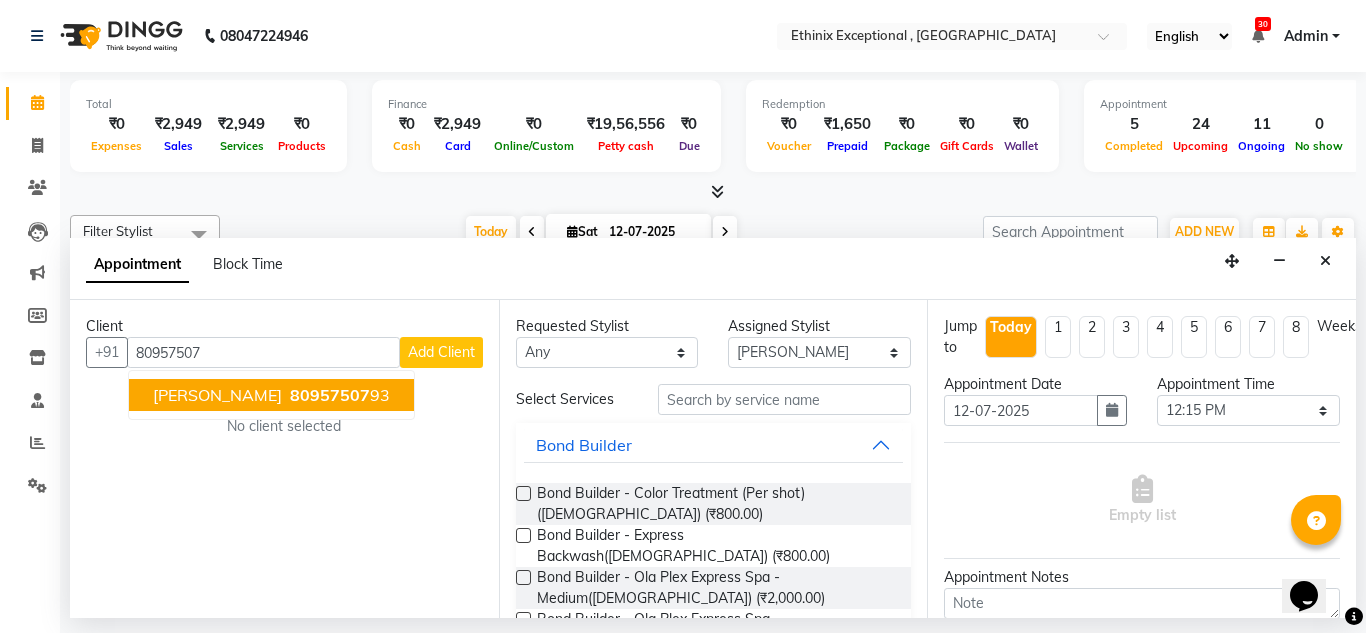click on "80957507" at bounding box center [330, 395] 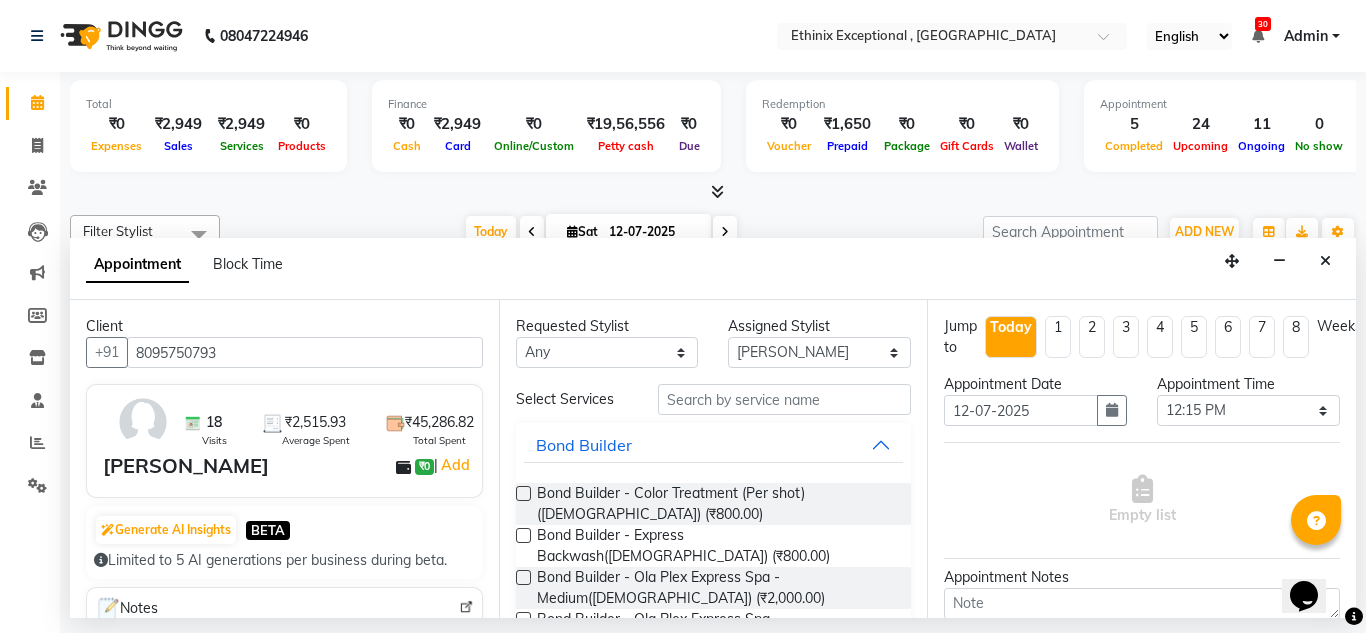 type on "8095750793" 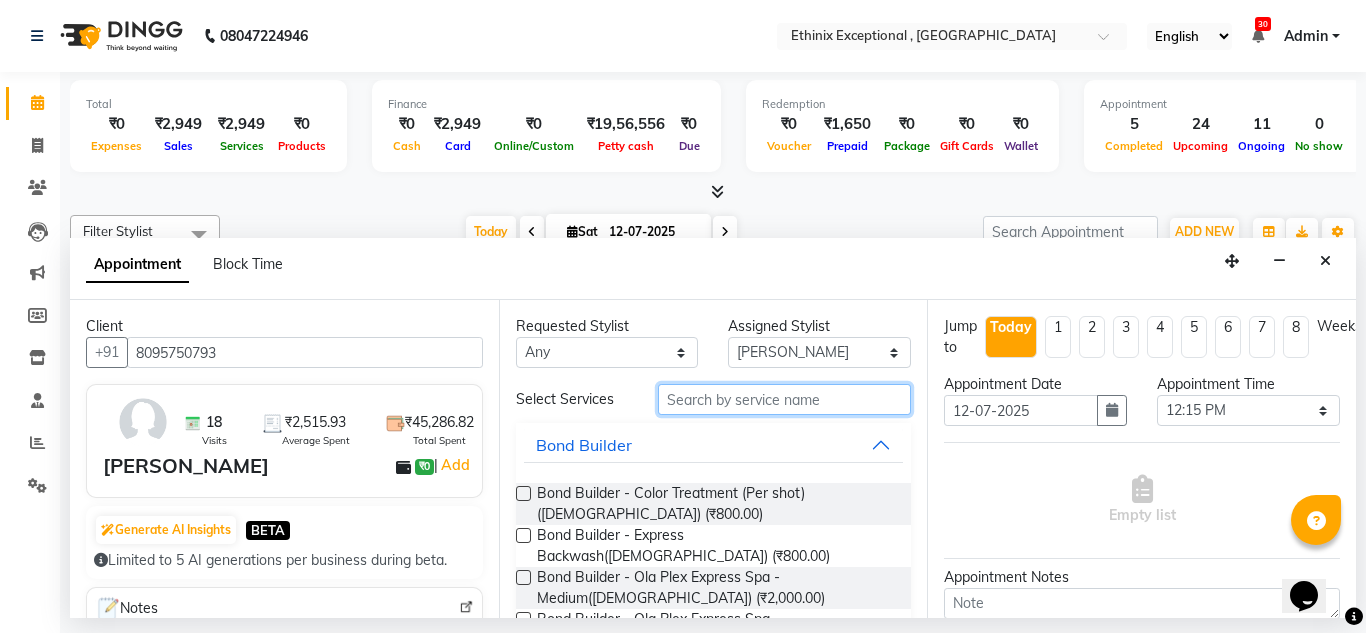 click at bounding box center (785, 399) 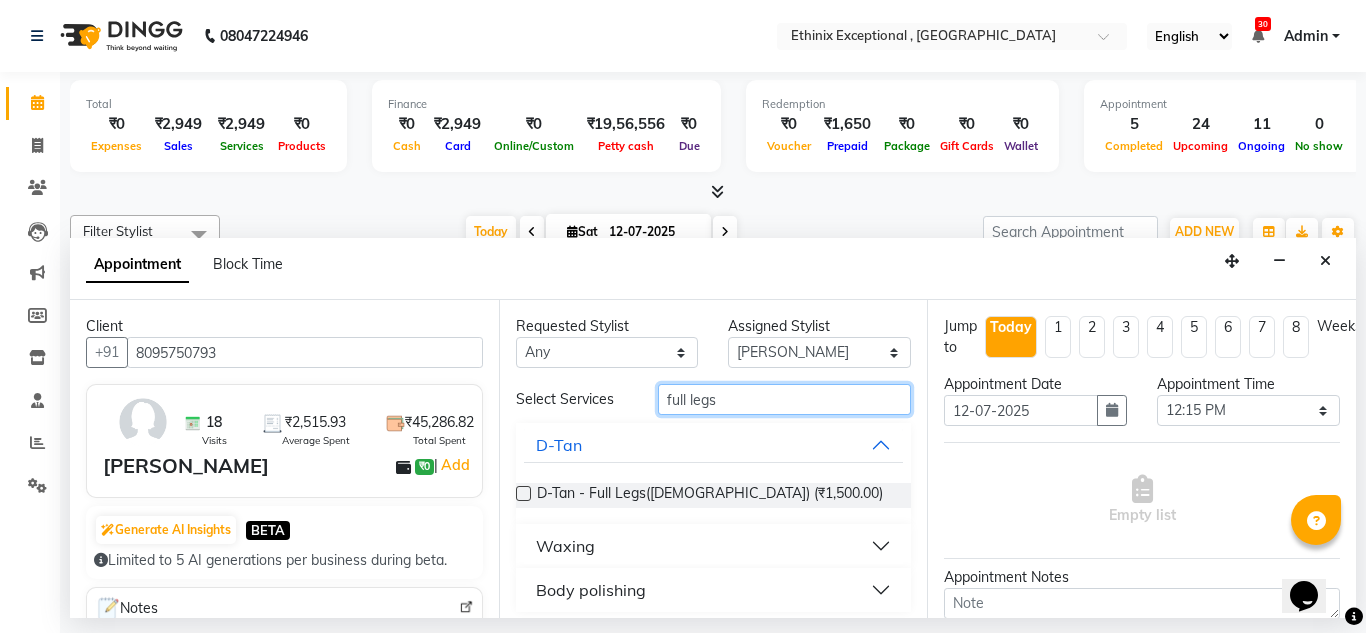 scroll, scrollTop: 10, scrollLeft: 0, axis: vertical 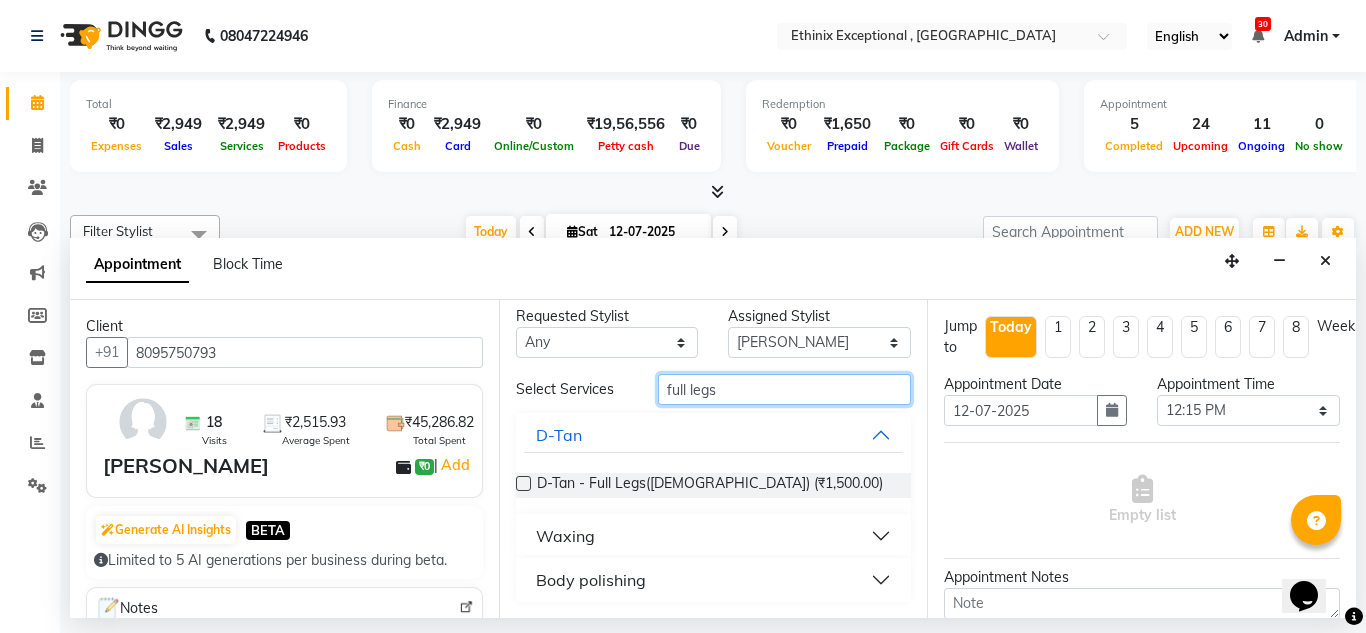 type on "full legs" 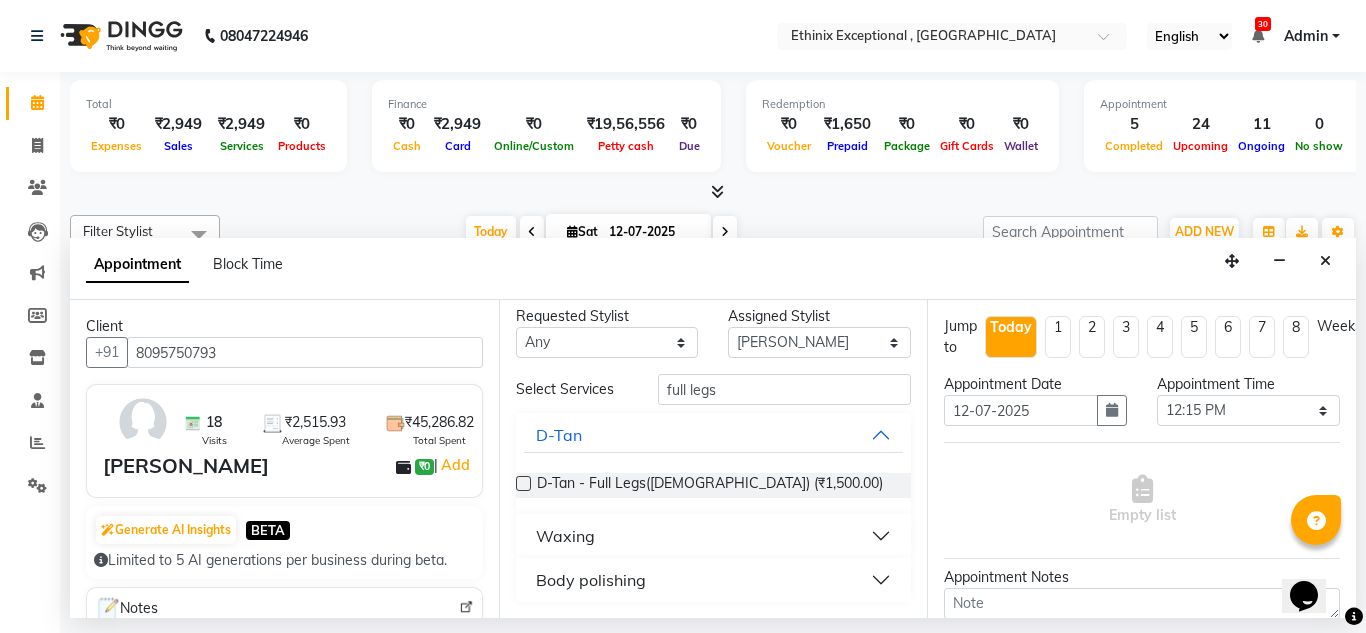 click on "Waxing" at bounding box center (714, 536) 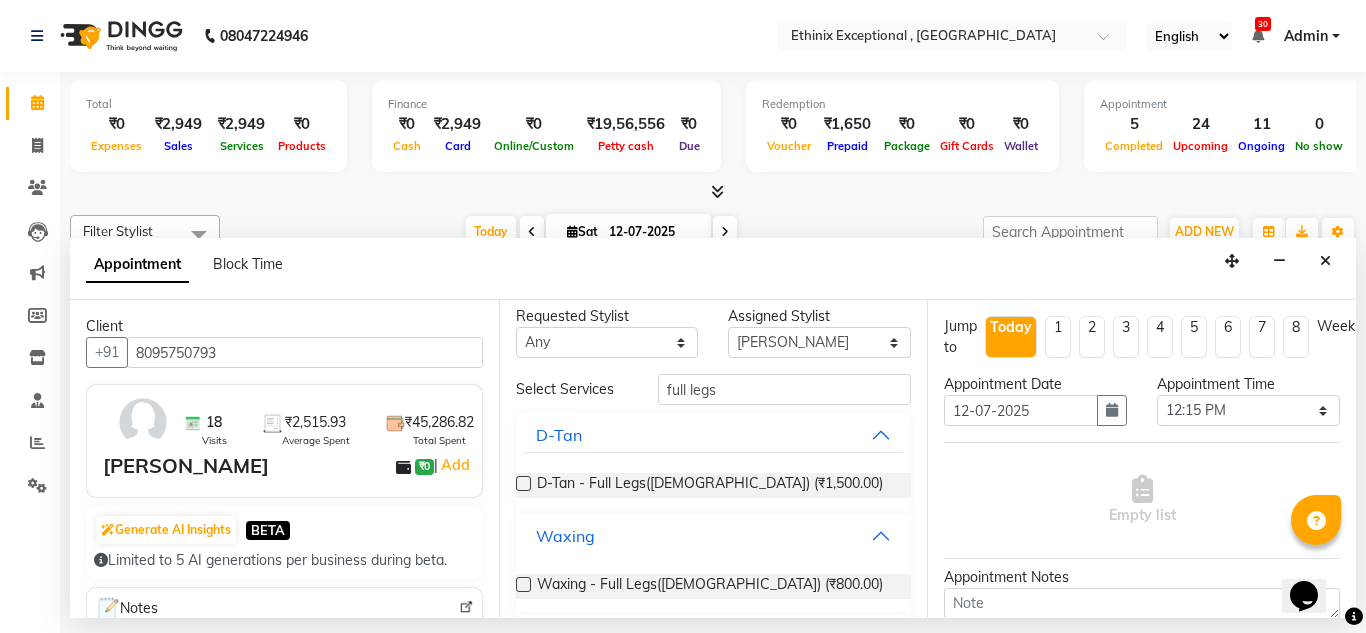 scroll, scrollTop: 67, scrollLeft: 0, axis: vertical 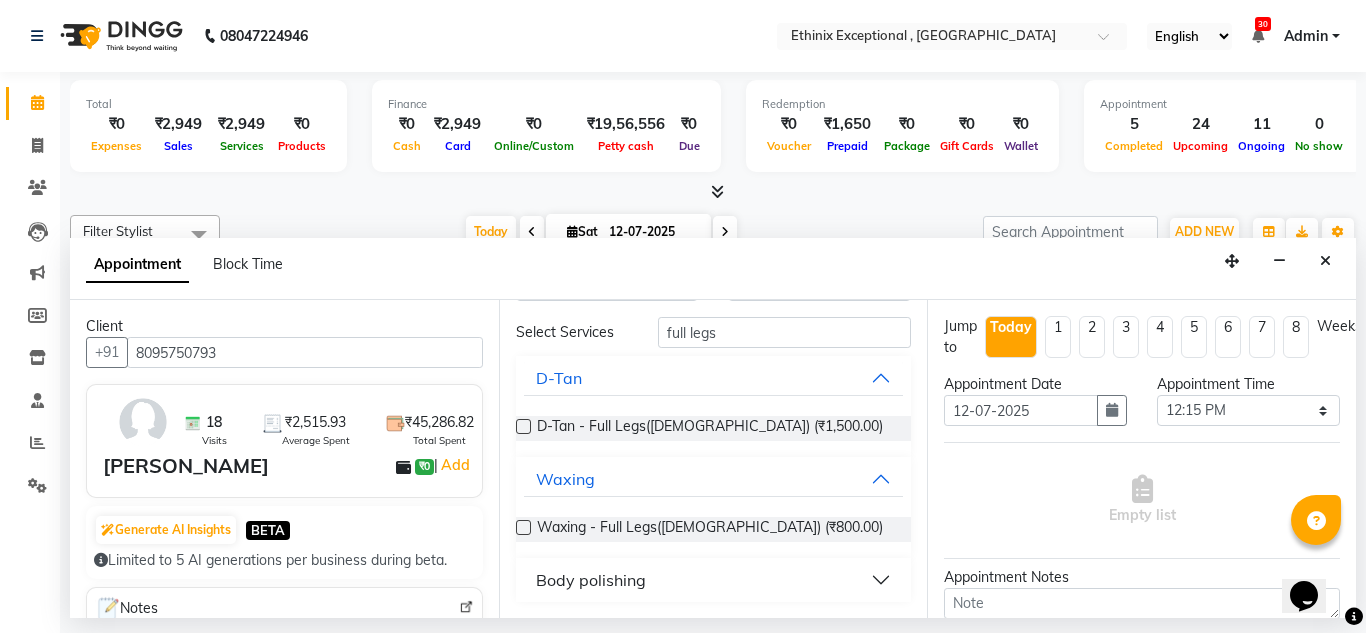 click on "Waxing - Full Legs([DEMOGRAPHIC_DATA]) (₹800.00)" at bounding box center (710, 529) 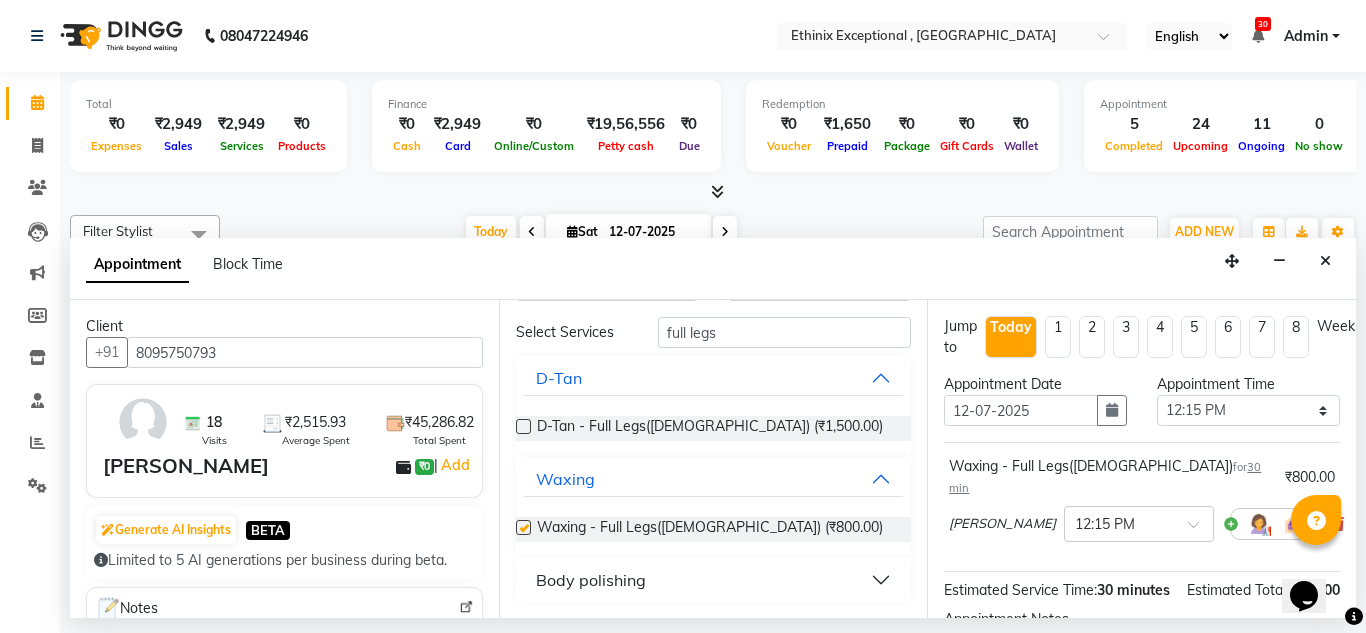 checkbox on "false" 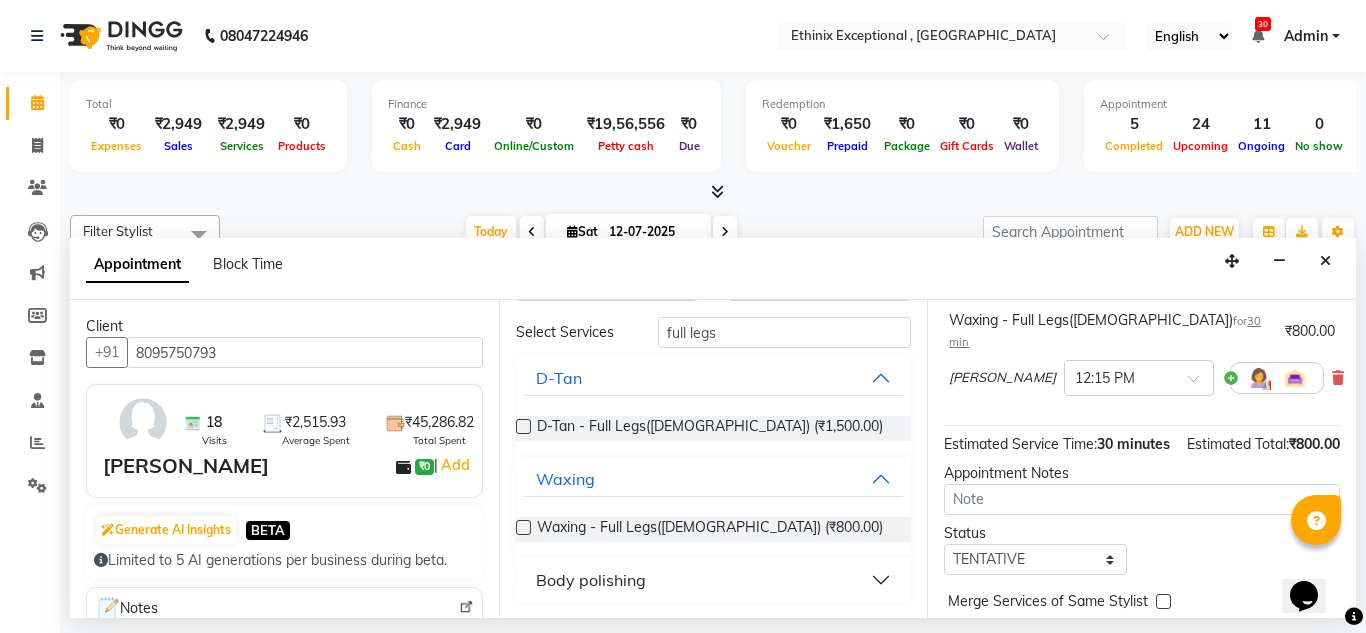 scroll, scrollTop: 244, scrollLeft: 0, axis: vertical 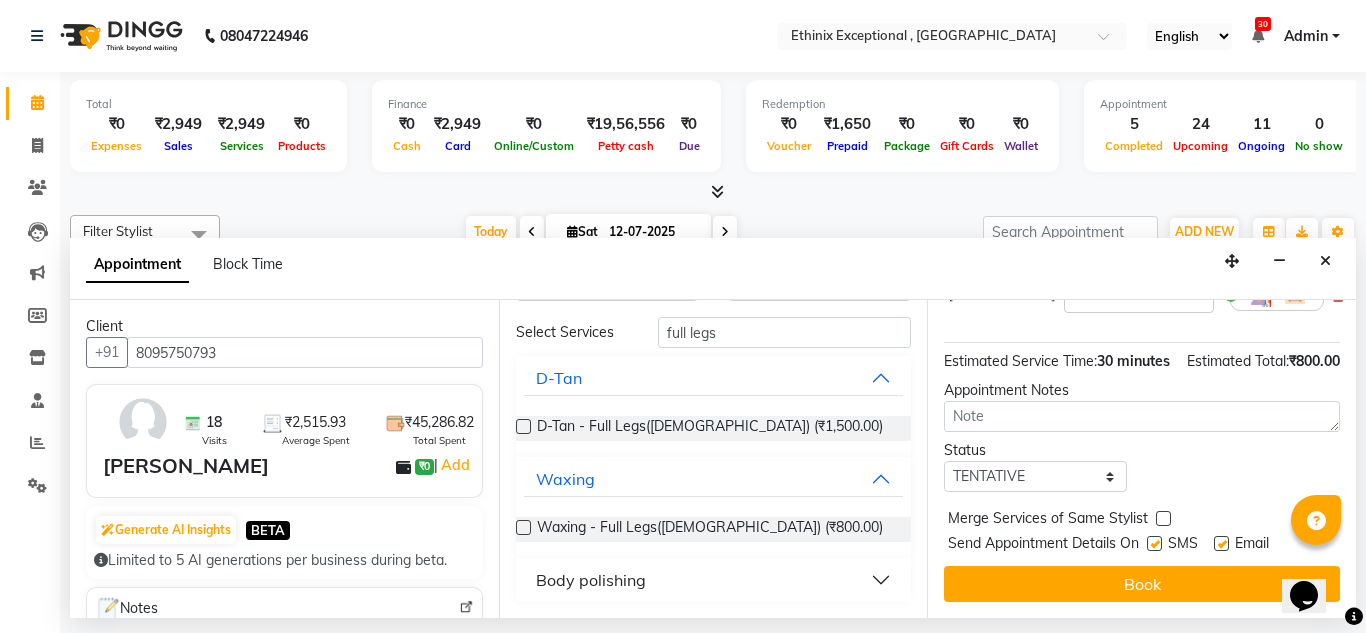 click at bounding box center [1221, 543] 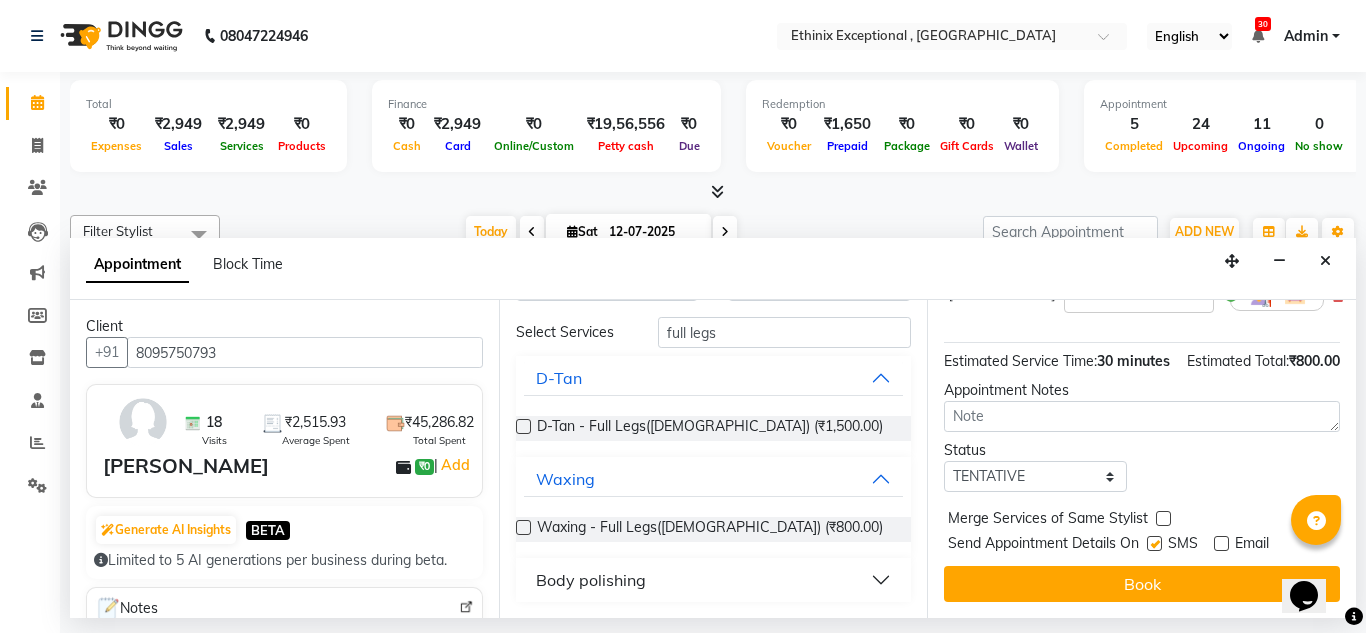 click at bounding box center [1154, 543] 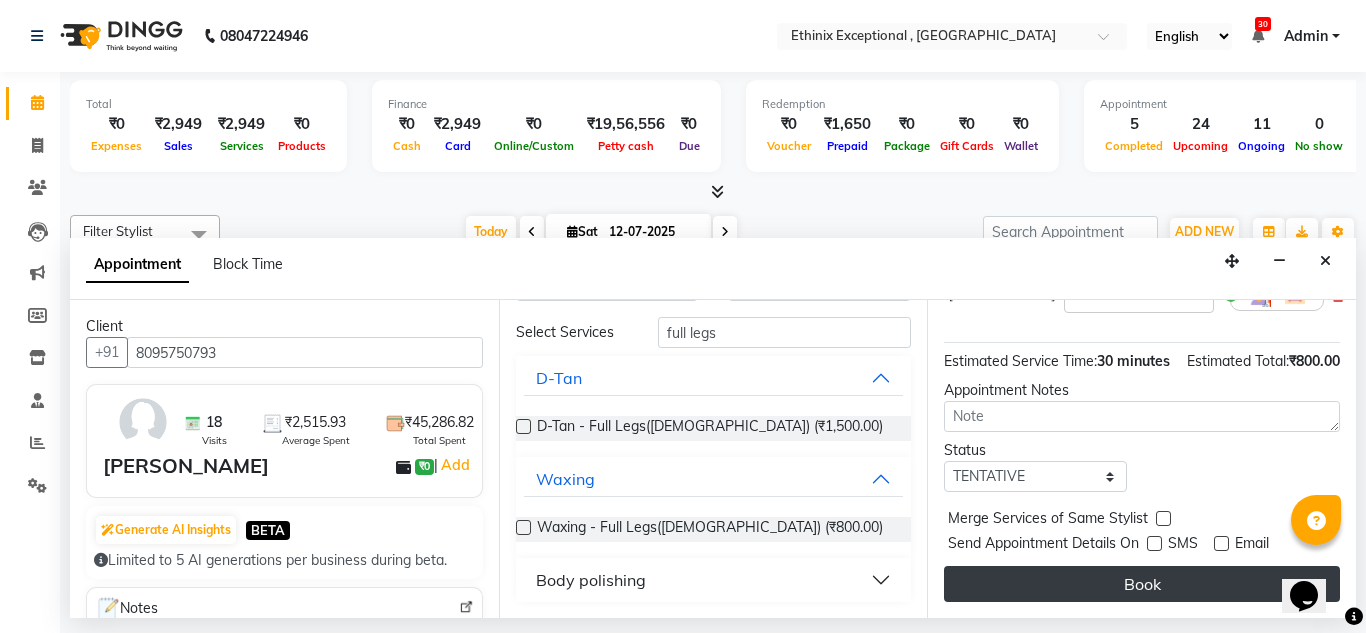 click on "Book" at bounding box center [1142, 584] 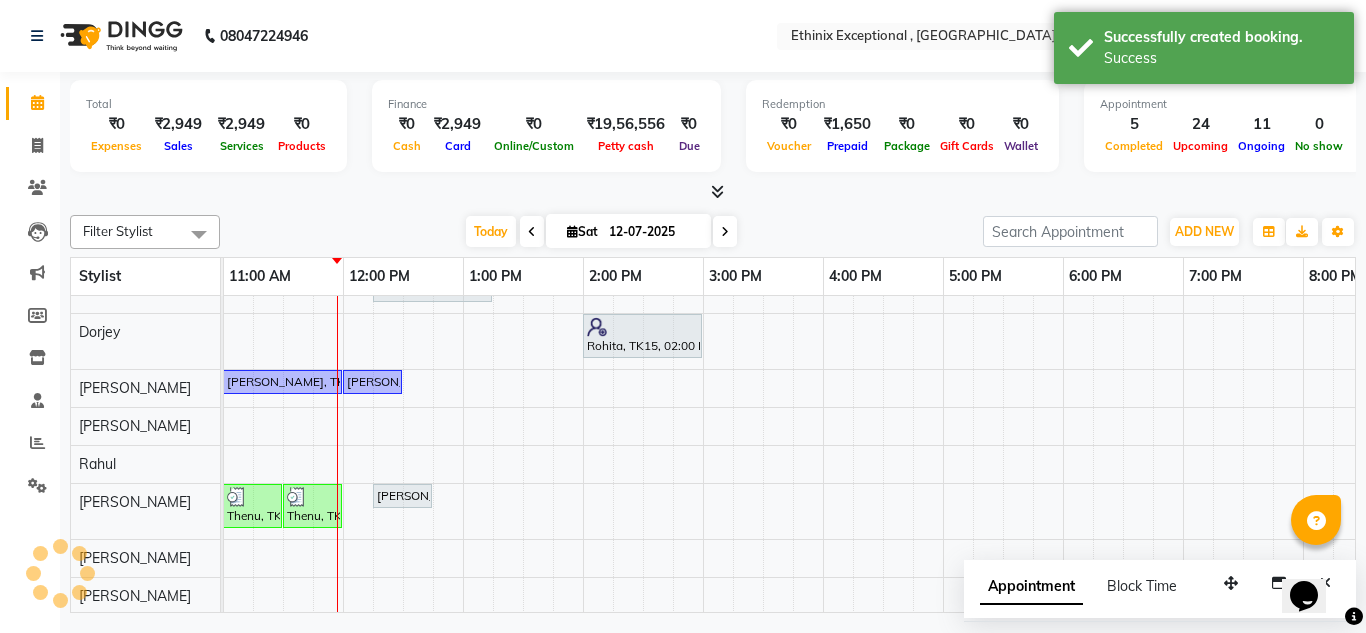 scroll, scrollTop: 929, scrollLeft: 361, axis: both 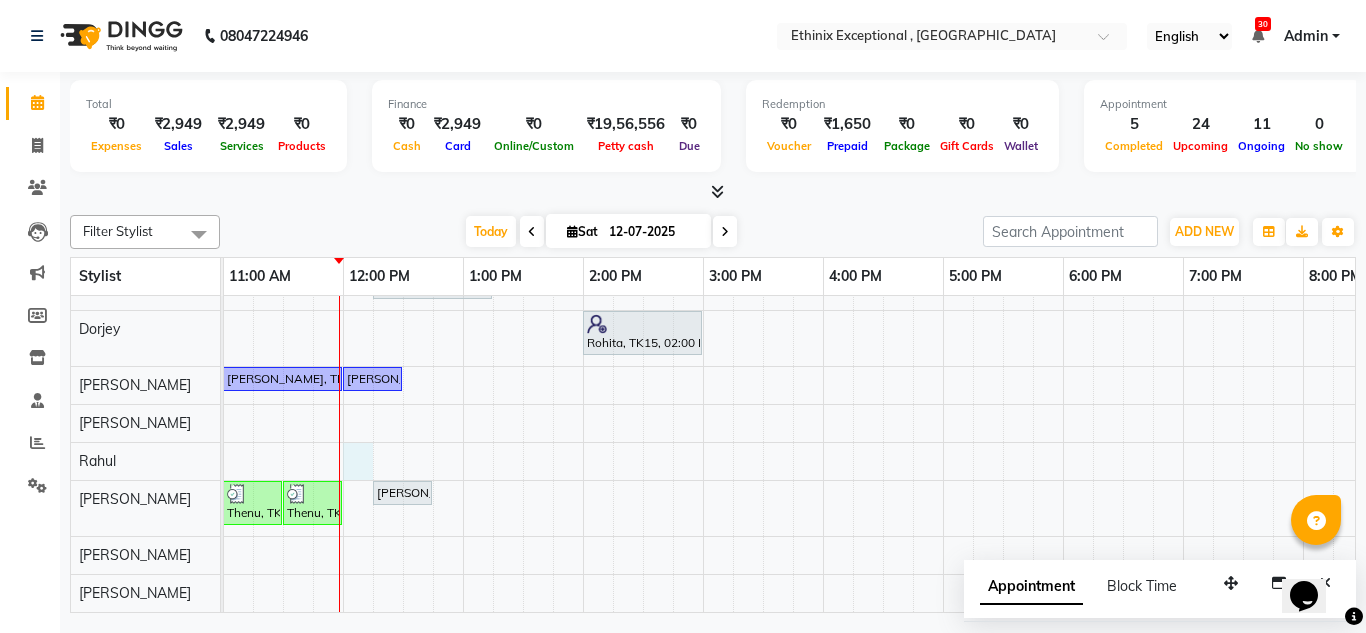 click on "Rajad, TK04, 11:00 AM-12:00 PM, Haircut - Top Tier Men Hair Cut    Rajad, TK04, 12:00 PM-12:30 PM, Haircut - [PERSON_NAME] Trim     anuradha, TK03, 10:15 AM-10:45 AM, Waxing - Blouse Line([DEMOGRAPHIC_DATA])     anuradha, TK03, 10:45 AM-11:15 AM, Waxing - Full Arms([DEMOGRAPHIC_DATA])     anuradha, TK03, 11:15 AM-12:05 PM, Waxing - Full Arms([DEMOGRAPHIC_DATA]),Waxing - Full Legs([DEMOGRAPHIC_DATA]),Waxing - Under Arms [DEMOGRAPHIC_DATA]([DEMOGRAPHIC_DATA])    Rahul, TK06, 02:00 PM-03:00 PM, Nail Extension - Gel Polish Removal([DEMOGRAPHIC_DATA])    Avinash, TK19, 11:30 AM-12:30 PM, Haircut - Premier Men Hair Cut      [PERSON_NAME], TK07, 04:00 PM-05:00 PM, Haircut - Premier Men Hair Cut      [PERSON_NAME], TK09, 12:00 PM-12:45 PM, Bond Builder - Ola Plex Express Spa - Medium([DEMOGRAPHIC_DATA])    Prreti, TK08, 02:00 PM-03:00 PM, Haircut - Premier Women Hair Cut     [PERSON_NAME], TK11, 03:00 PM-04:00 PM, Hair spa With Cavier + Booster Medium Women     [PERSON_NAME], TK11, 04:00 PM-05:30 PM, Retuals - Power Hyaluronic Range(Unisex)    Arti, TK16, 11:15 AM-12:15 PM, Haircut - Premier Women Hair Cut" at bounding box center (763, -3) 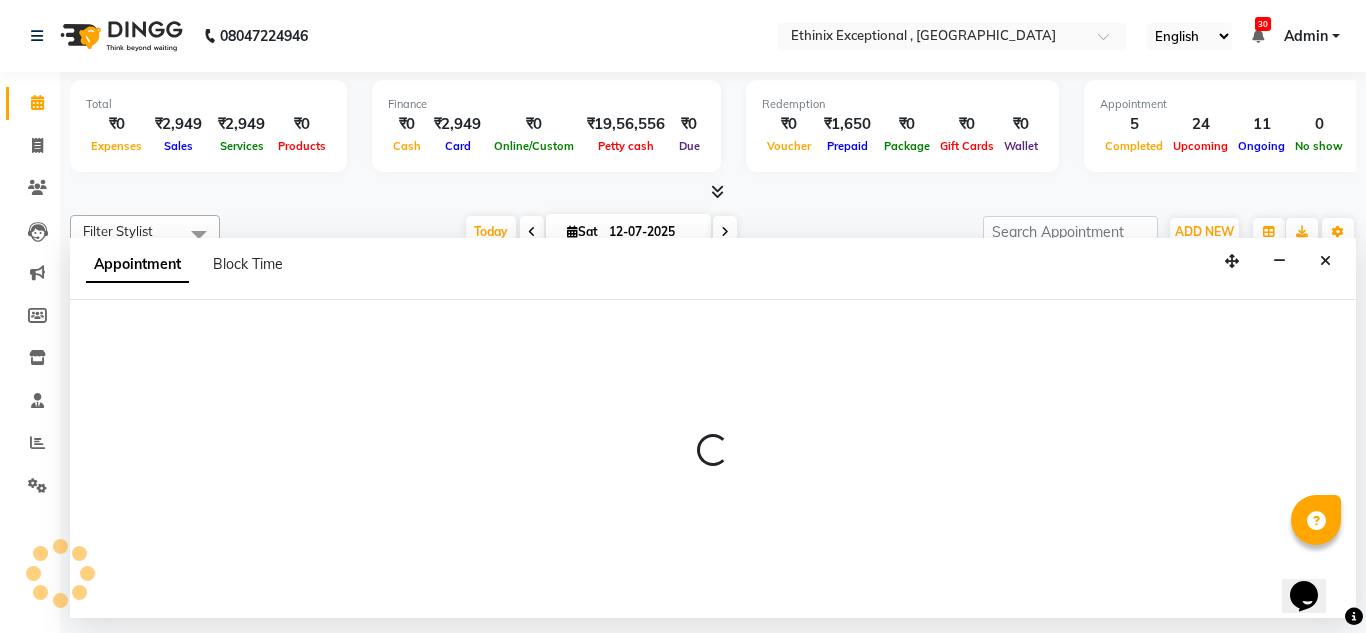 select on "81196" 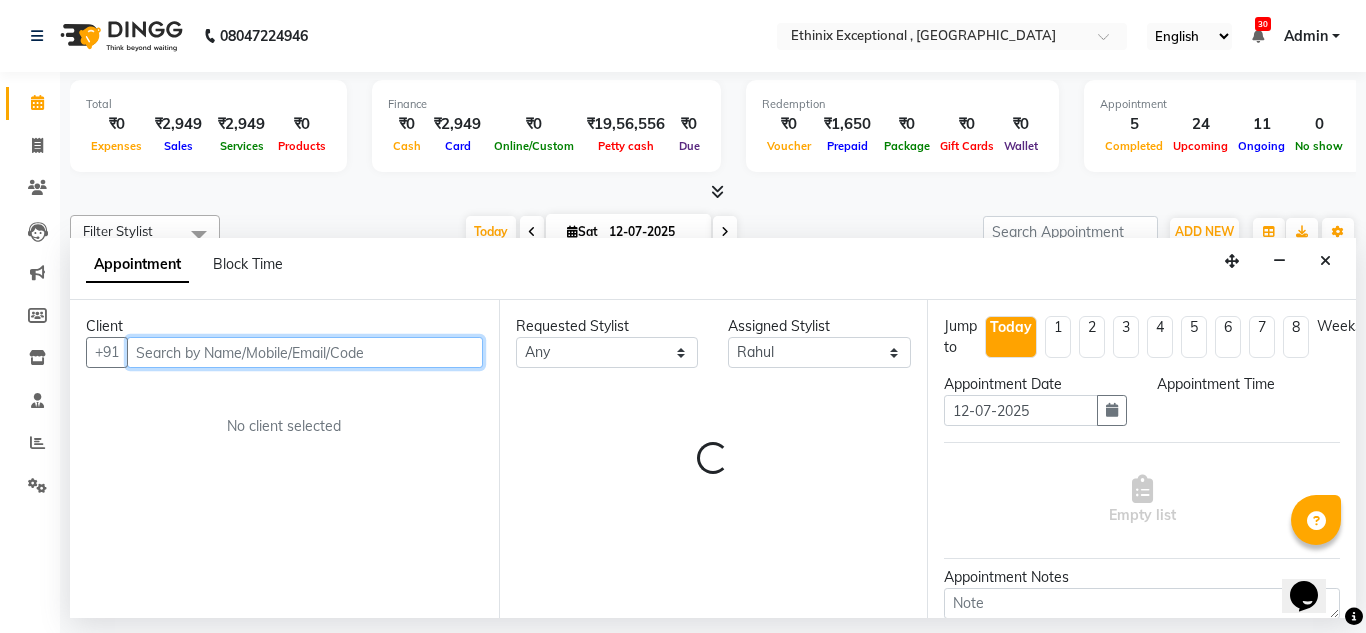 select on "720" 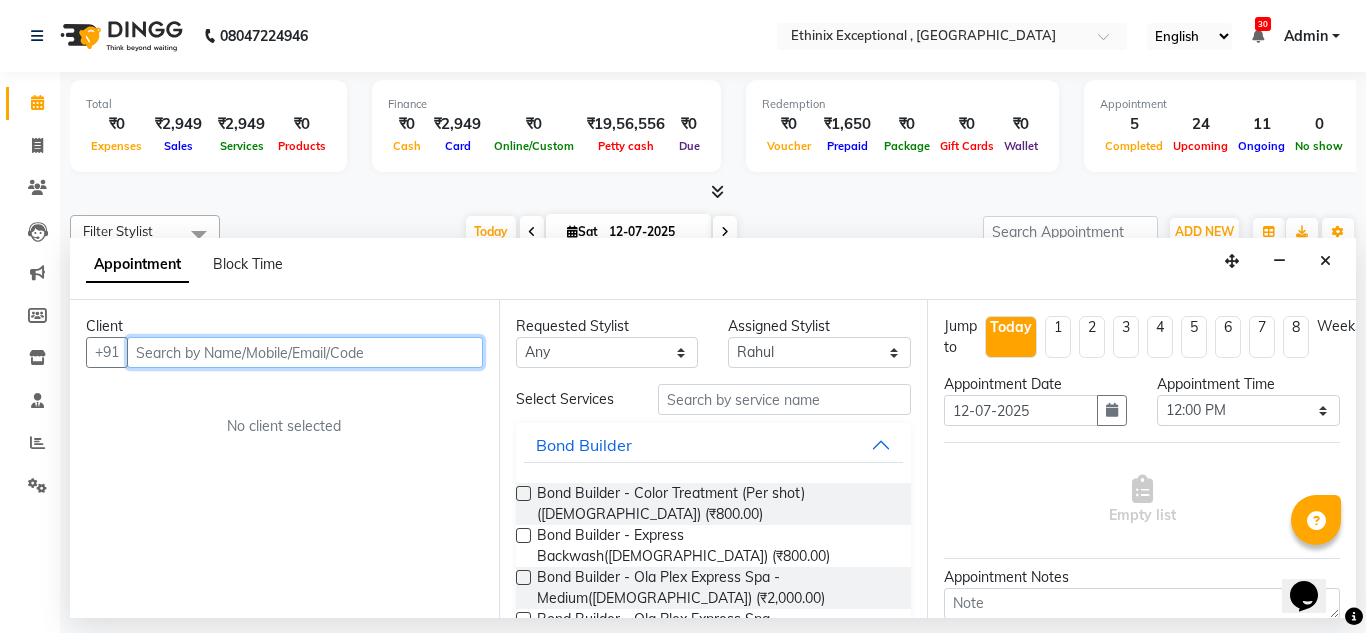 click at bounding box center (305, 352) 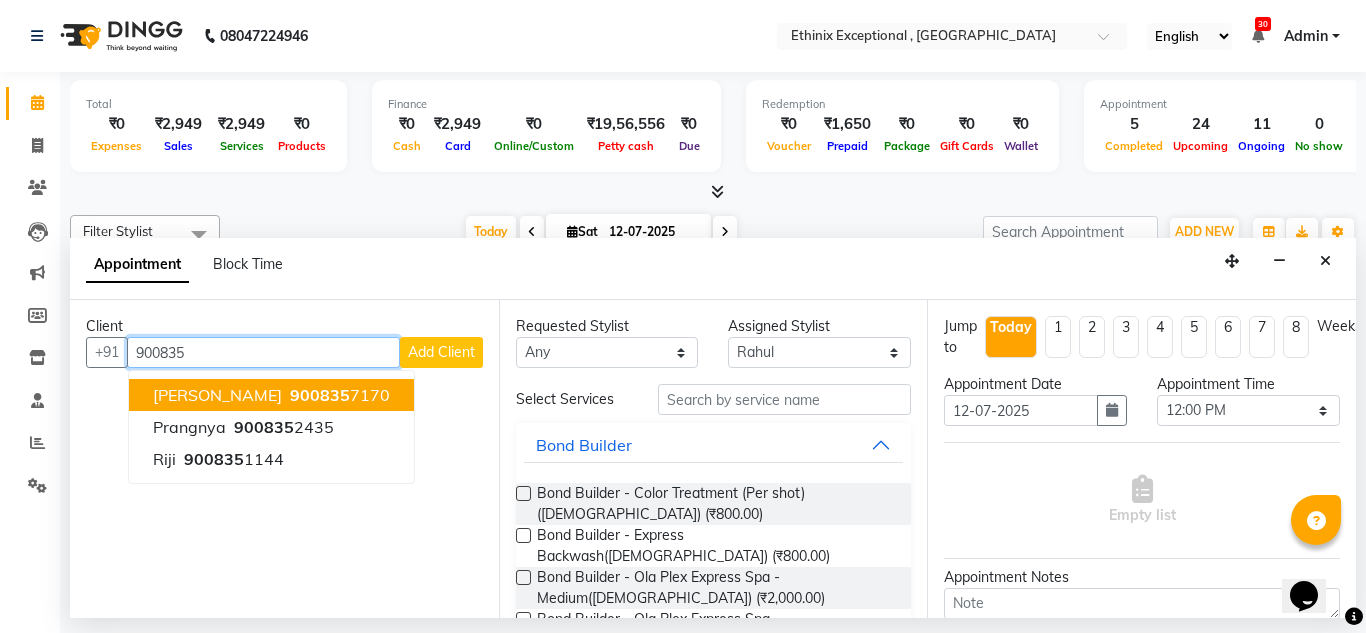 click on "[PERSON_NAME]" at bounding box center (217, 395) 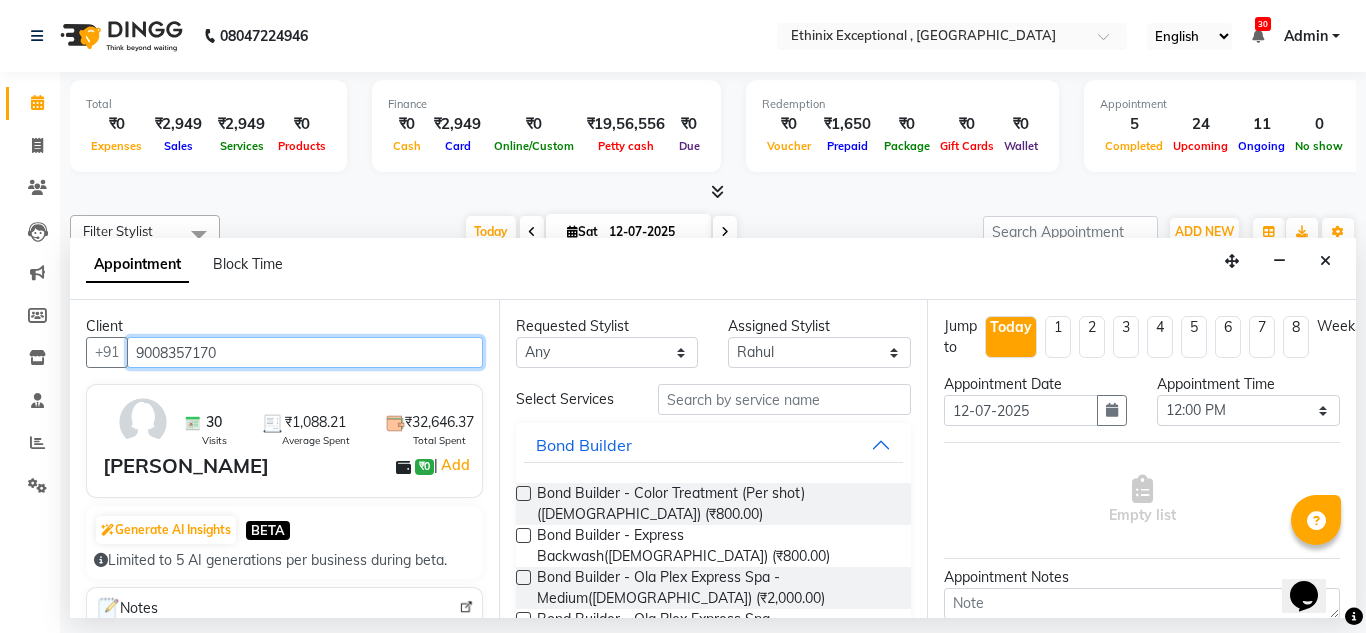 type on "9008357170" 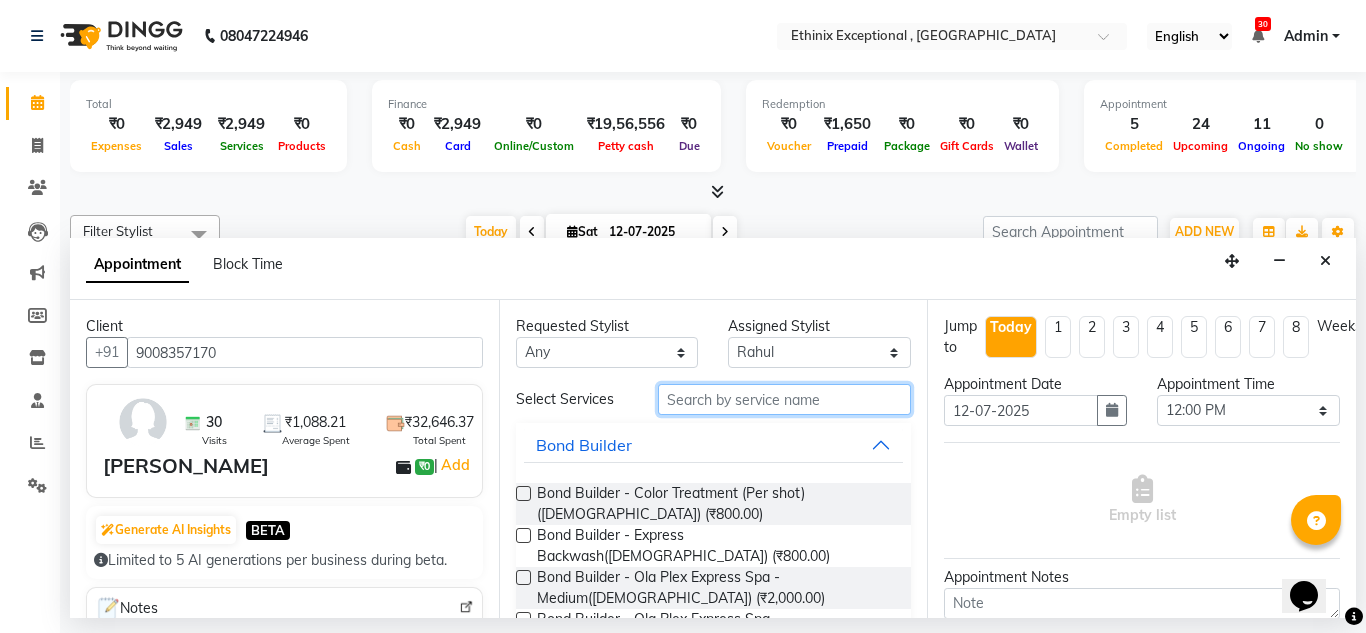 click at bounding box center [785, 399] 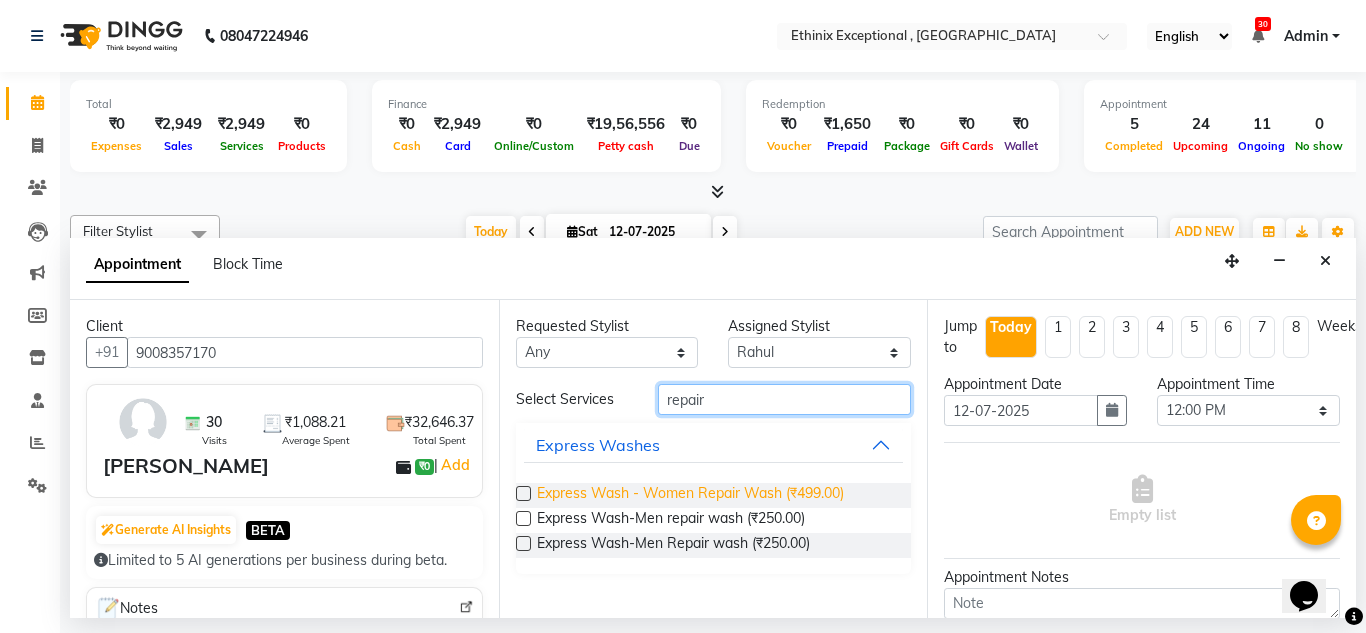 type on "repair" 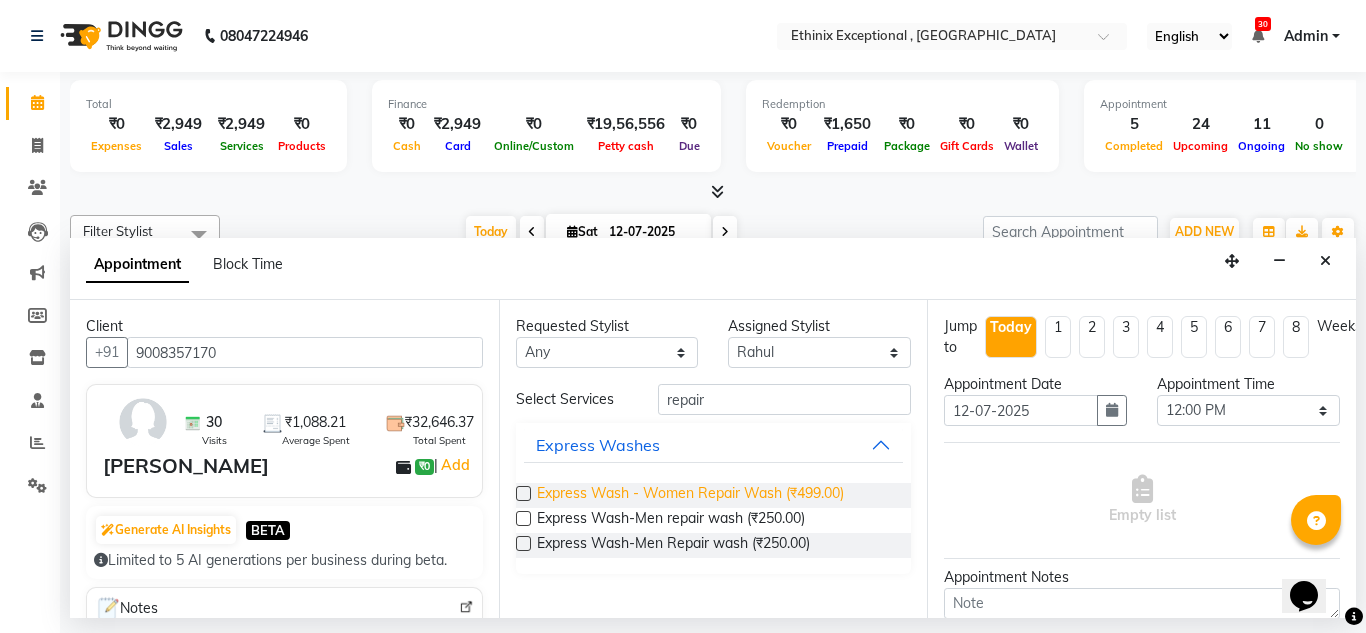 click on "Express Wash - Women Repair Wash (₹499.00)" at bounding box center [690, 495] 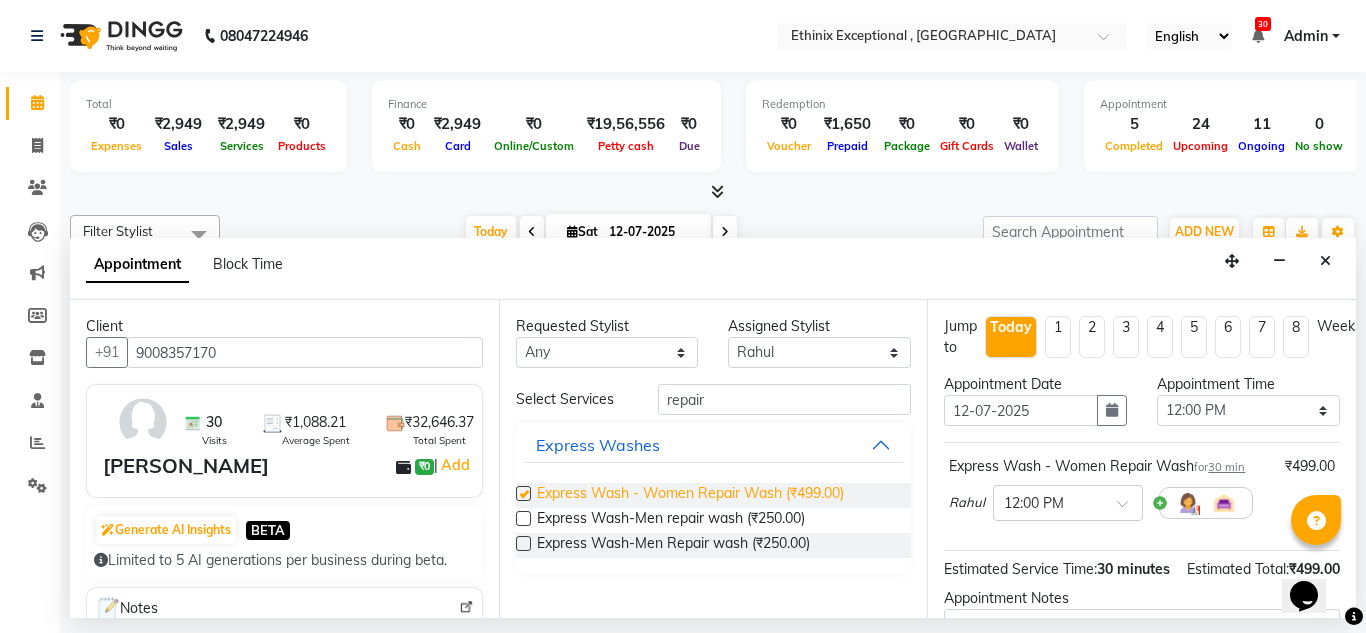 checkbox on "false" 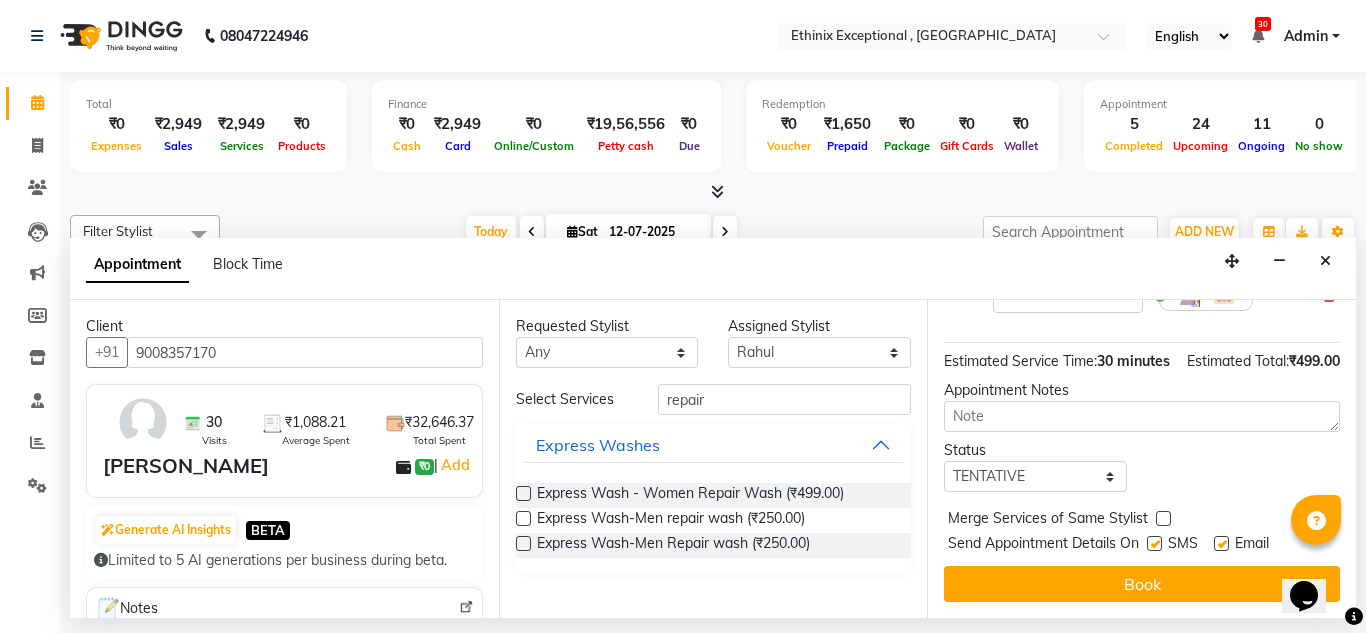 scroll, scrollTop: 244, scrollLeft: 0, axis: vertical 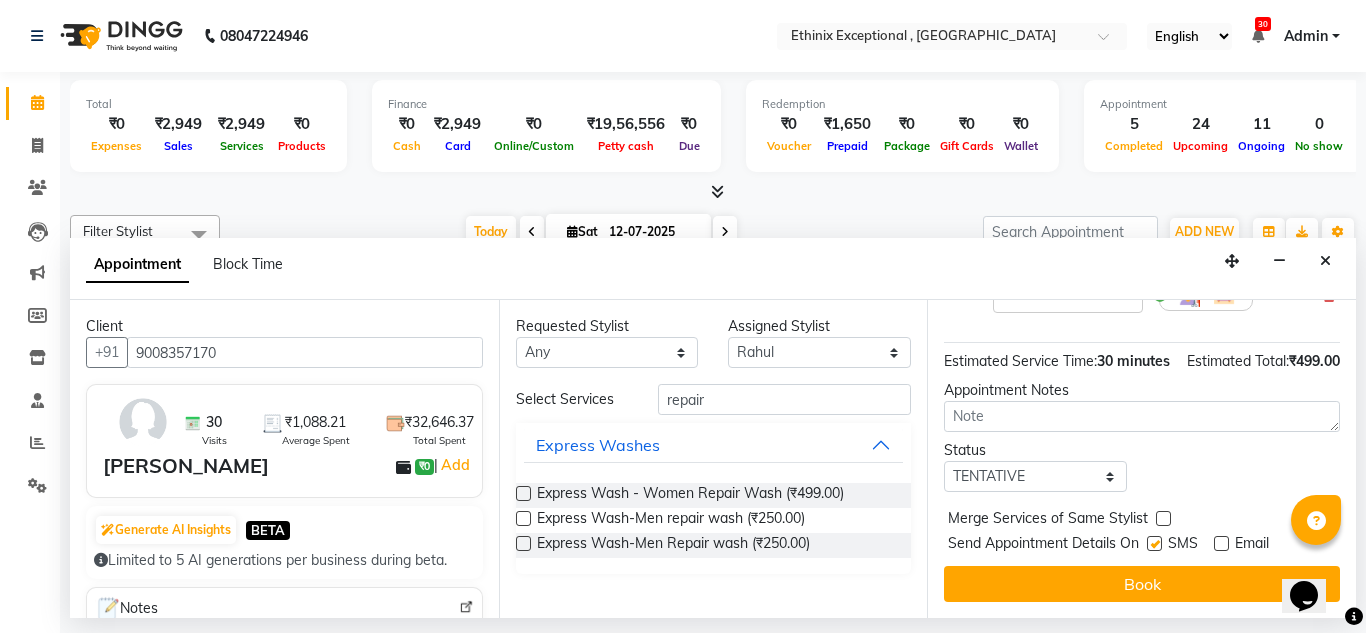 click at bounding box center [1154, 543] 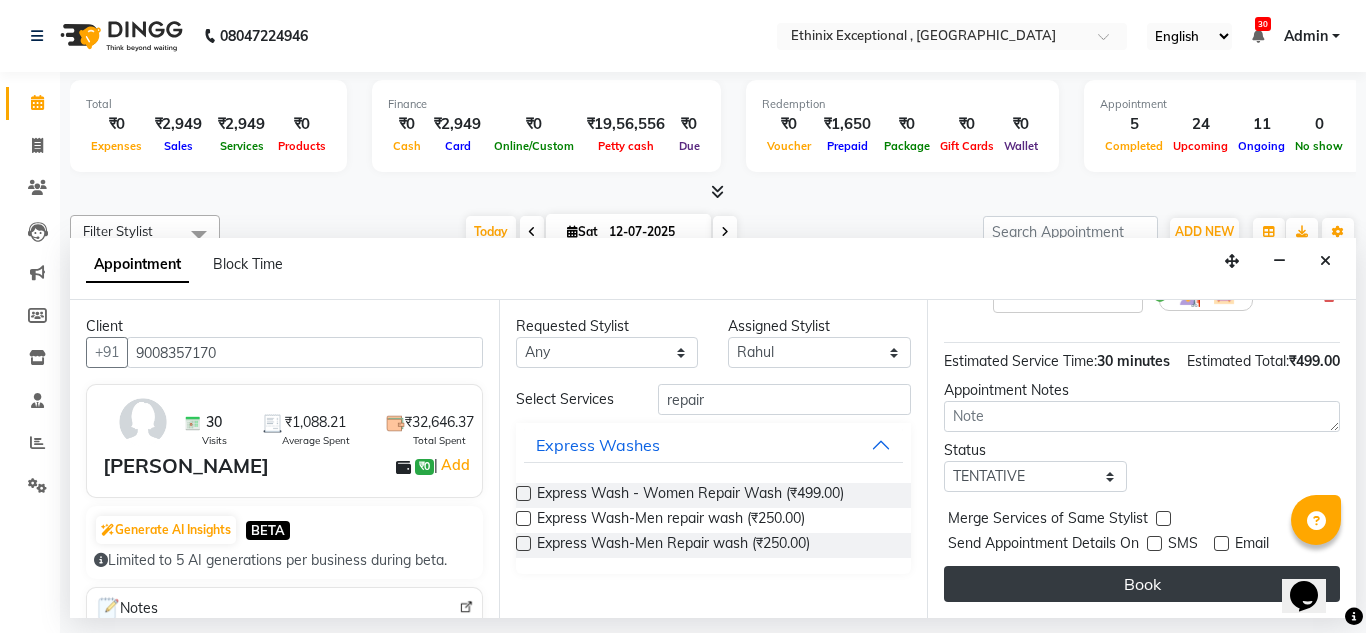 click on "Book" at bounding box center (1142, 584) 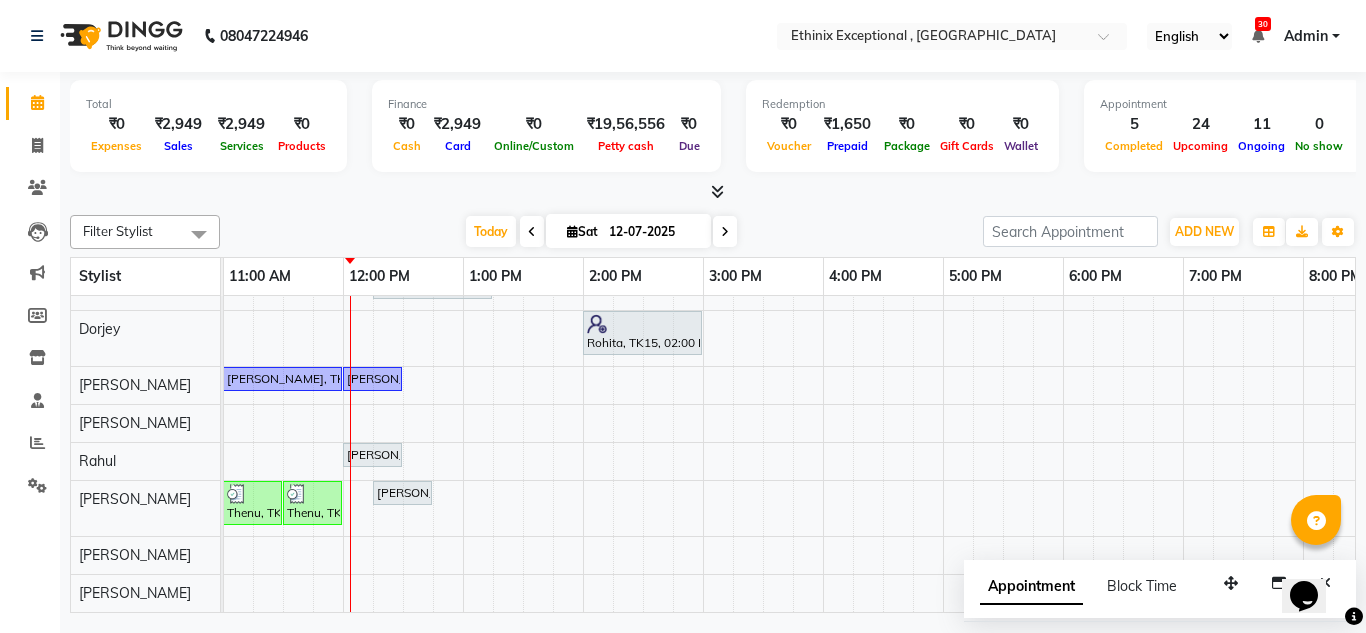 scroll, scrollTop: 391, scrollLeft: 361, axis: both 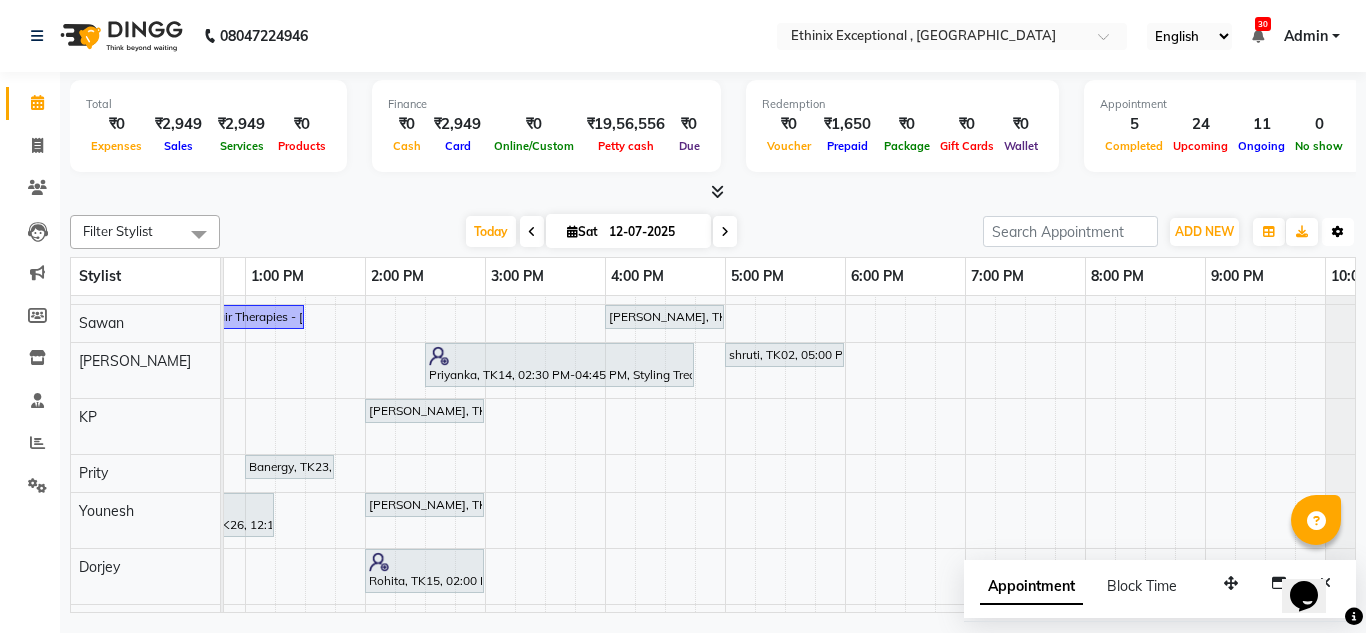click at bounding box center (1338, 232) 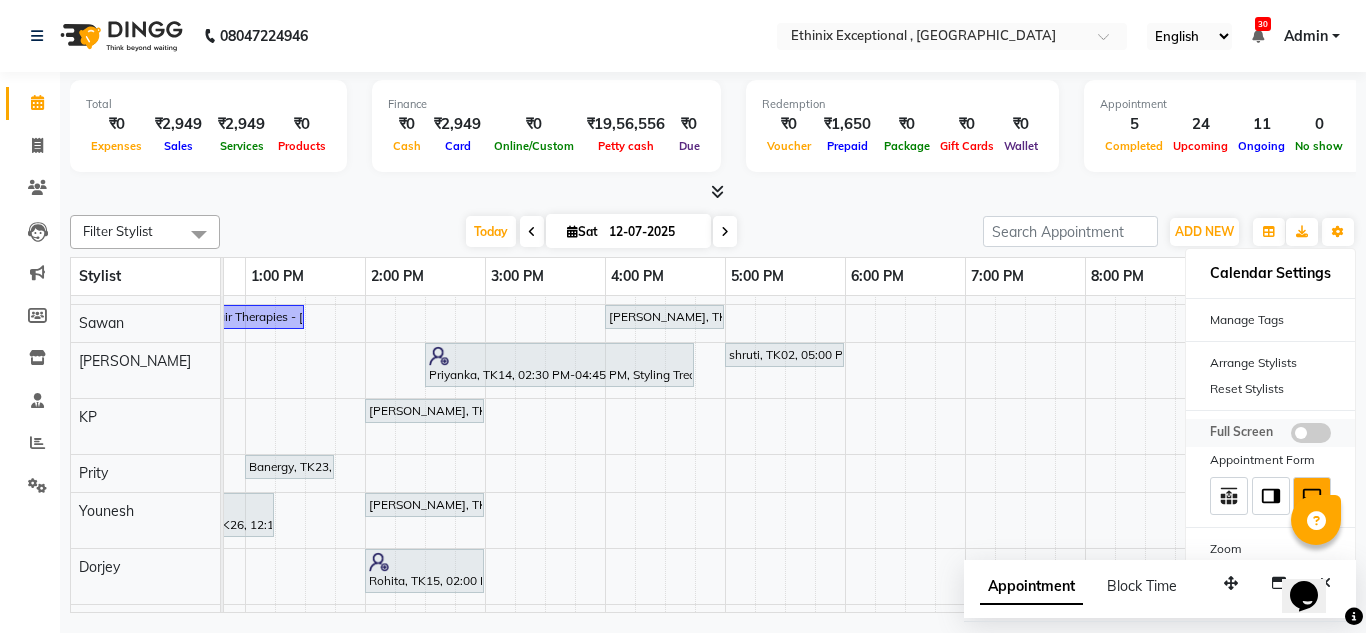 click at bounding box center (1311, 433) 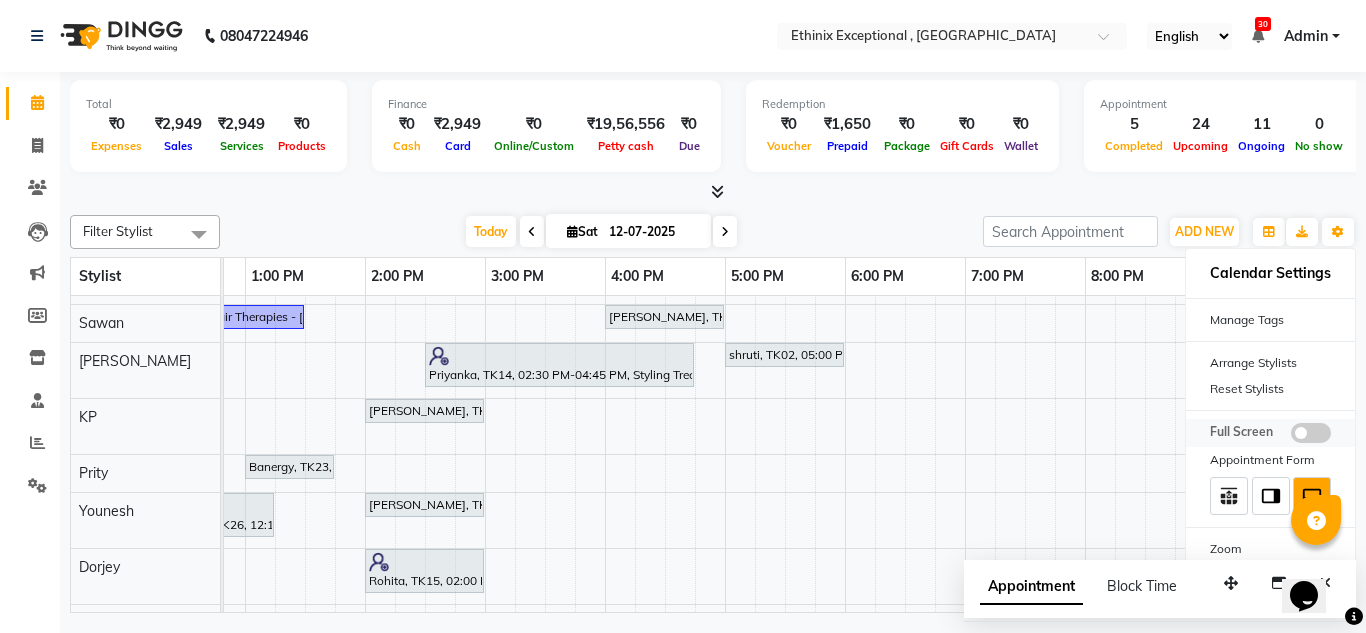 click at bounding box center (1291, 436) 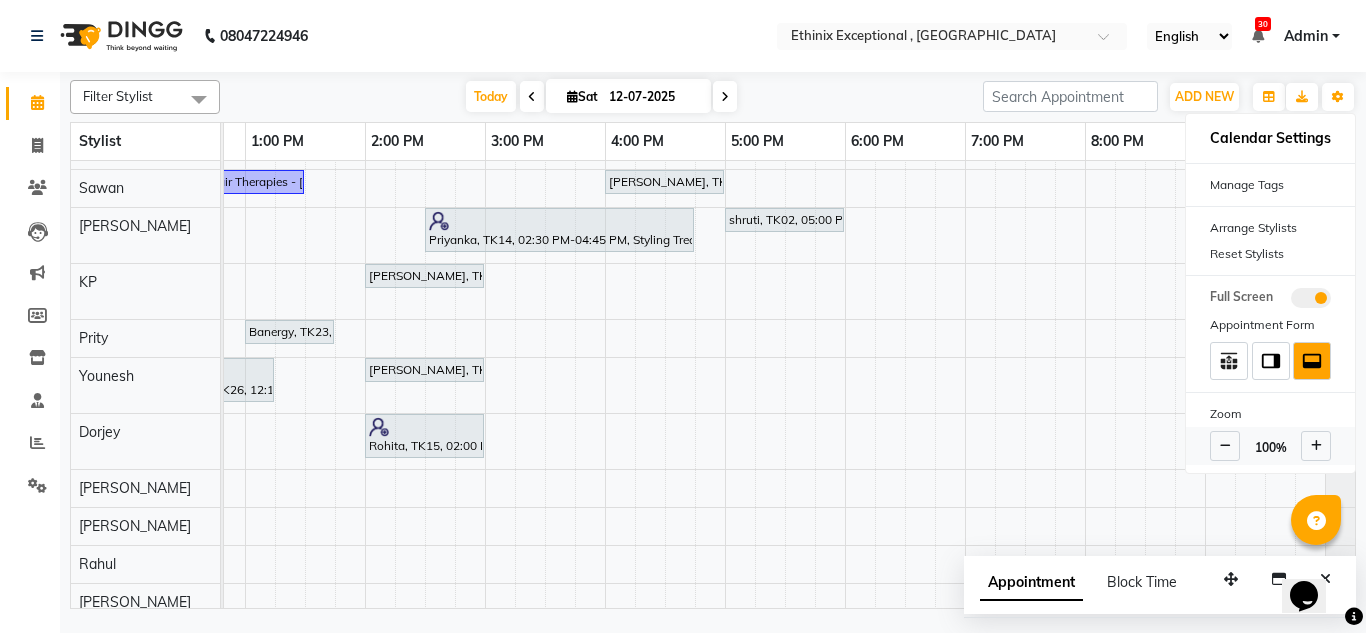 click at bounding box center (1225, 446) 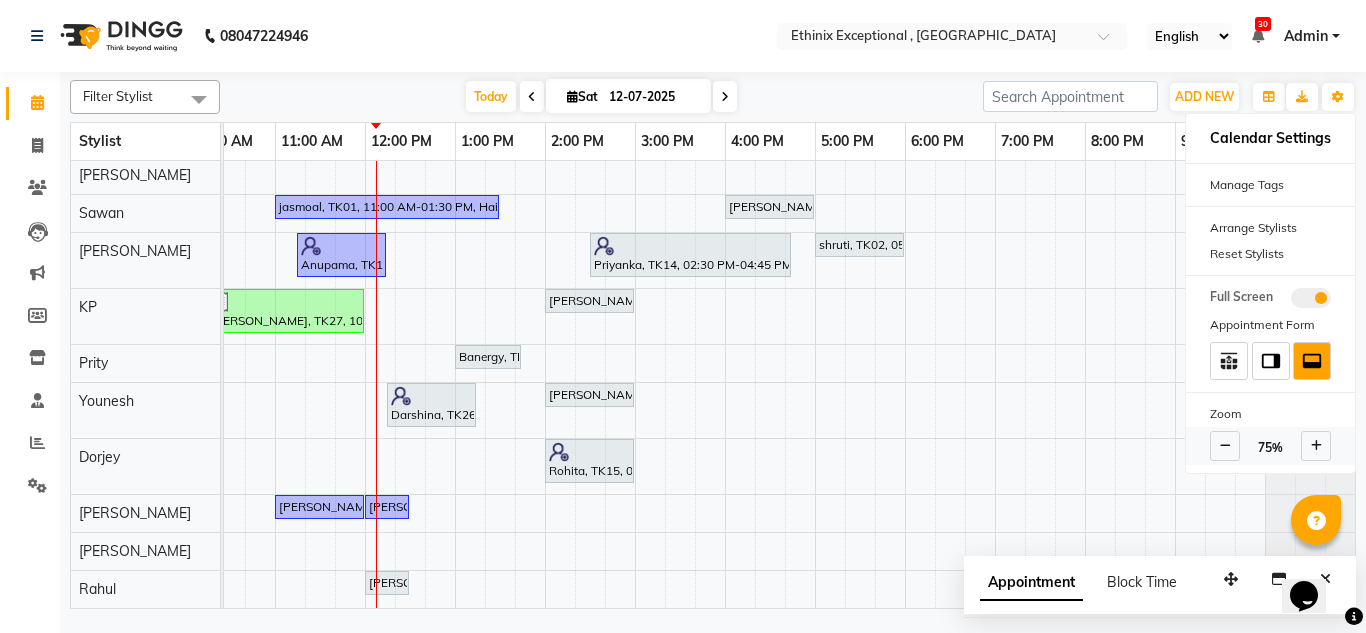 click at bounding box center [1225, 446] 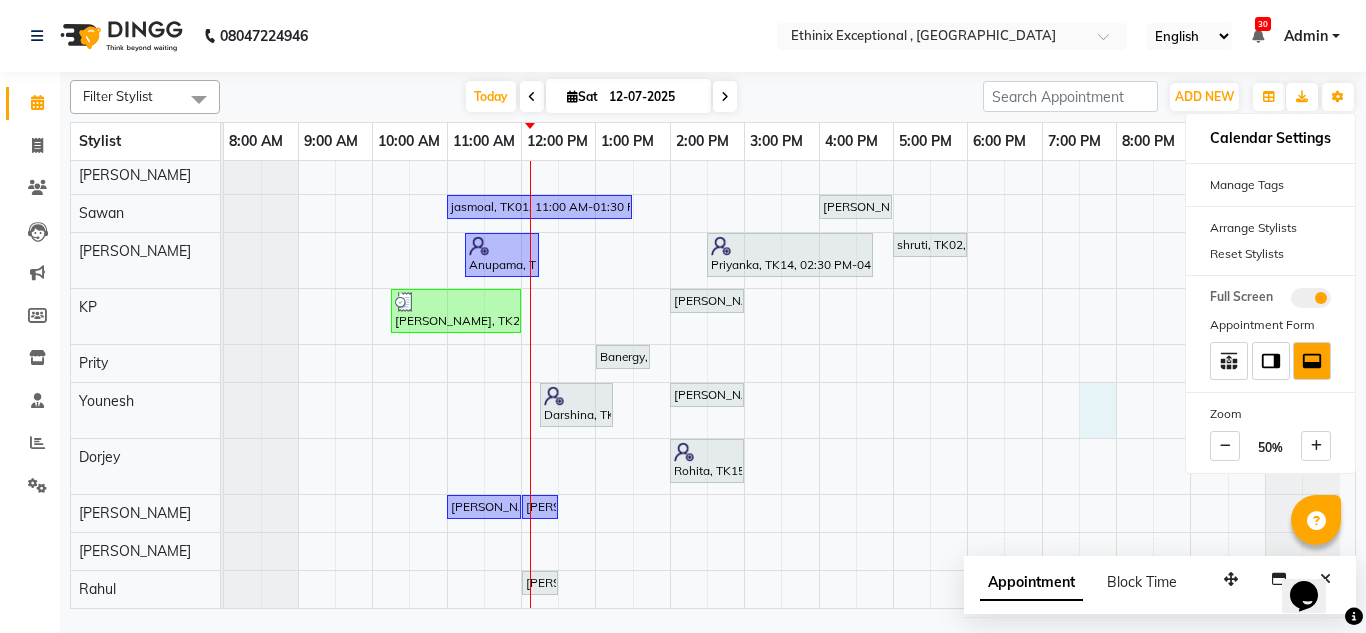 click on "Rajad, TK04, 11:00 AM-12:00 PM, Haircut - Top Tier Men Hair Cut    Rajad, TK04, 12:00 PM-12:30 PM, Haircut - [PERSON_NAME] Trim     anuradha, TK03, 10:15 AM-10:45 AM, Waxing - Blouse Line([DEMOGRAPHIC_DATA])     anuradha, TK03, 10:45 AM-11:15 AM, Waxing - Full Arms([DEMOGRAPHIC_DATA])     anuradha, TK03, 11:15 AM-12:05 PM, Waxing - Full Arms([DEMOGRAPHIC_DATA]),Waxing - Full Legs([DEMOGRAPHIC_DATA]),Waxing - Under Arms [DEMOGRAPHIC_DATA]([DEMOGRAPHIC_DATA])    Rahul, TK06, 02:00 PM-03:00 PM, Nail Extension - Gel Polish Removal([DEMOGRAPHIC_DATA])    [GEOGRAPHIC_DATA], TK19, 11:30 AM-12:30 PM, Haircut - Premier Men Hair Cut      UTHSAV, TK29, 02:00 PM-03:00 PM, Haircut - Premier Men Hair Cut      UTHSAV, TK29, 03:00 PM-04:00 PM, Haircut - Premier Men Hair Cut      [PERSON_NAME], TK07, 04:00 PM-05:00 PM, Haircut - Premier Men Hair Cut      [PERSON_NAME], TK09, 12:00 PM-12:45 PM, Bond Builder - Ola Plex Express Spa - Medium([DEMOGRAPHIC_DATA])    Prreti, TK08, 02:00 PM-03:00 PM, Haircut - Premier Women Hair Cut     [PERSON_NAME], TK11, 03:00 PM-04:00 PM, Hair spa With Cavier + Booster Medium Women" at bounding box center (789, 112) 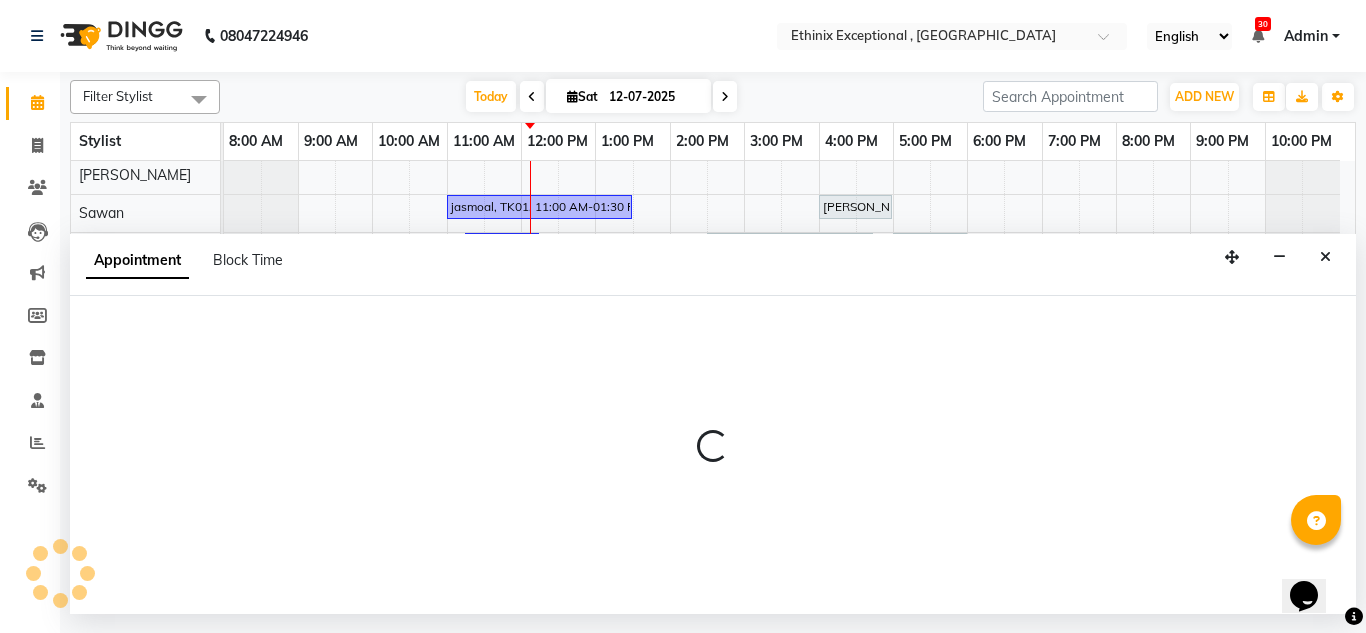 select on "76605" 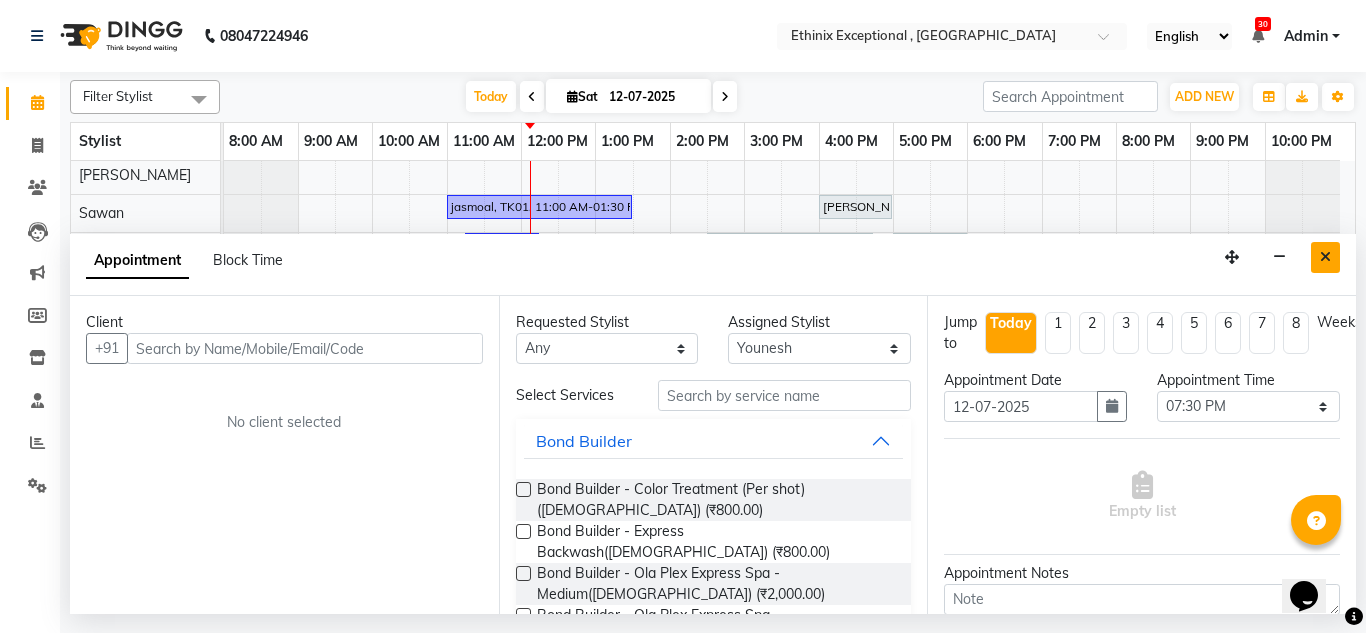 click at bounding box center [1325, 257] 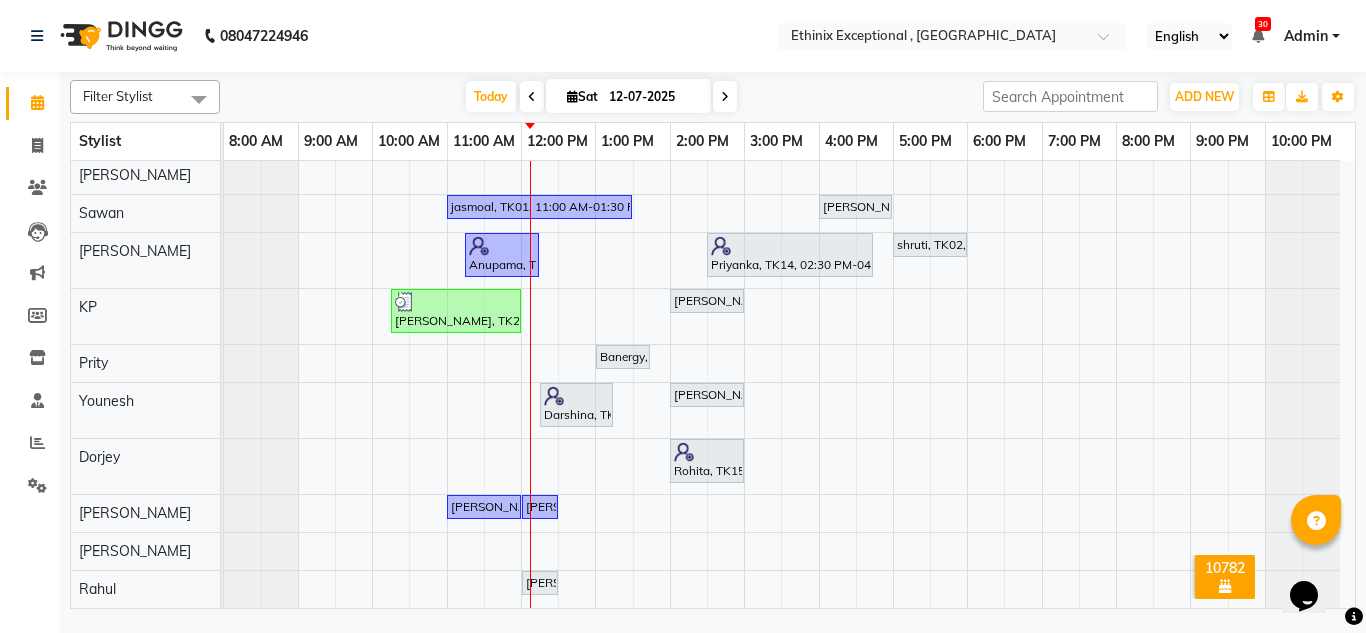 scroll, scrollTop: 808, scrollLeft: 0, axis: vertical 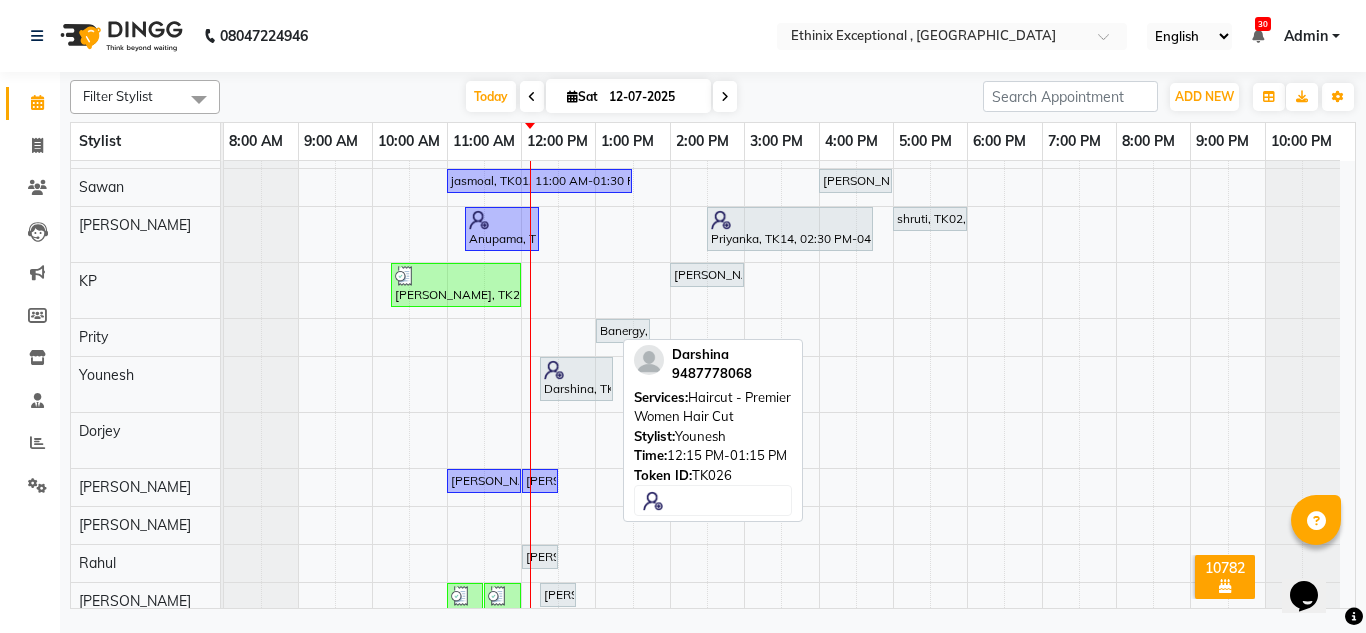 click on "Darshina, TK26, 12:15 PM-01:15 PM, Haircut - Premier Women Hair Cut" at bounding box center [576, 379] 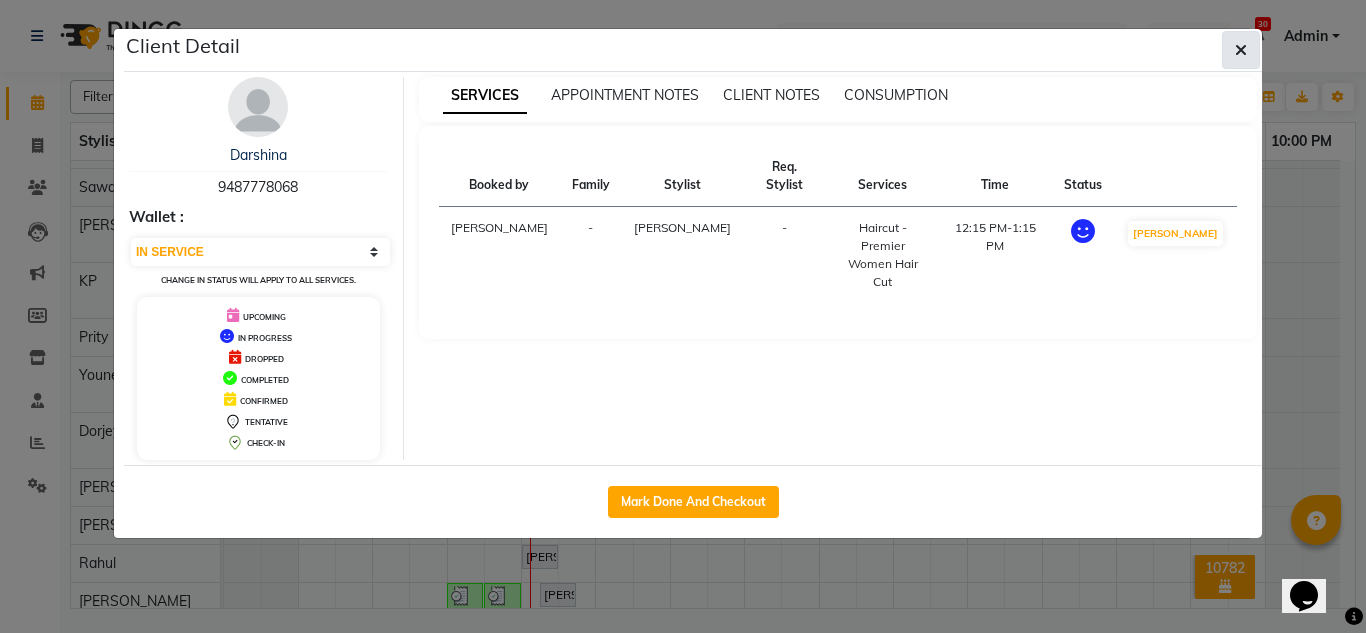 click 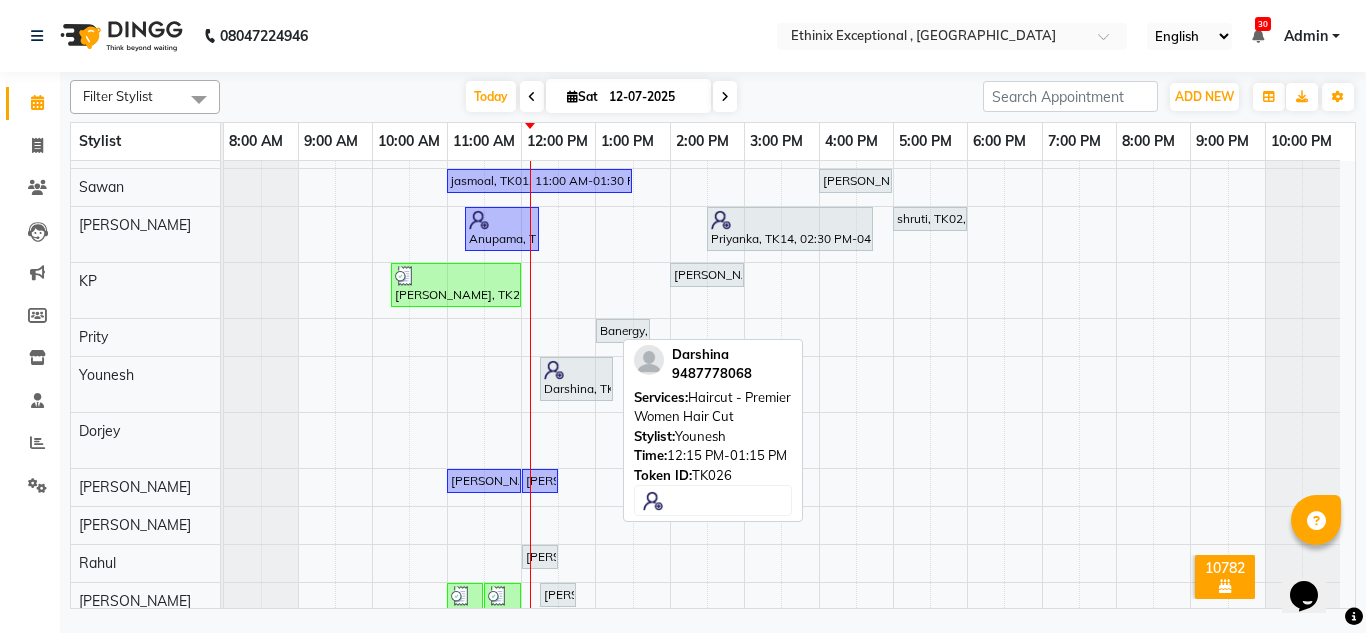 click on "Darshina, TK26, 12:15 PM-01:15 PM, Haircut - Premier Women Hair Cut" at bounding box center [576, 379] 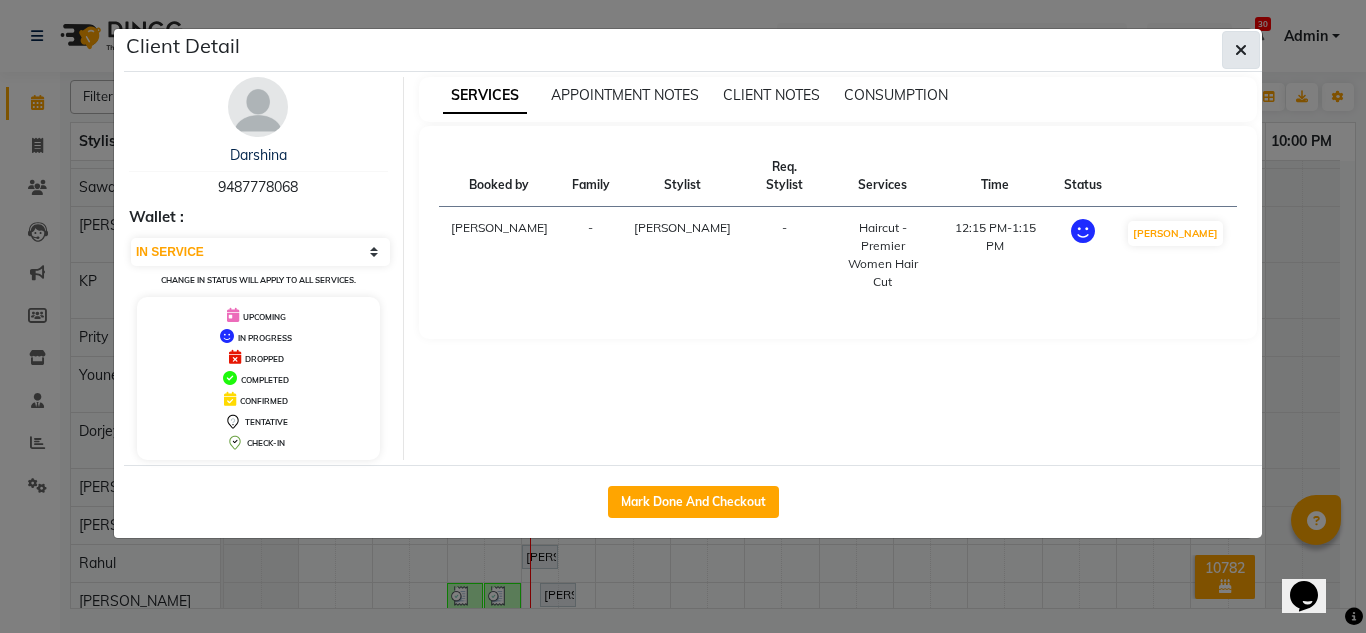 click 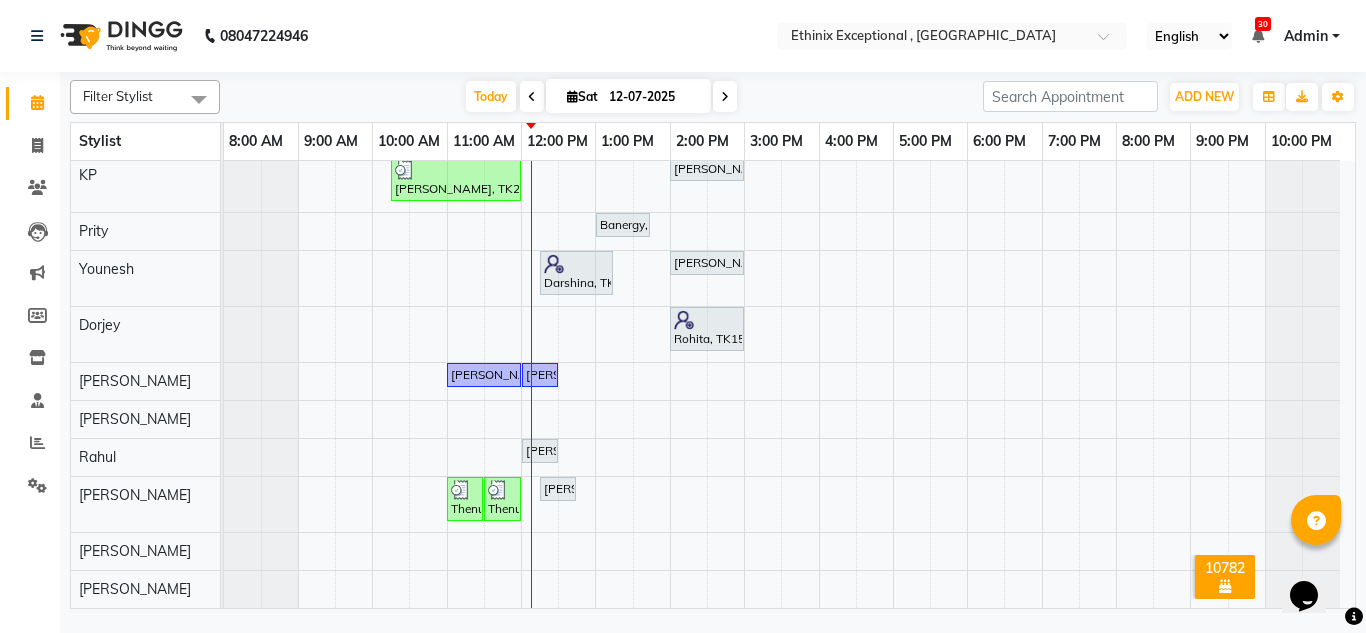 scroll, scrollTop: 735, scrollLeft: 0, axis: vertical 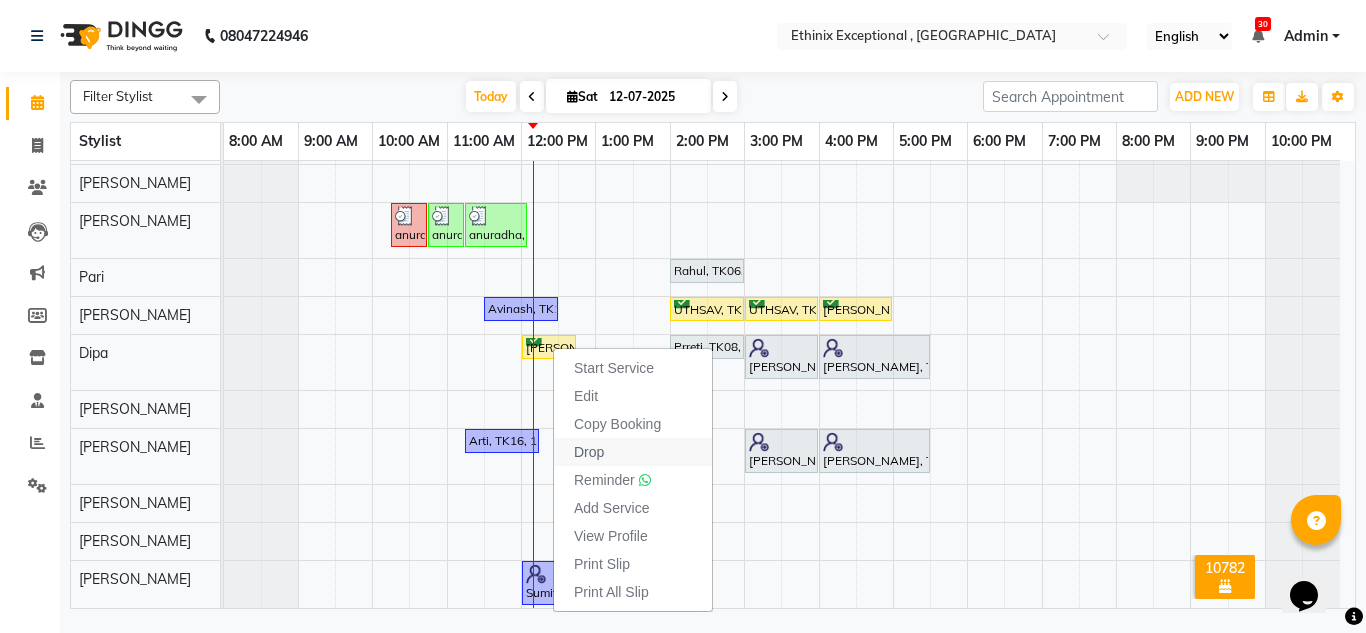 click on "Drop" at bounding box center (589, 452) 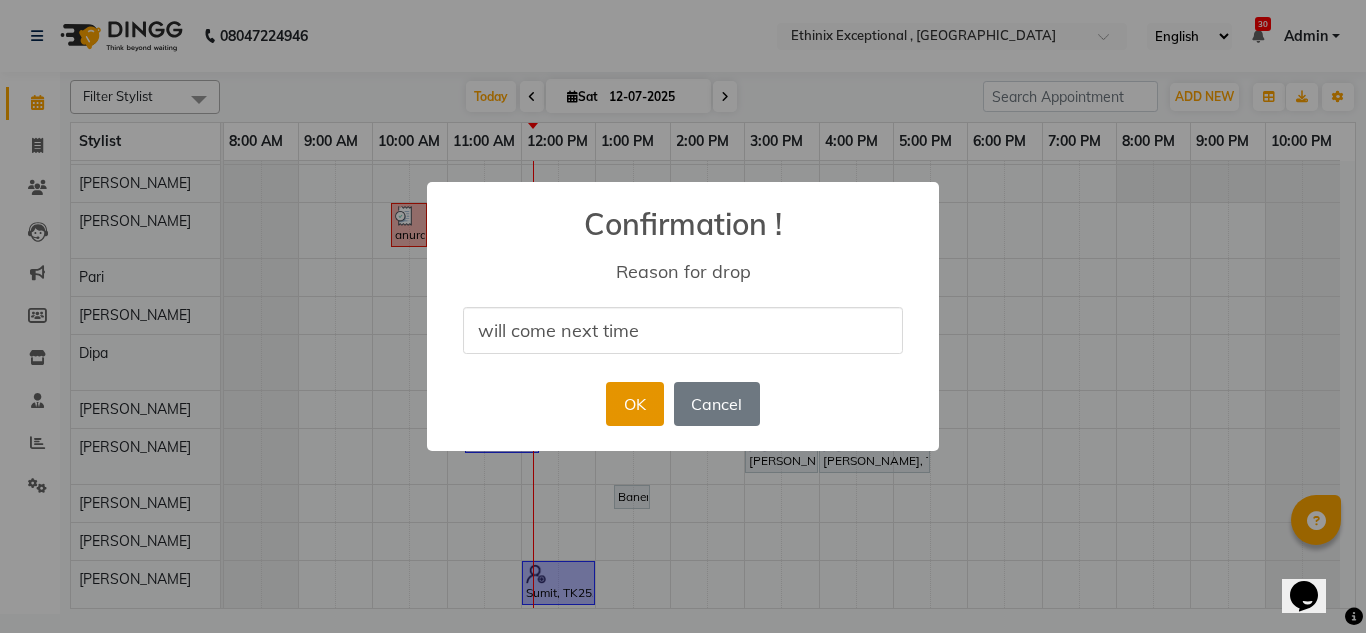 type on "will come next time" 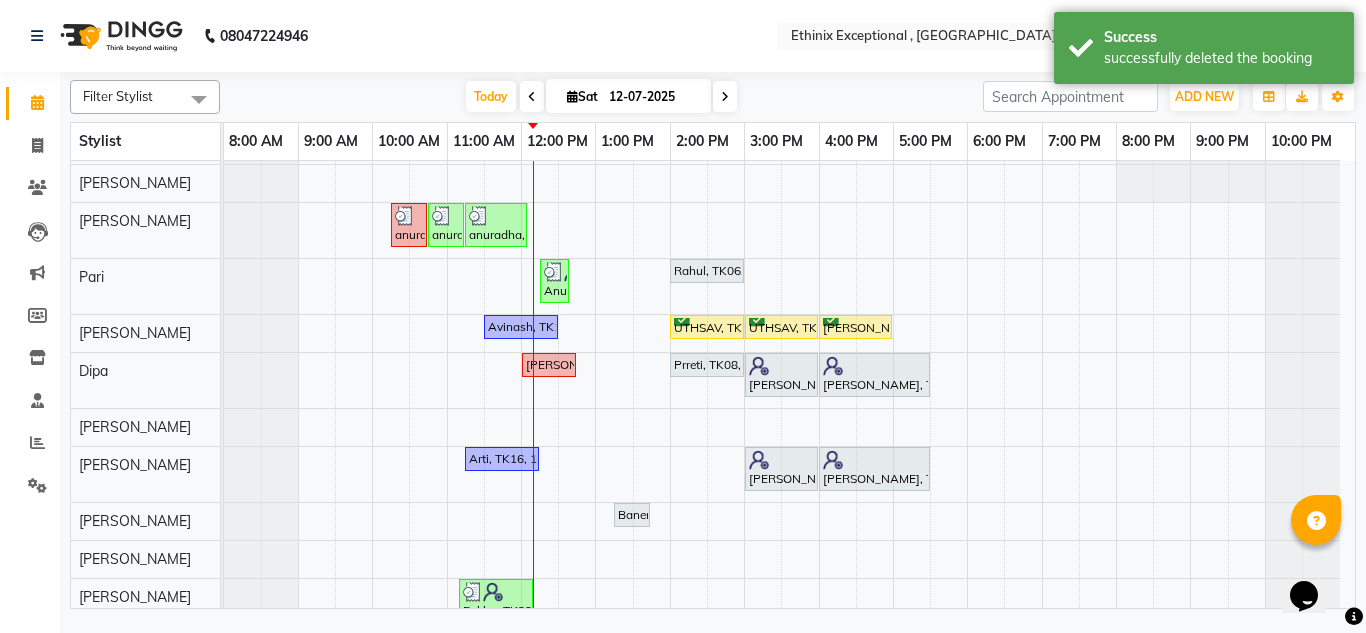 scroll, scrollTop: 211, scrollLeft: 0, axis: vertical 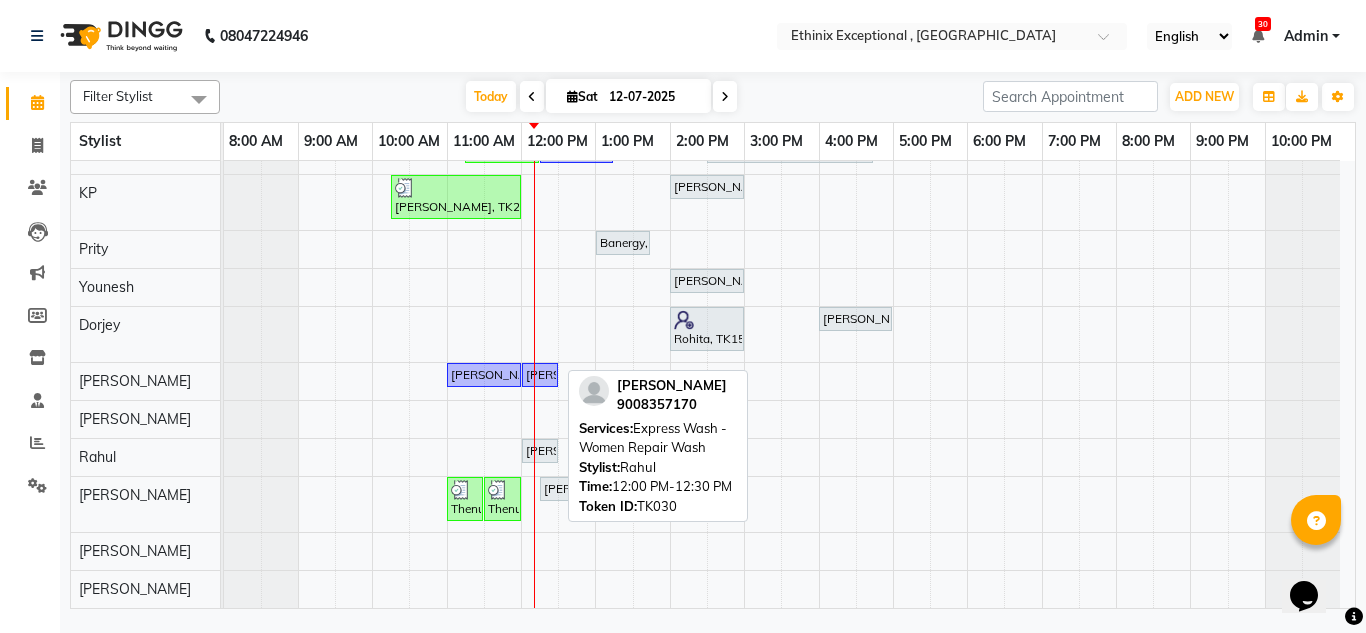 click on "[PERSON_NAME], TK30, 12:00 PM-12:30 PM, Express Wash - Women Repair Wash" at bounding box center (540, 451) 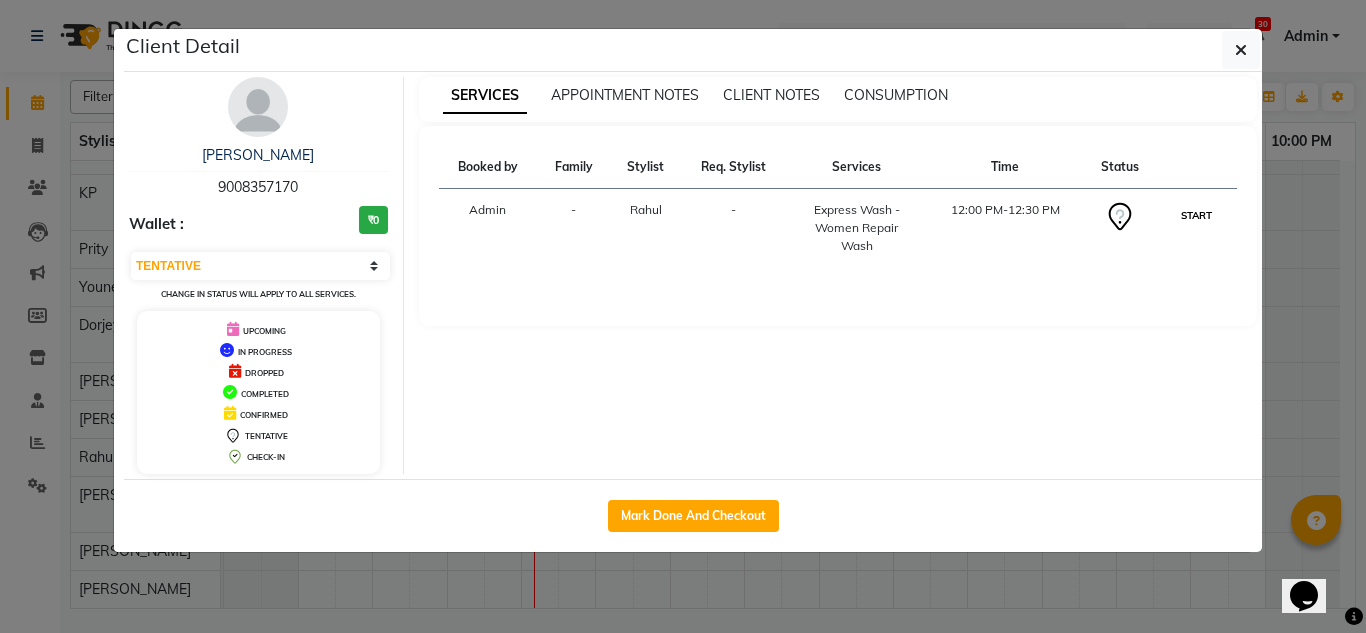 click on "START" at bounding box center (1196, 215) 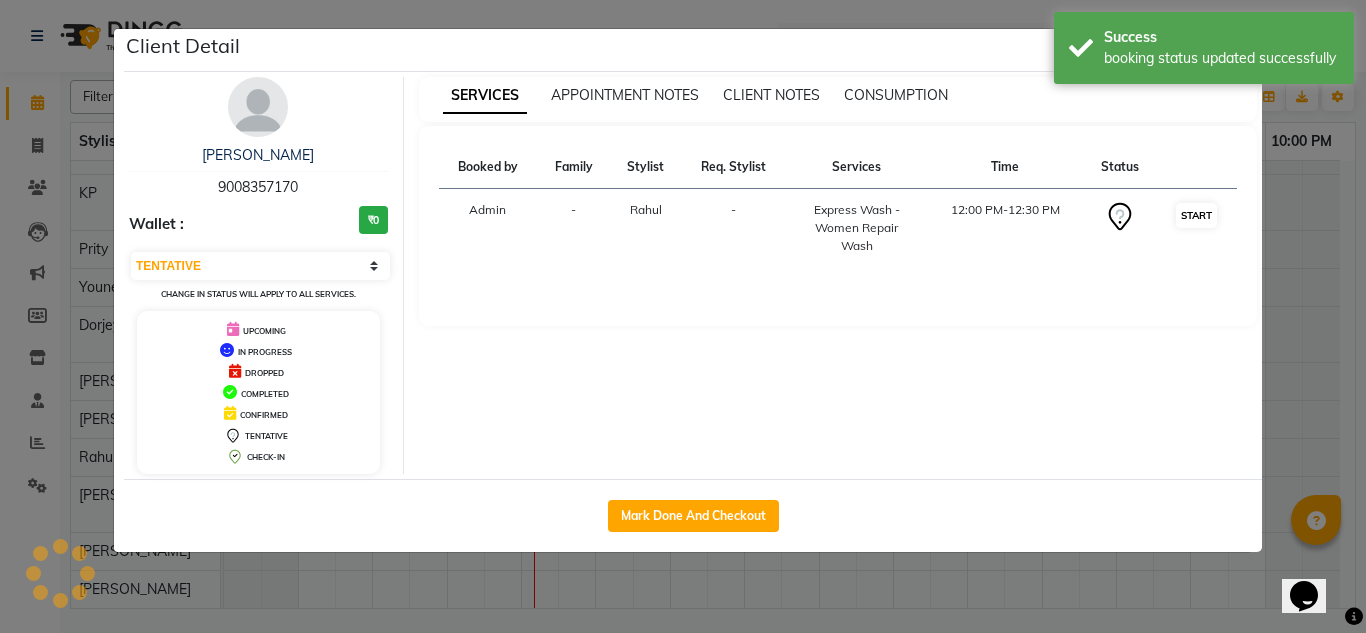 select on "1" 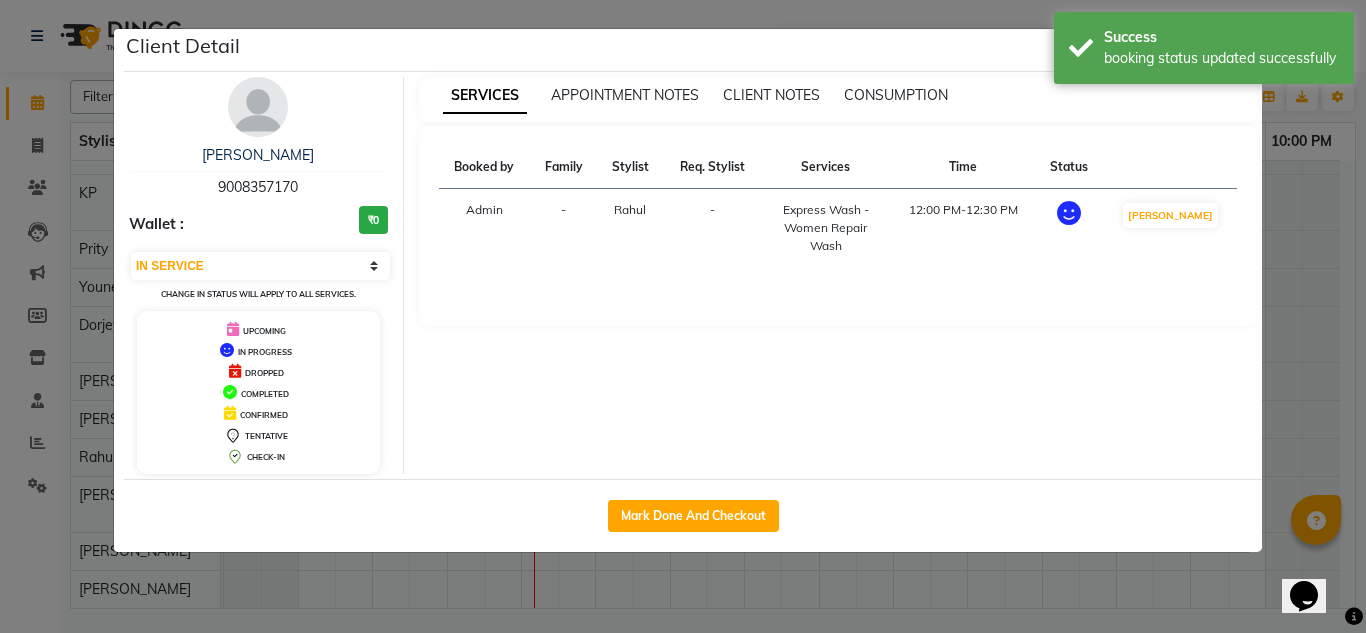 click on "Client Detail  [PERSON_NAME]    9008357170 Wallet : ₹0 Select IN SERVICE CONFIRMED TENTATIVE CHECK IN MARK DONE DROPPED UPCOMING Change in status will apply to all services. UPCOMING IN PROGRESS DROPPED COMPLETED CONFIRMED TENTATIVE CHECK-IN SERVICES APPOINTMENT NOTES CLIENT NOTES CONSUMPTION Booked by Family Stylist Req. Stylist Services Time Status  Admin  - Rahul -  Express Wash - Women Repair Wash   12:00 PM-12:30 PM   MARK DONE   Mark Done And Checkout" 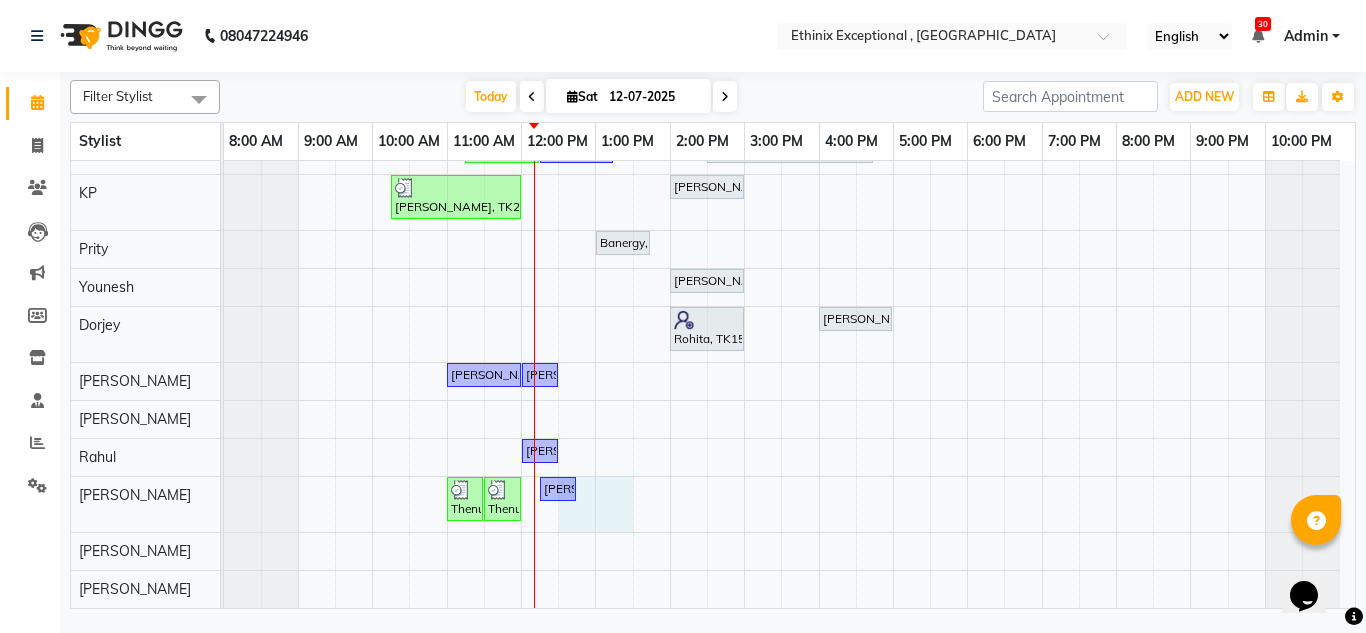 drag, startPoint x: 580, startPoint y: 483, endPoint x: 610, endPoint y: 469, distance: 33.105892 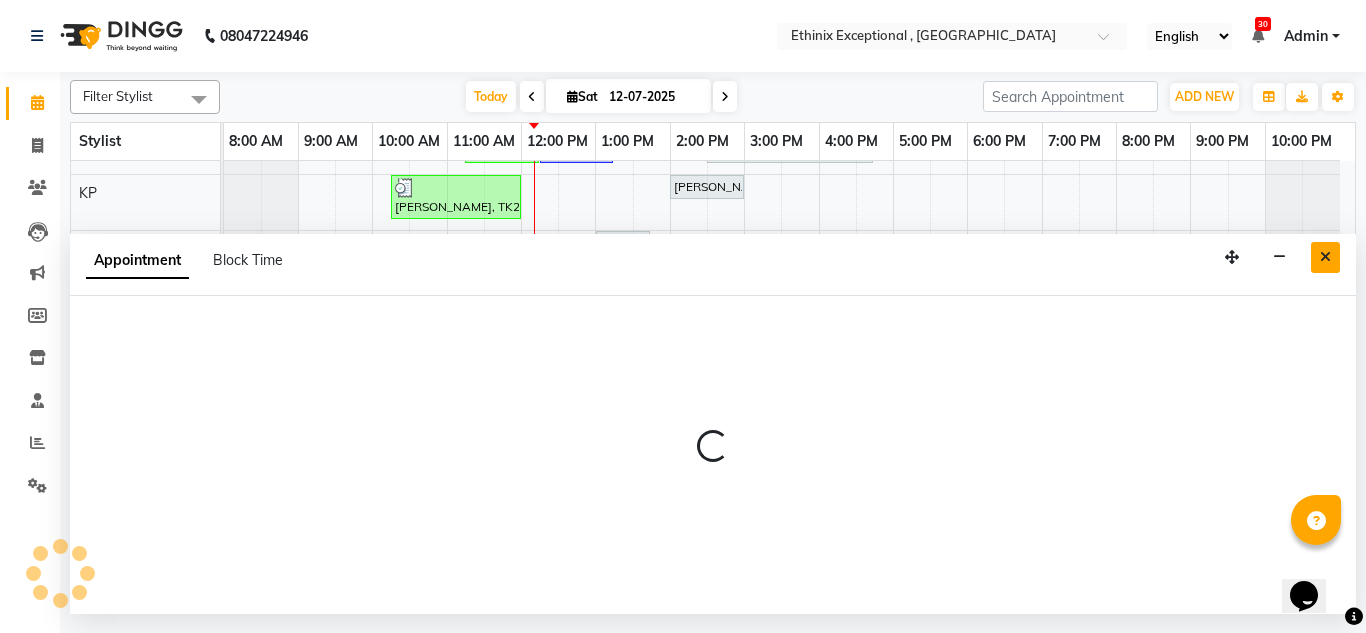 select on "82395" 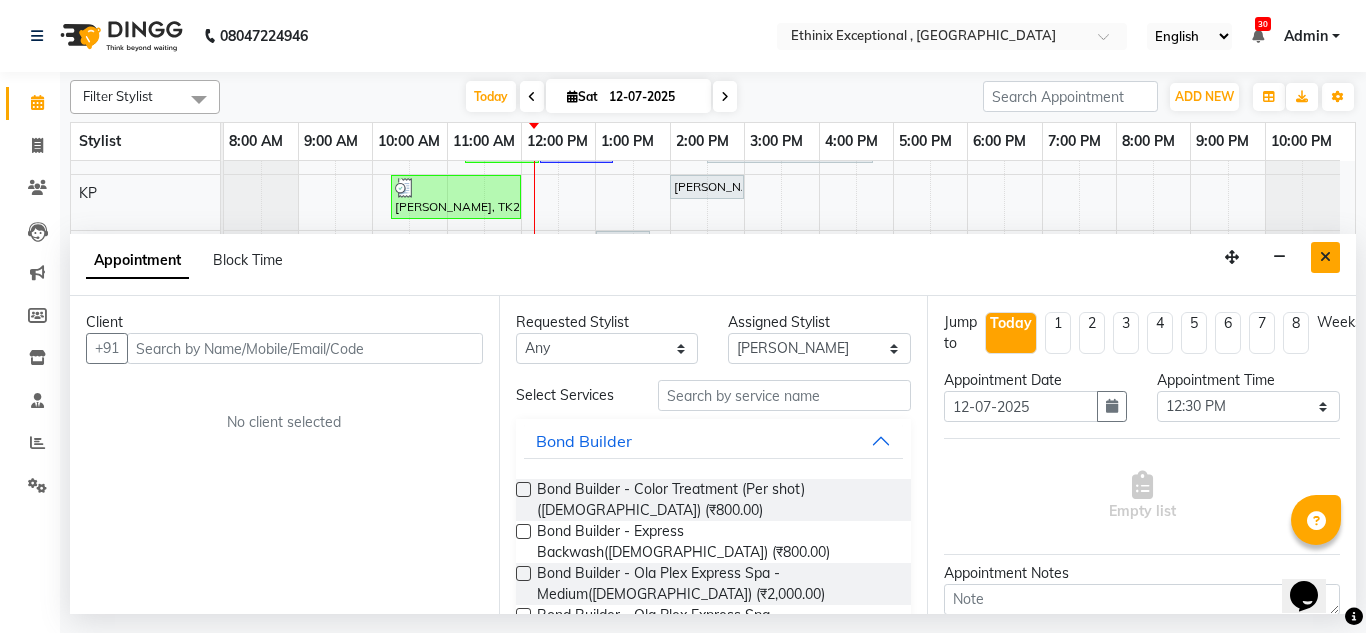 click at bounding box center [1325, 257] 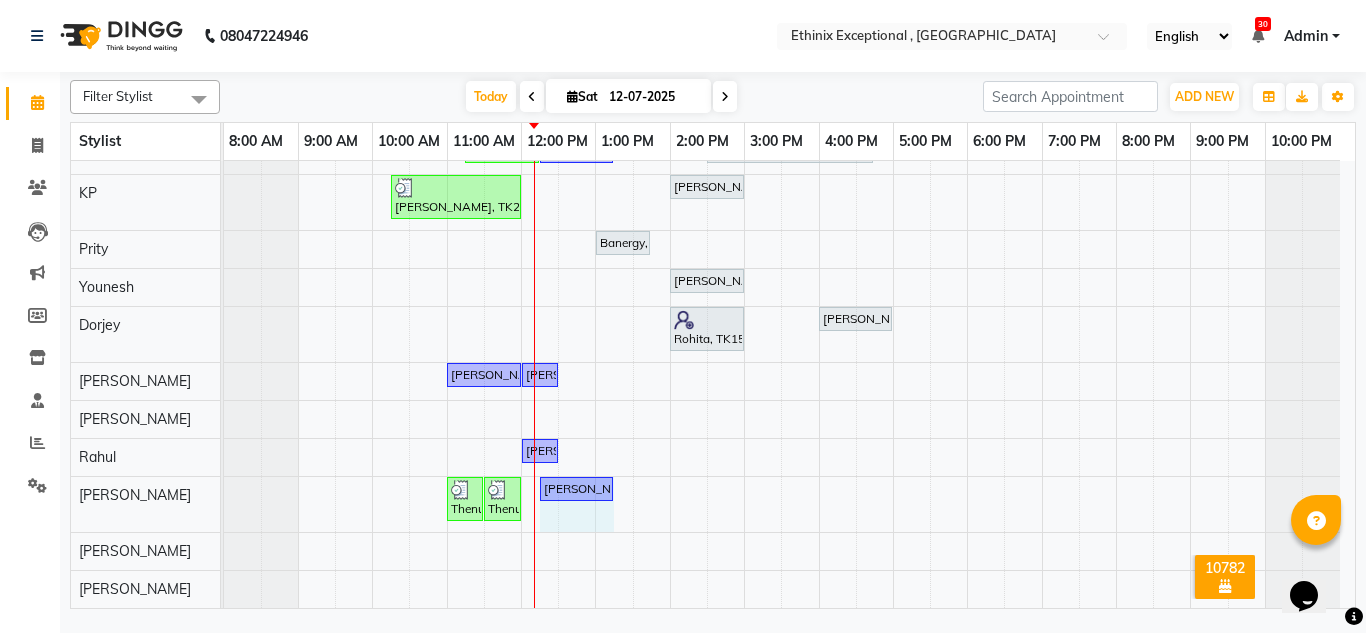 drag, startPoint x: 573, startPoint y: 487, endPoint x: 607, endPoint y: 486, distance: 34.0147 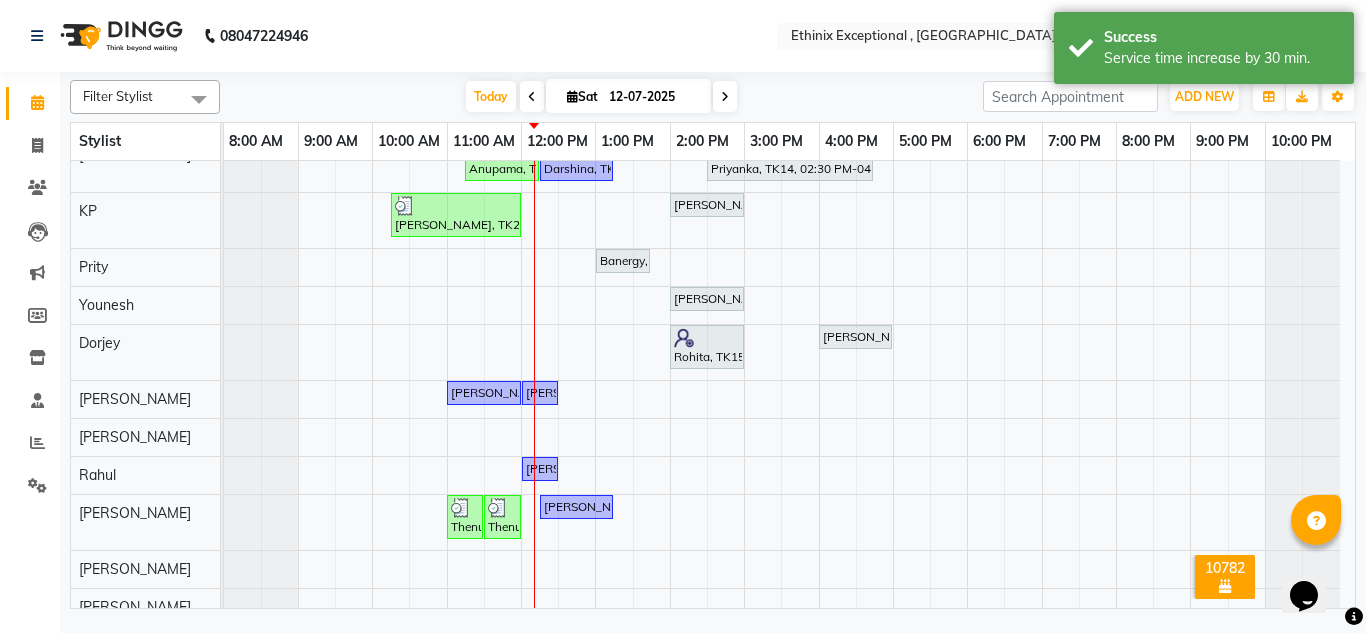 scroll, scrollTop: 675, scrollLeft: 0, axis: vertical 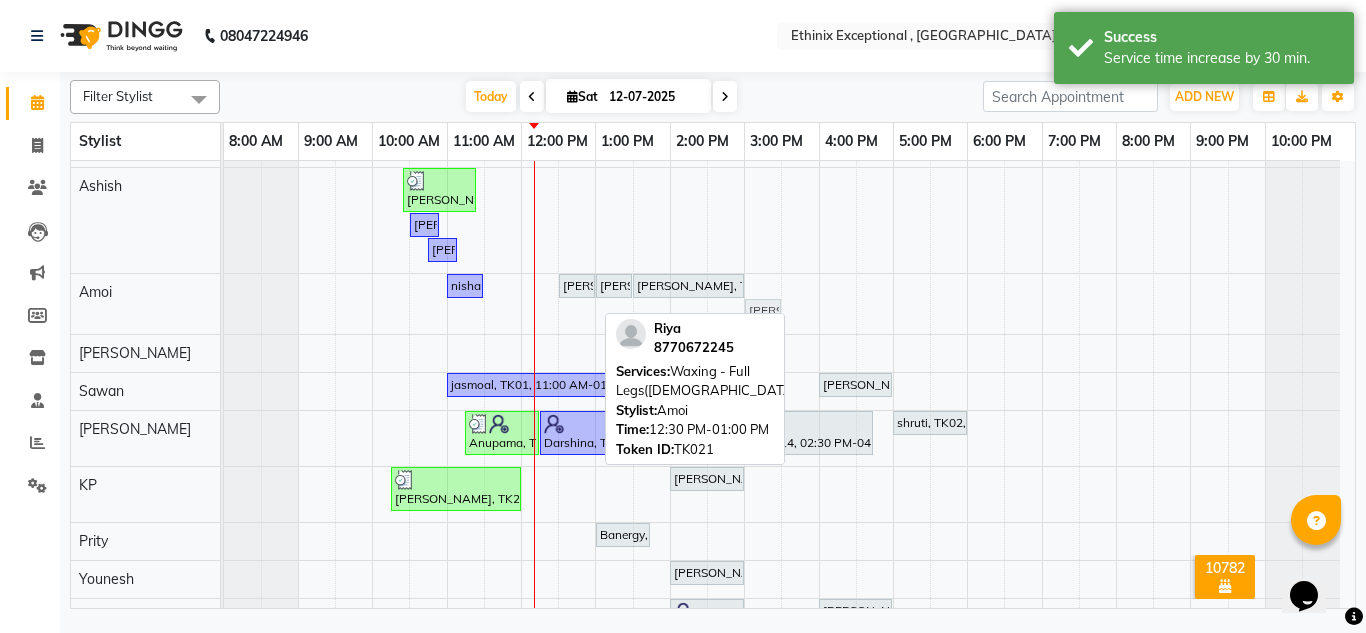 drag, startPoint x: 578, startPoint y: 317, endPoint x: 770, endPoint y: 290, distance: 193.88914 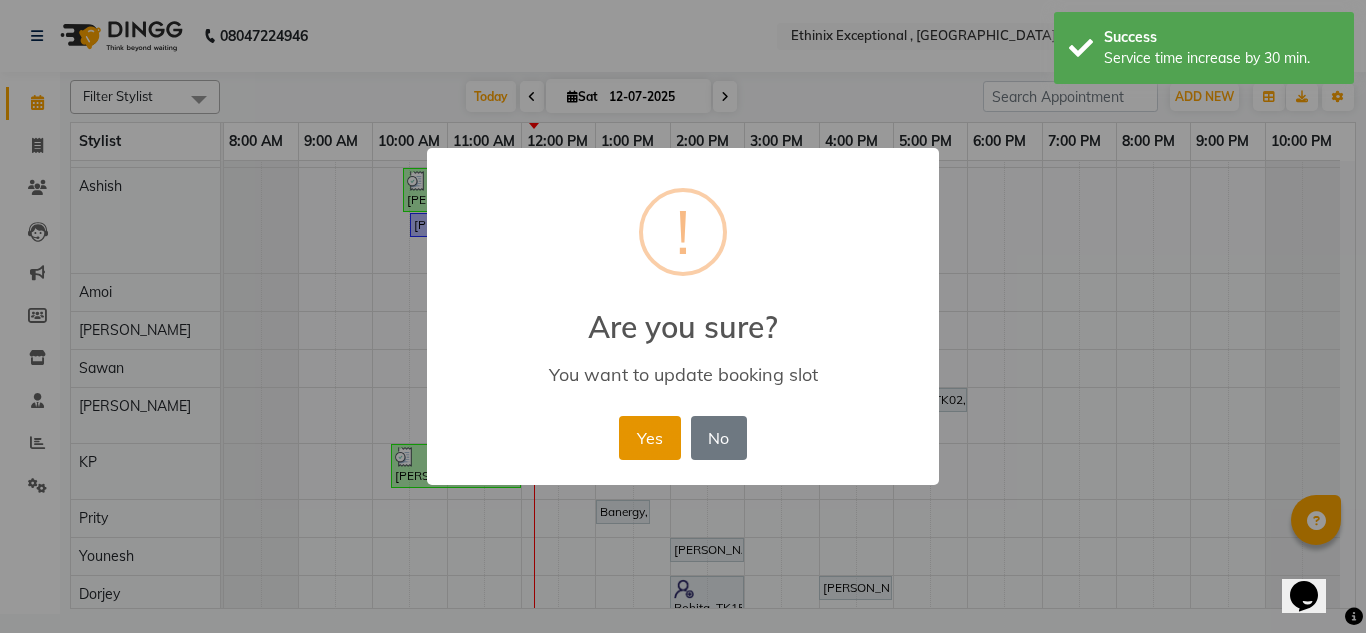 click on "Yes" at bounding box center (649, 438) 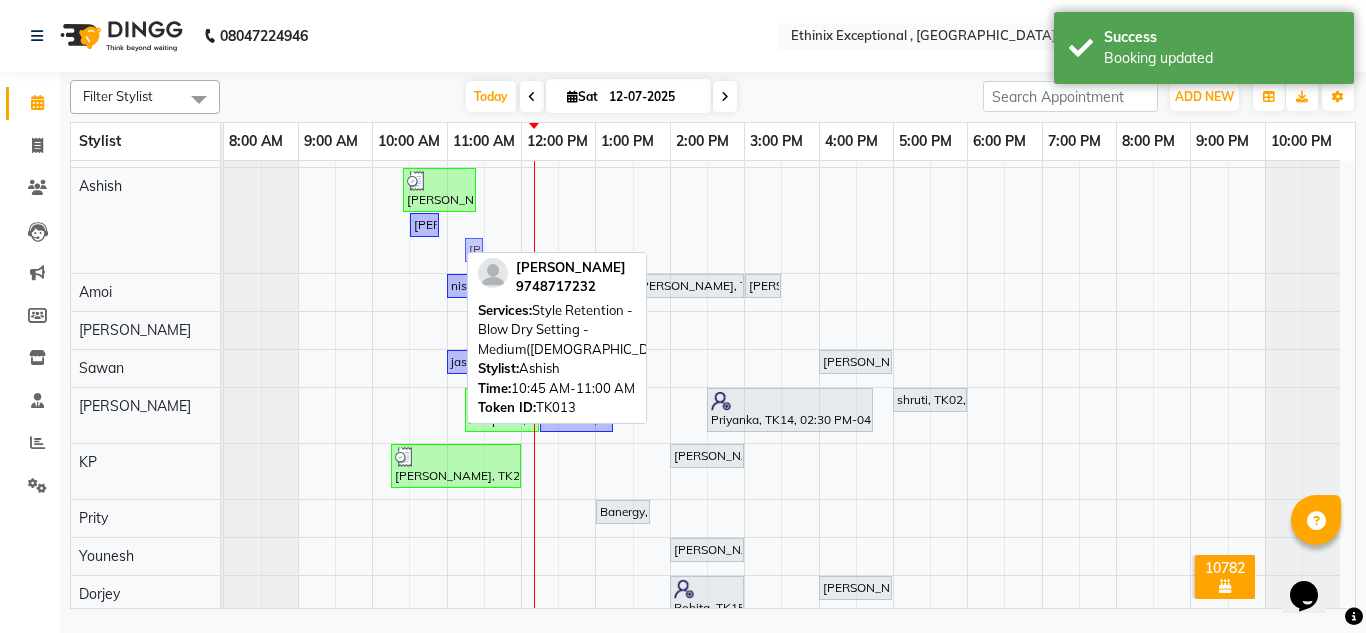 drag, startPoint x: 440, startPoint y: 252, endPoint x: 453, endPoint y: 252, distance: 13 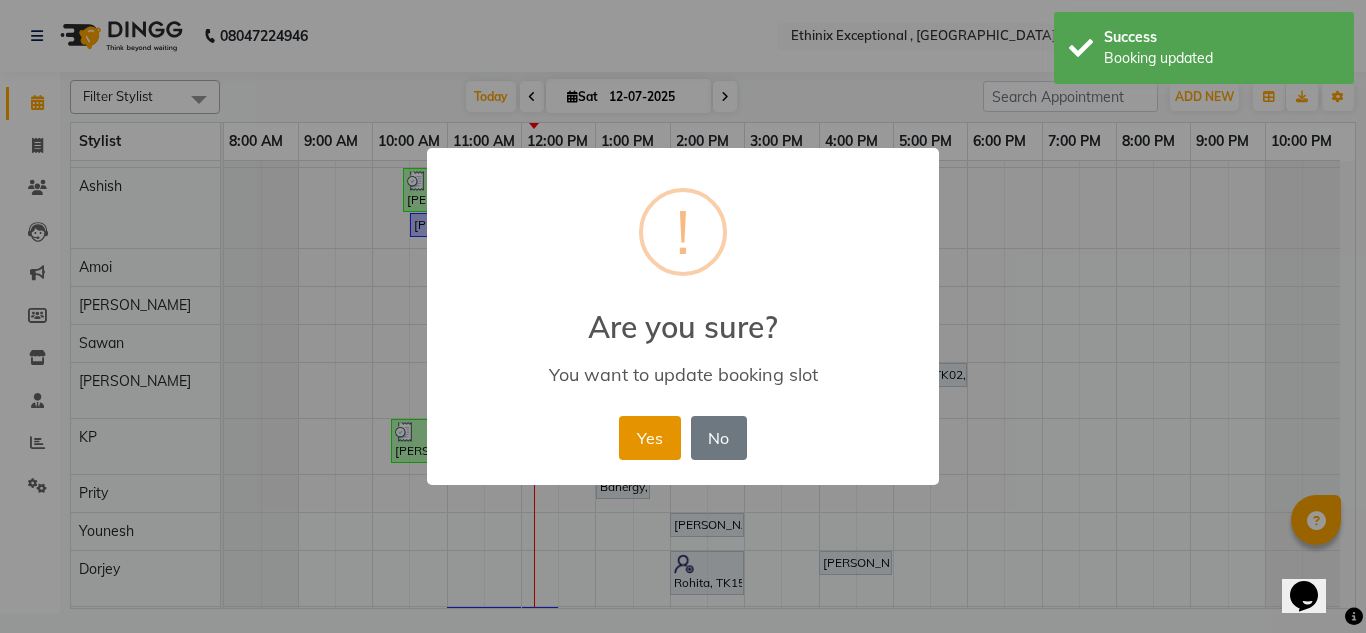 click on "Yes" at bounding box center [649, 438] 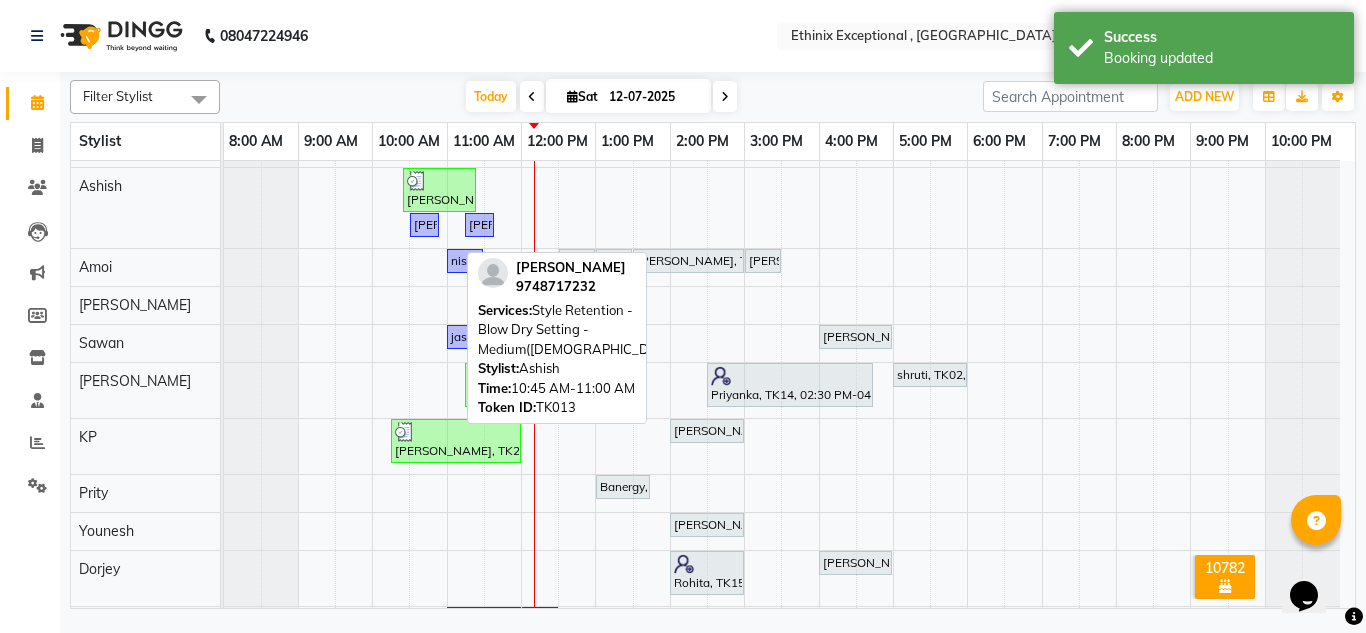 scroll, scrollTop: 0, scrollLeft: 0, axis: both 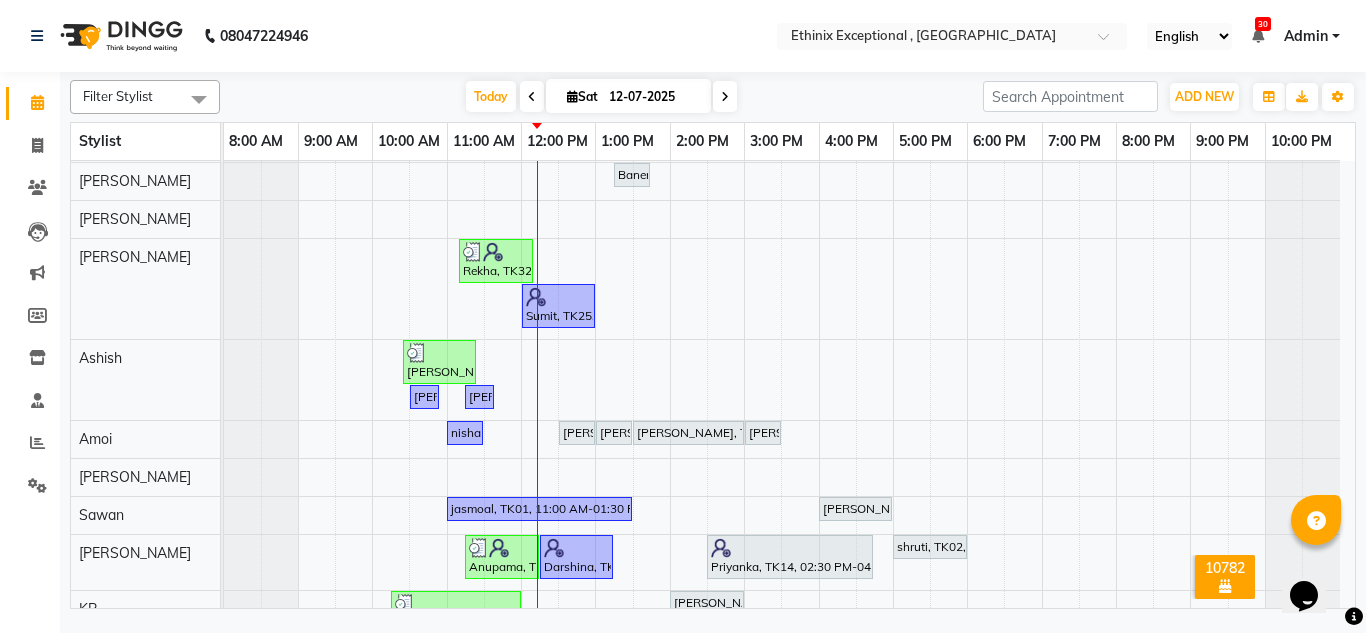 click at bounding box center (532, 97) 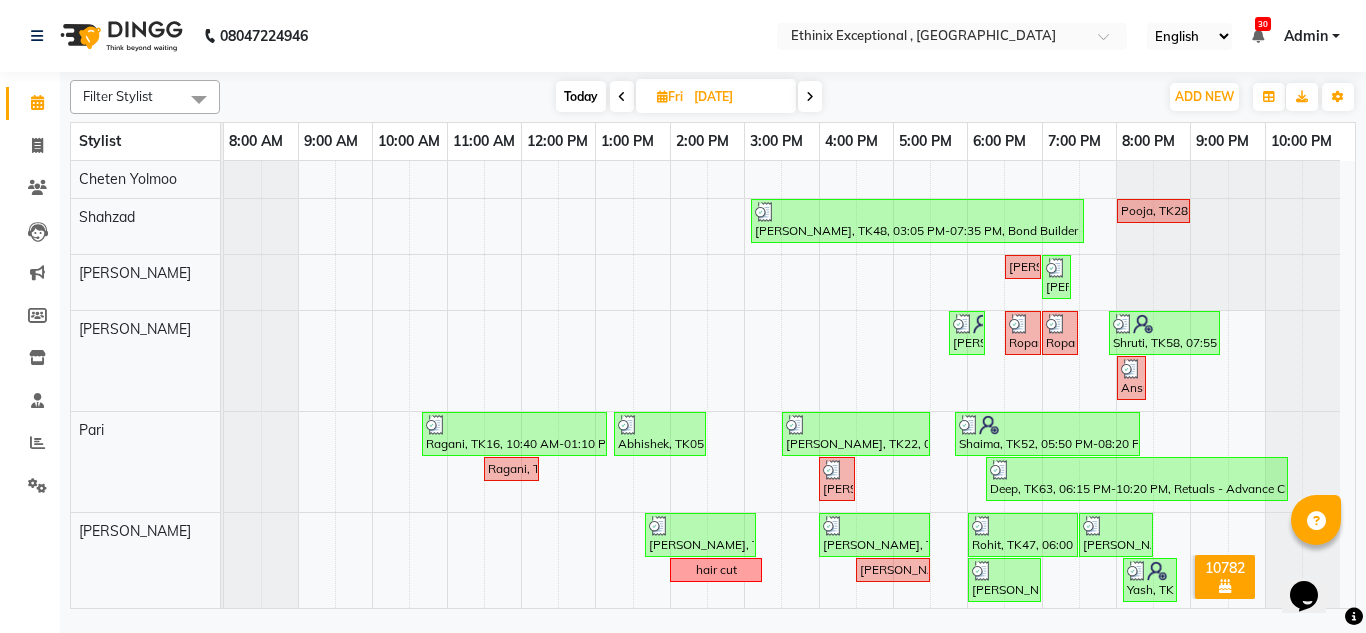 click on "Today" at bounding box center [581, 96] 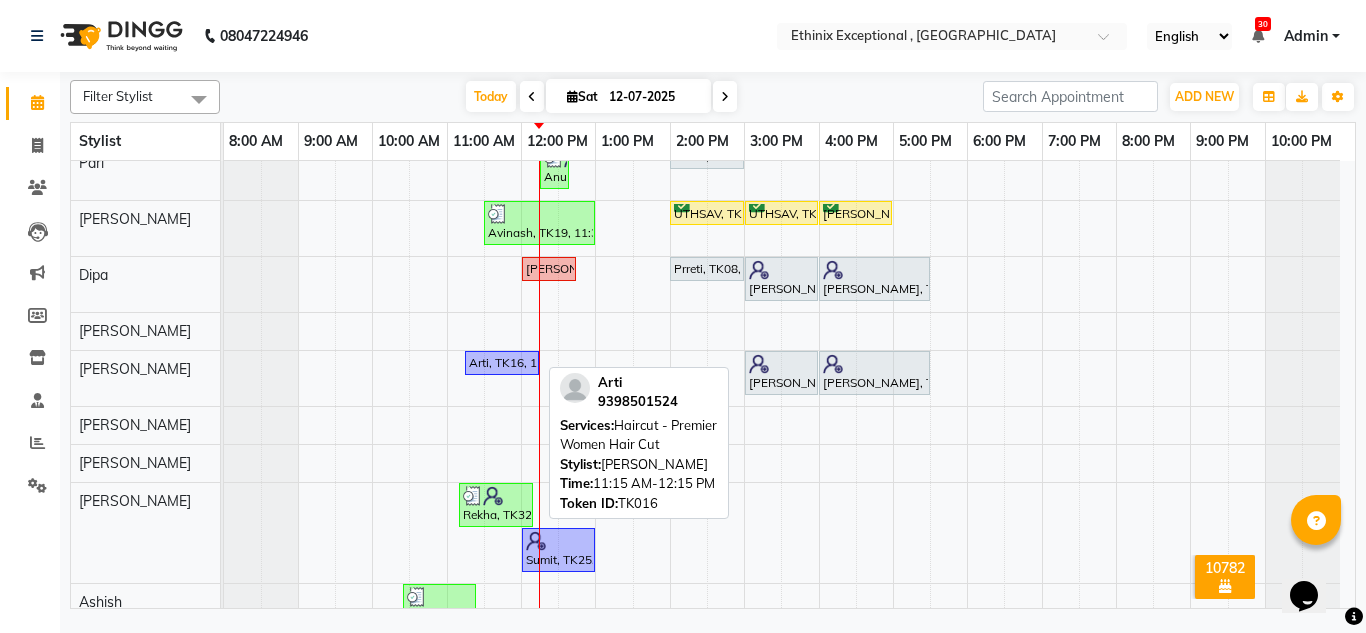 click on "Arti, TK16, 11:15 AM-12:15 PM, Haircut - Premier Women Hair Cut" at bounding box center [502, 363] 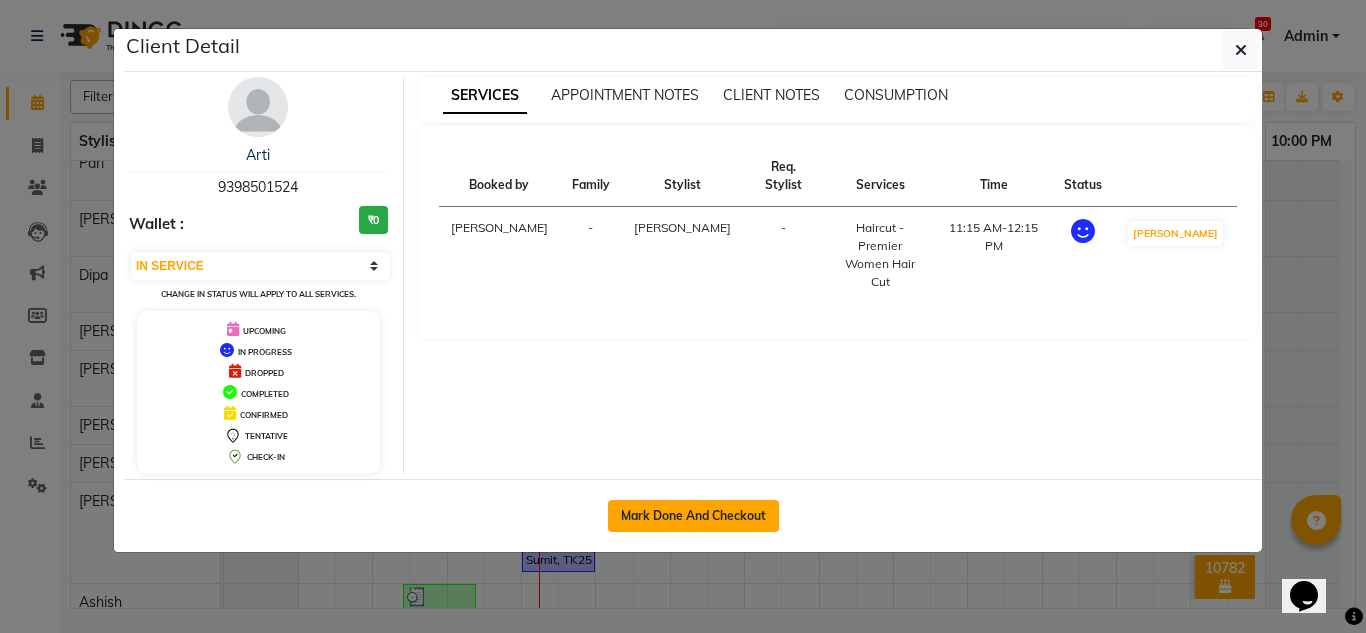 click on "Mark Done And Checkout" 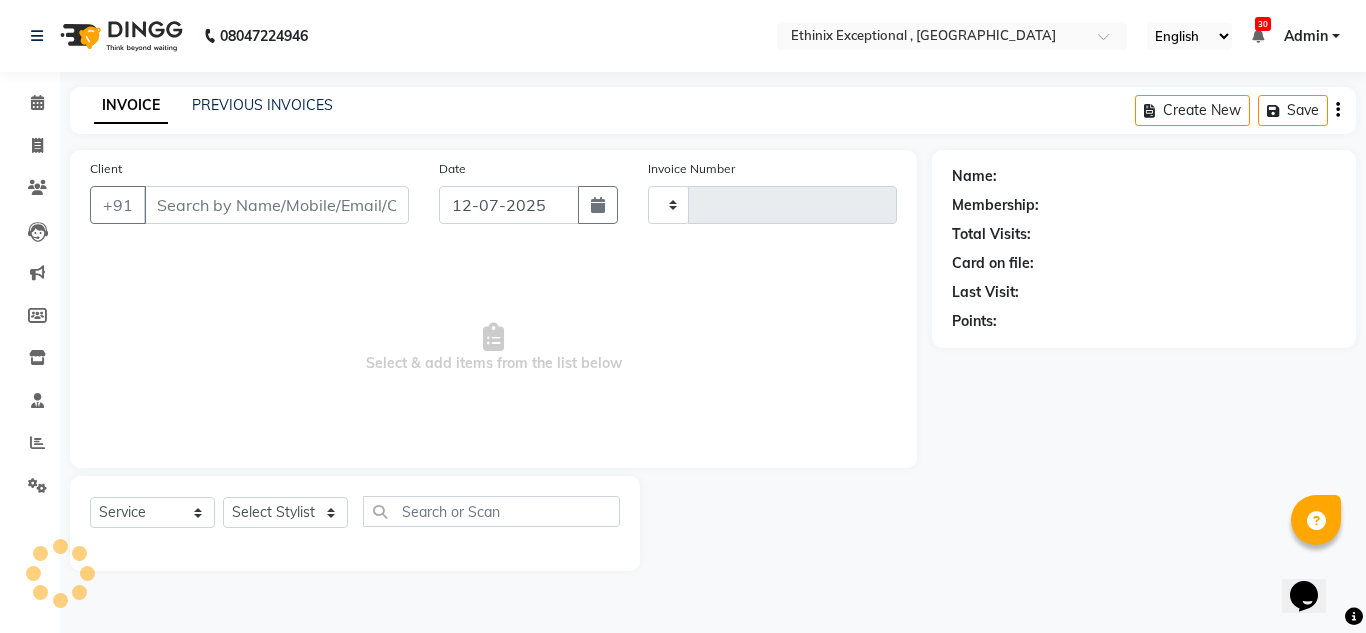 type on "6060" 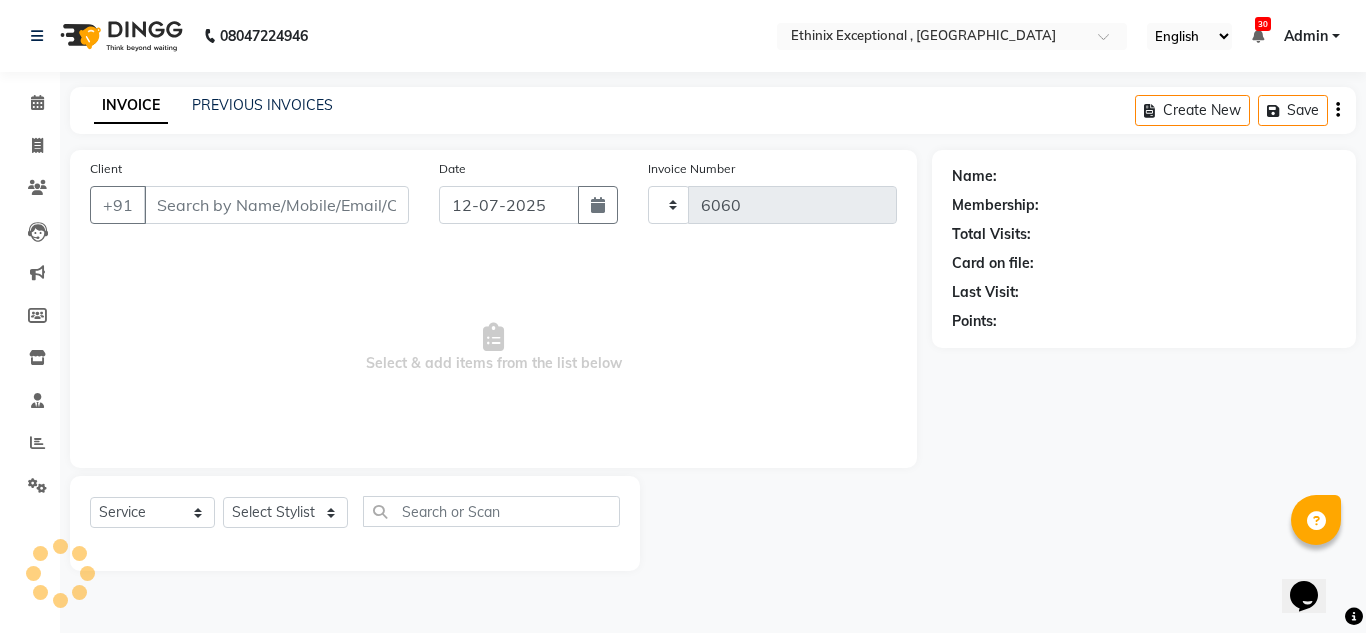 select on "3625" 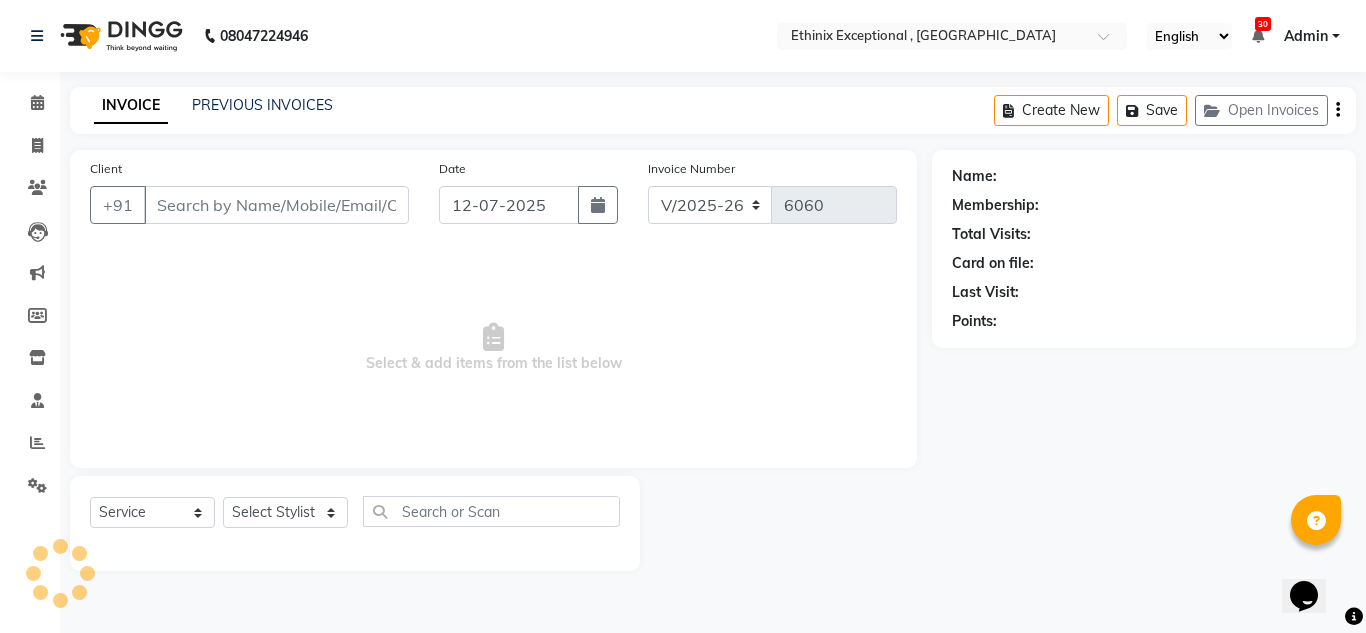 type on "9398501524" 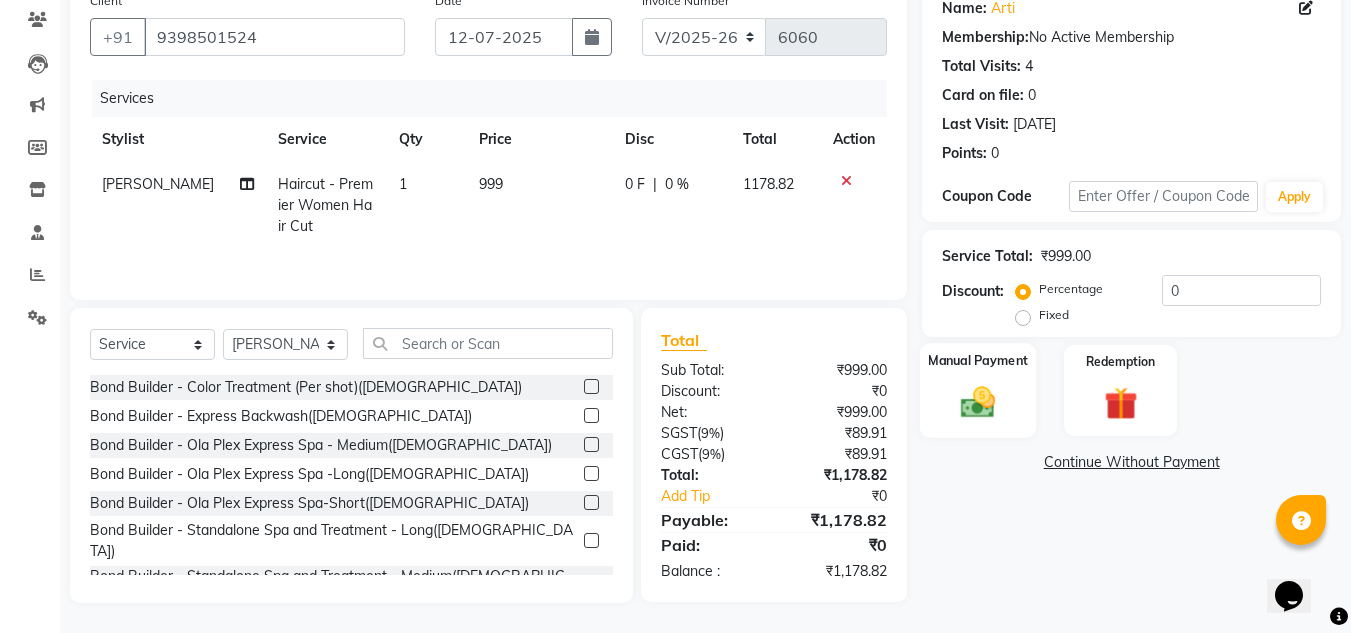 click 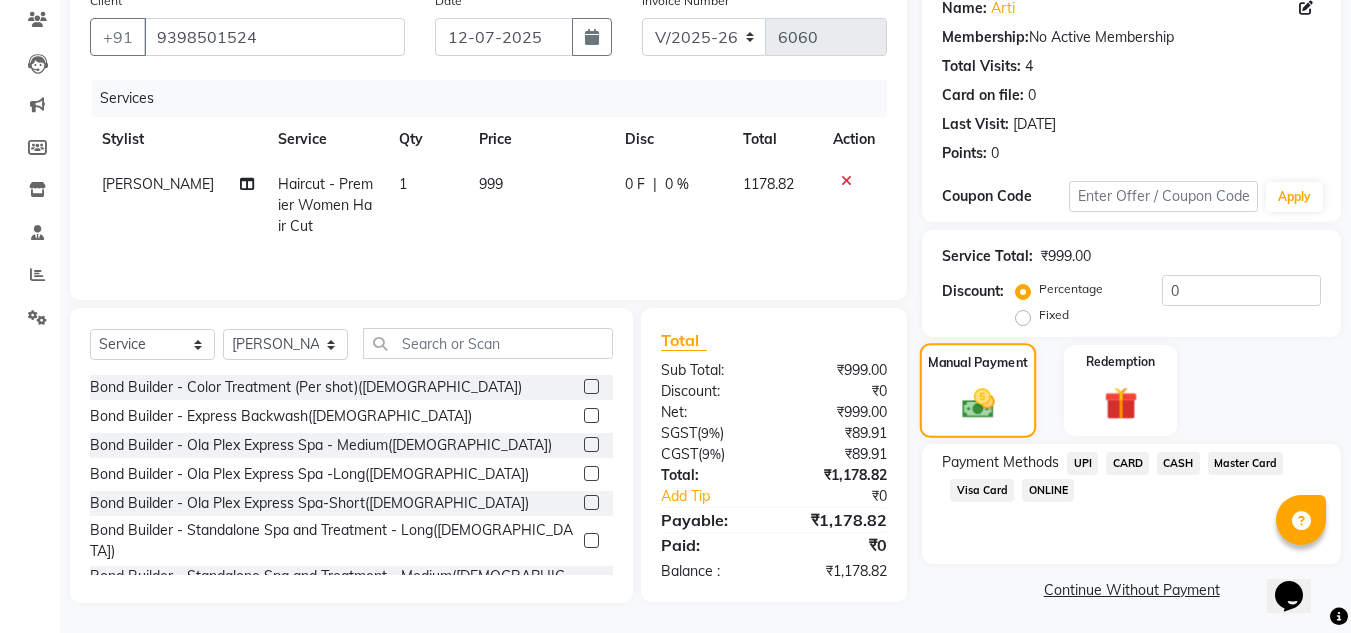 scroll, scrollTop: 170, scrollLeft: 0, axis: vertical 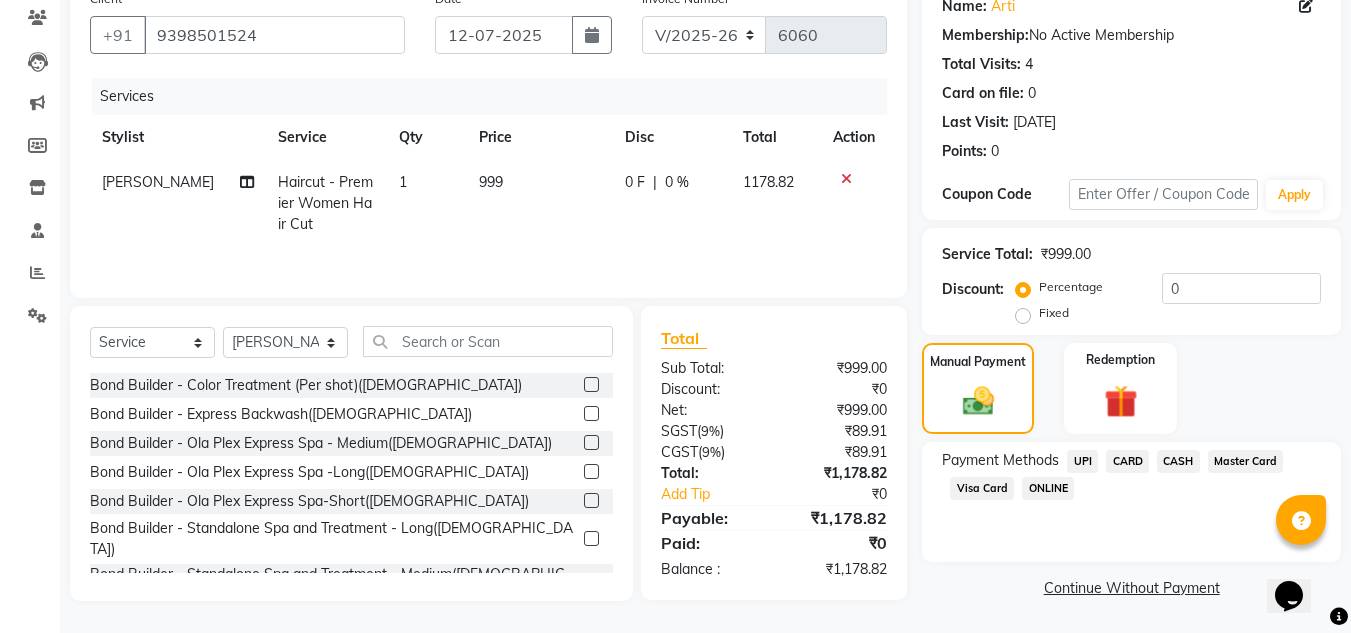 click on "UPI" 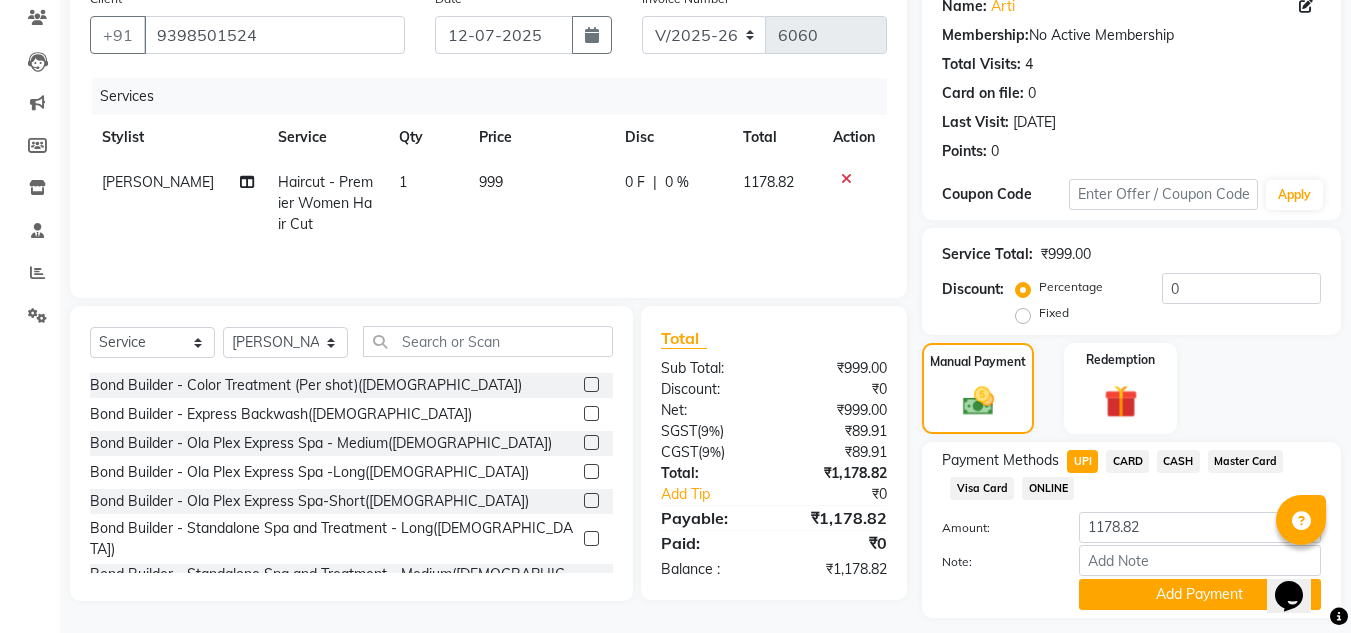scroll, scrollTop: 226, scrollLeft: 0, axis: vertical 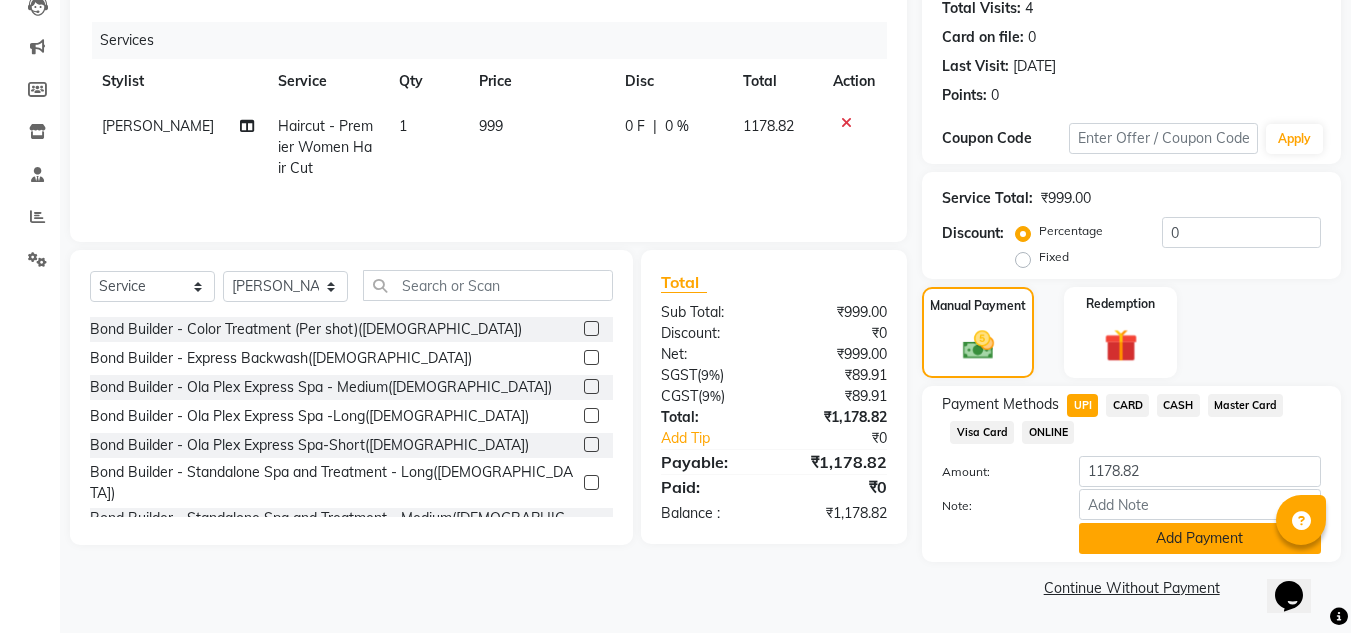 click on "Add Payment" 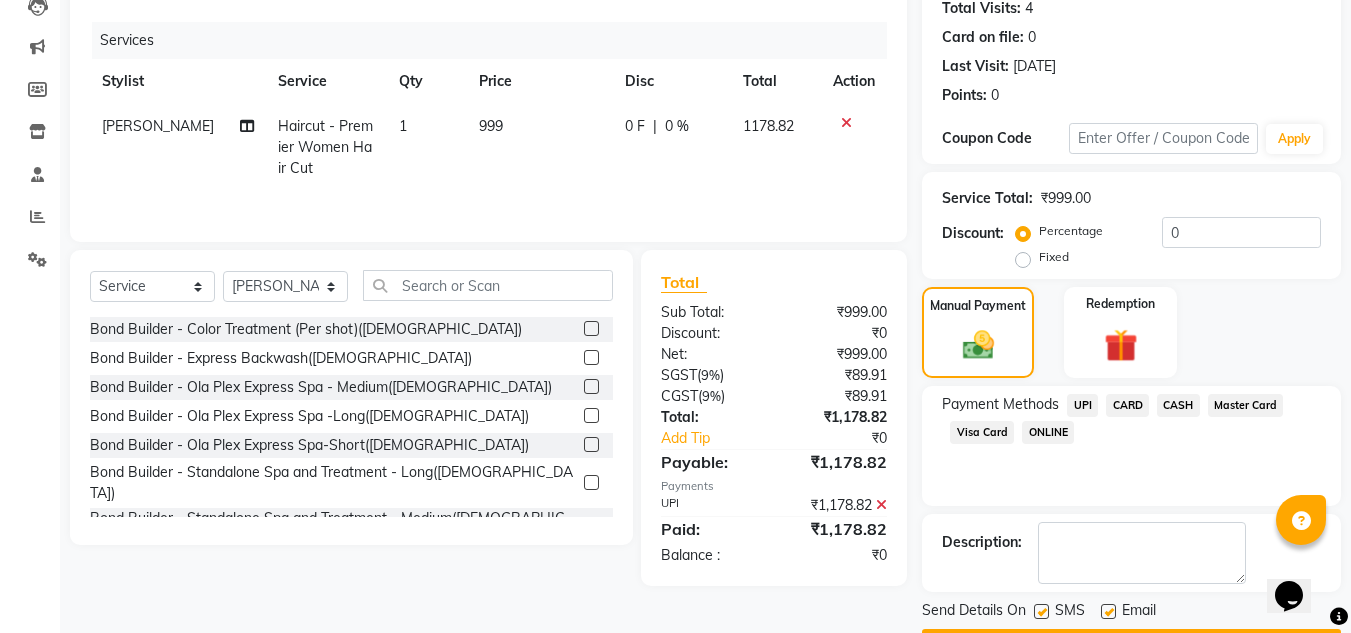 scroll, scrollTop: 283, scrollLeft: 0, axis: vertical 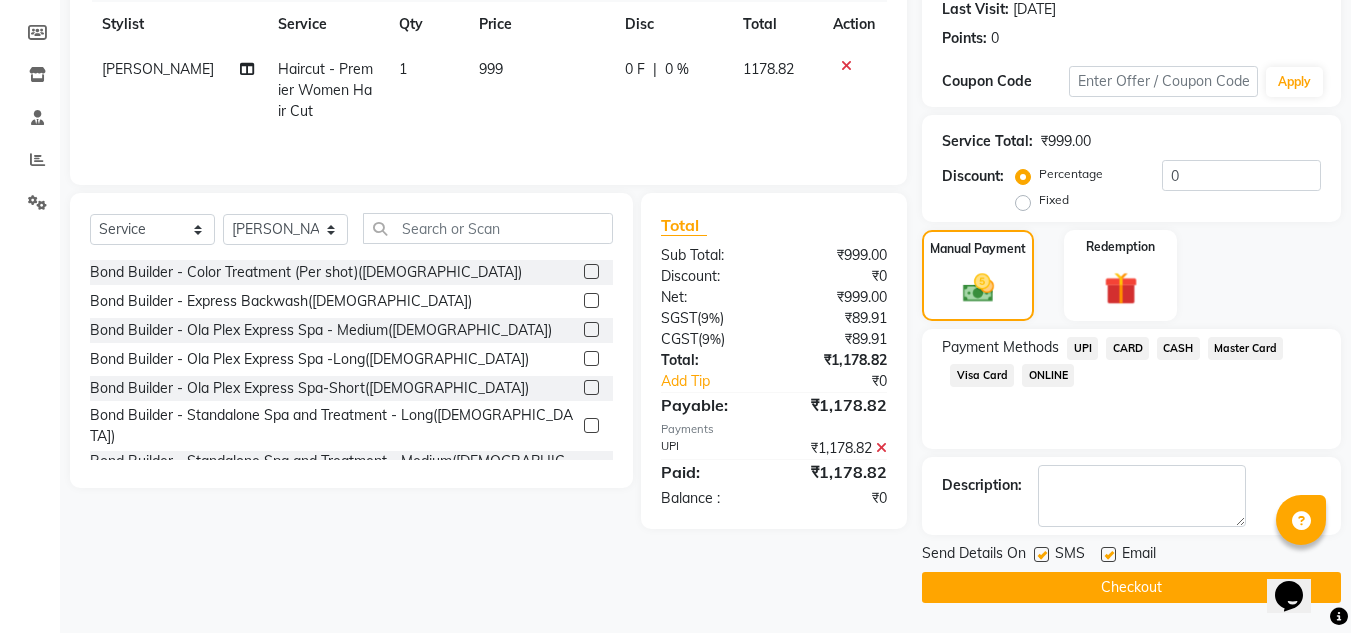 click 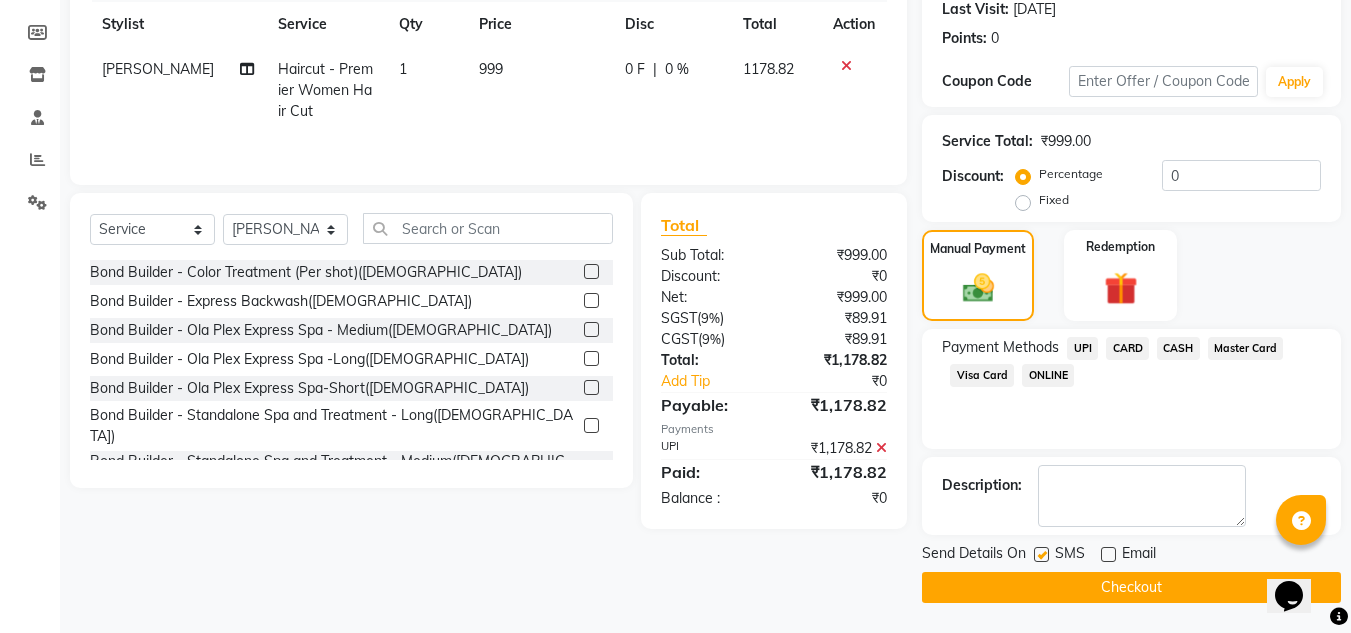 click on "Checkout" 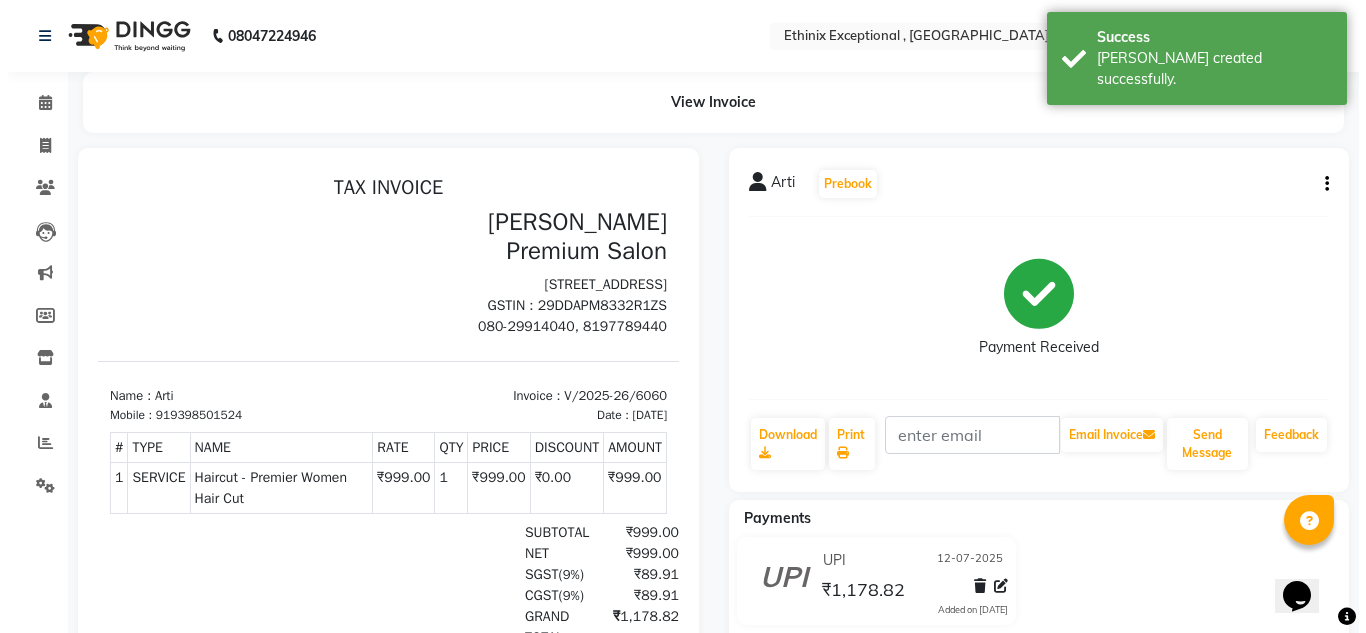 scroll, scrollTop: 0, scrollLeft: 0, axis: both 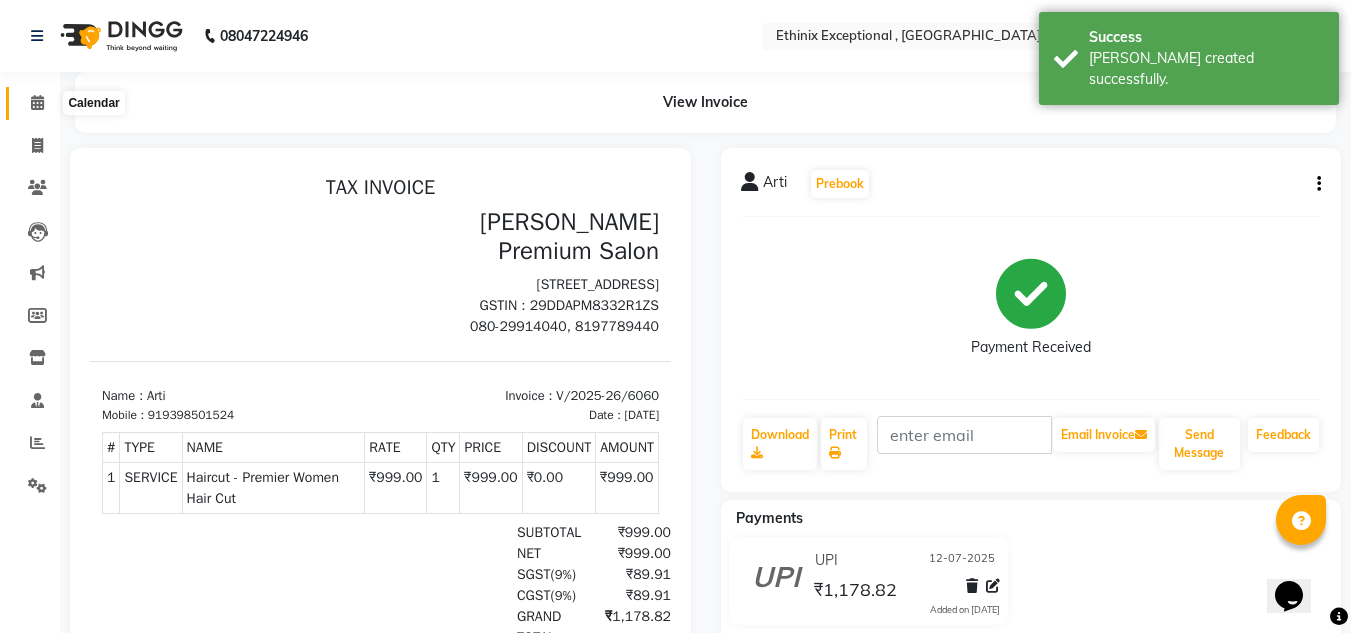 click 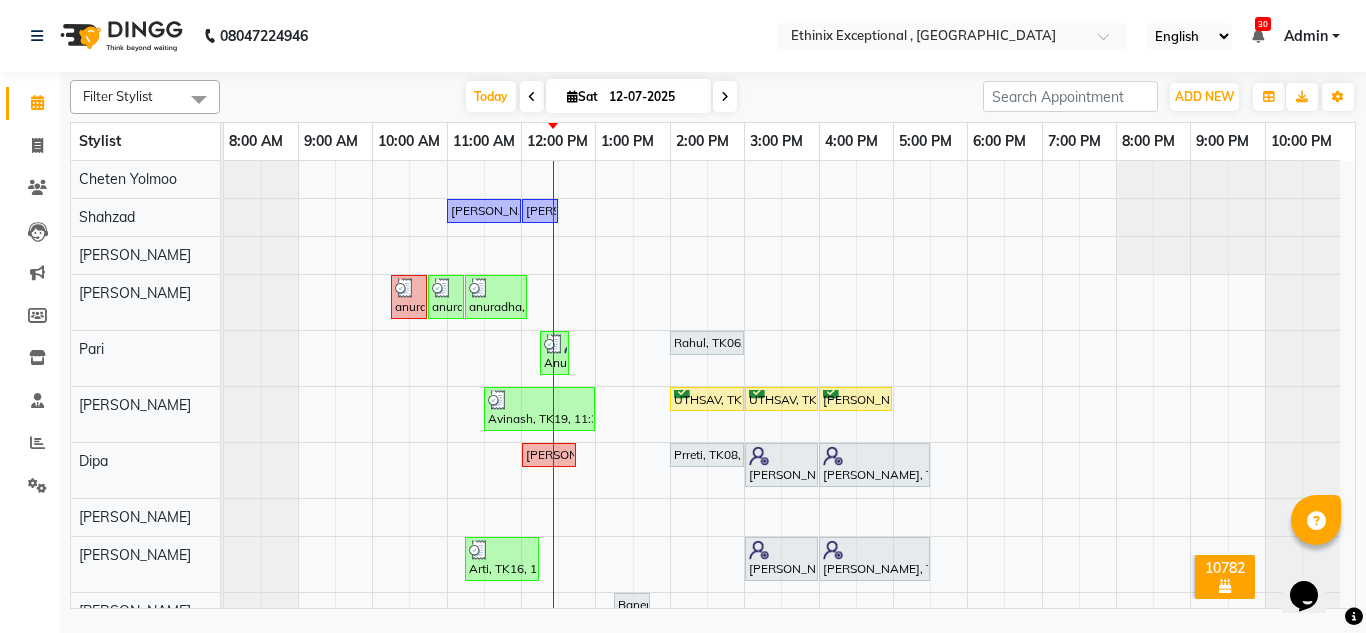 scroll, scrollTop: 196, scrollLeft: 0, axis: vertical 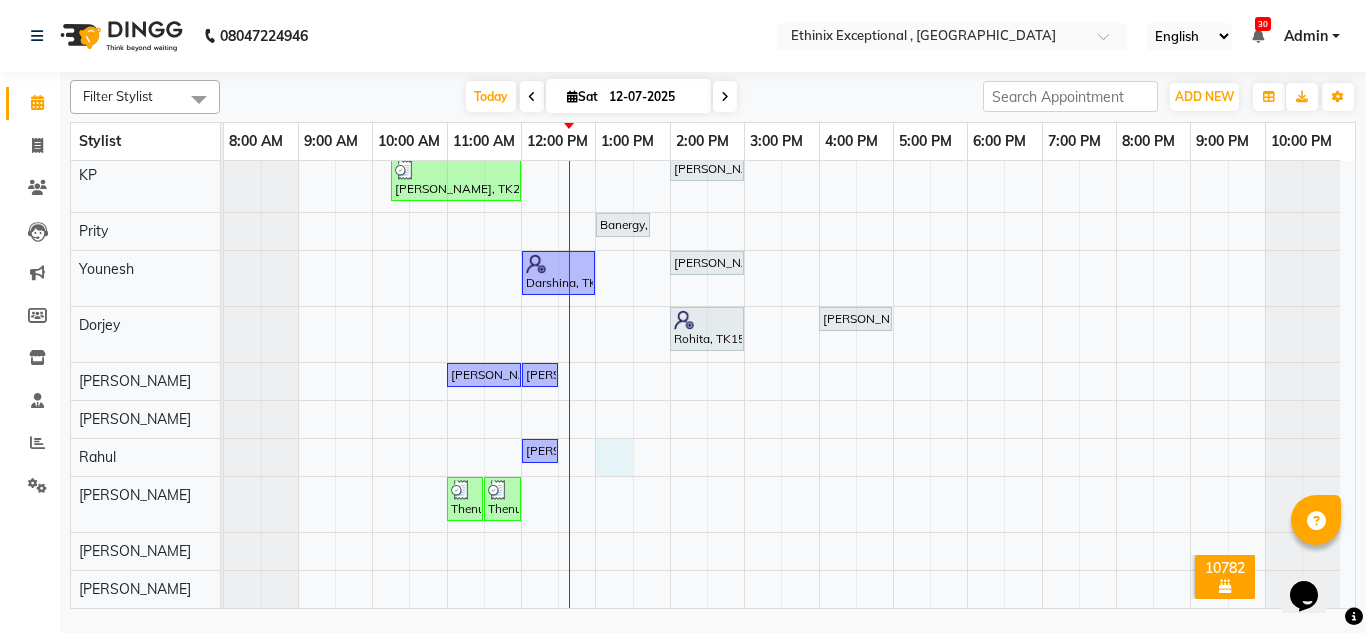 click on "Rajad, TK04, 11:00 AM-12:00 PM, Haircut - Top Tier Men Hair Cut    Rajad, TK04, 12:00 PM-12:30 PM, Haircut - [PERSON_NAME] Trim     anuradha, TK03, 10:15 AM-10:45 AM, Waxing - Blouse Line([DEMOGRAPHIC_DATA])     anuradha, TK03, 10:45 AM-11:15 AM, Waxing - Full Arms([DEMOGRAPHIC_DATA])     anuradha, TK03, 11:15 AM-12:05 PM, Waxing - Full Arms([DEMOGRAPHIC_DATA]),Waxing - Full Legs([DEMOGRAPHIC_DATA]),Waxing - Under Arms [DEMOGRAPHIC_DATA]([DEMOGRAPHIC_DATA])     Anupama, TK12, 12:15 PM-12:30 PM, Threading - Eye Brows    Rahul, TK06, 02:00 PM-03:00 PM, Nail Extension - Gel Polish Removal([DEMOGRAPHIC_DATA])     [GEOGRAPHIC_DATA], TK19, 11:30 AM-01:00 PM, Haircut - Premier Men Hair Cut ,Haircut - [PERSON_NAME] Trim     UTHSAV, TK29, 02:00 PM-03:00 PM, Haircut - Premier Men Hair Cut      UTHSAV, TK29, 03:00 PM-04:00 PM, Haircut - Premier Men Hair Cut      [PERSON_NAME], TK07, 04:00 PM-05:00 PM, Haircut - Premier Men Hair Cut     [PERSON_NAME], TK09, 12:00 PM-12:45 PM, Bond Builder - Ola Plex Express Spa - Medium([DEMOGRAPHIC_DATA])    Prreti, TK08, 02:00 PM-03:00 PM, Haircut - Premier Women Hair Cut" at bounding box center (789, -48) 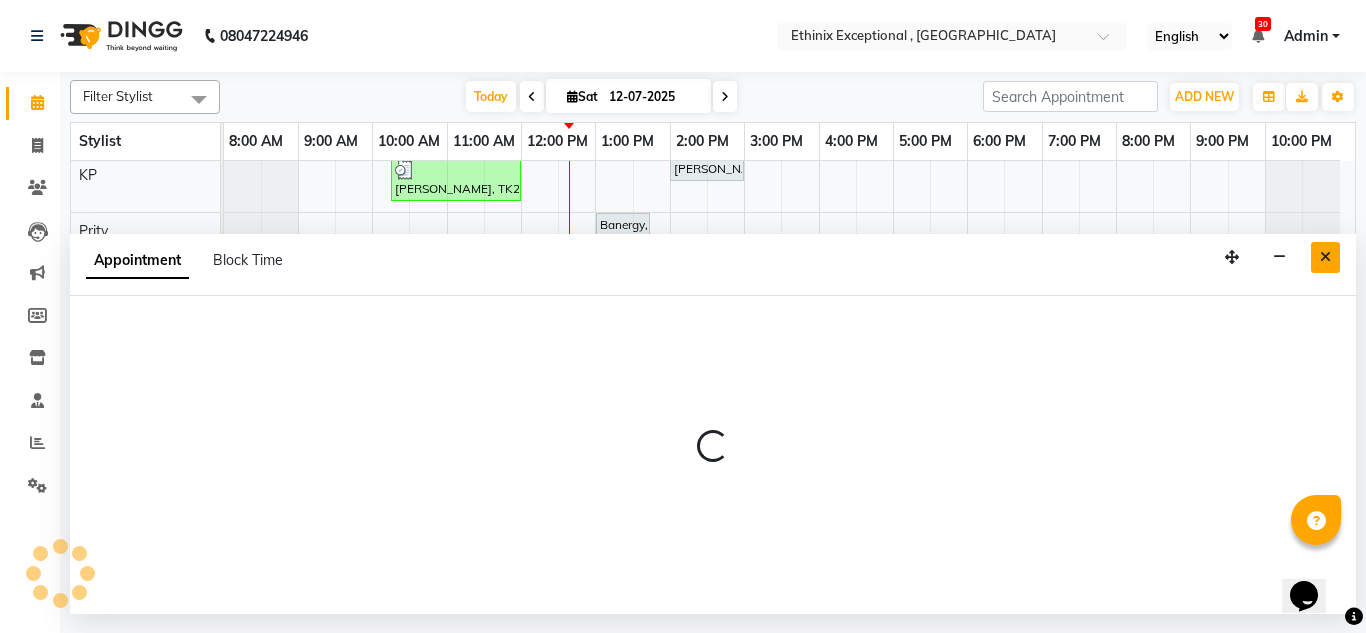 select on "81196" 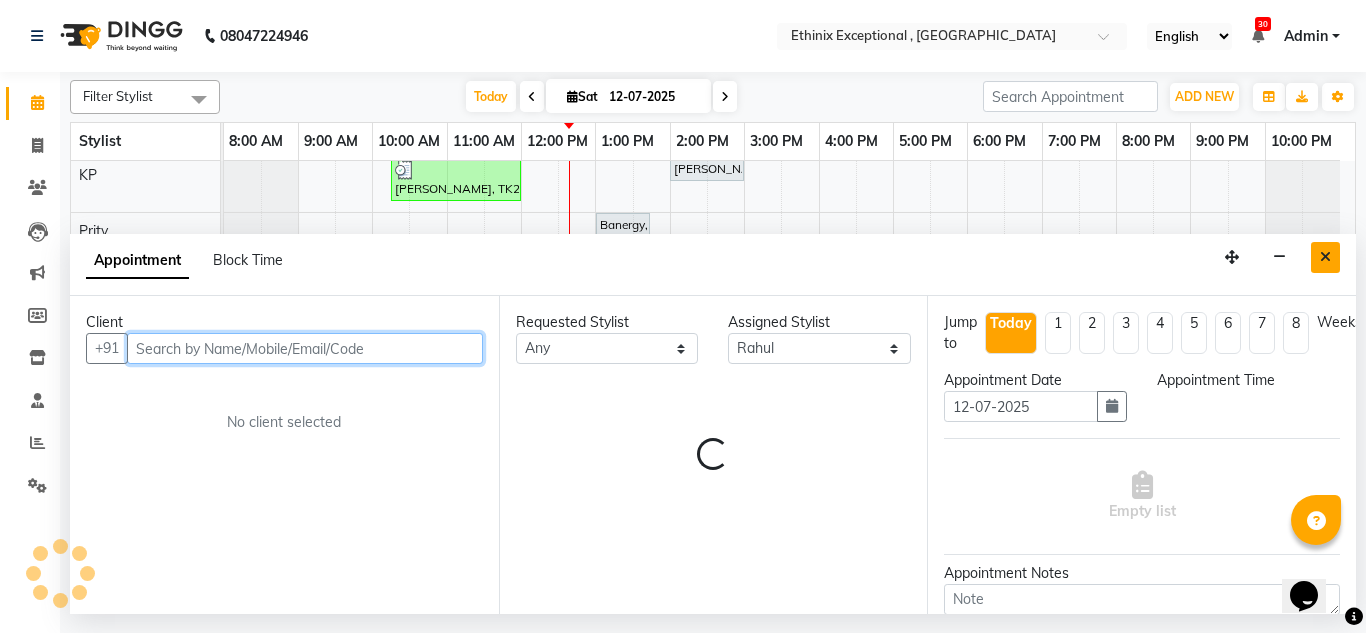 select on "780" 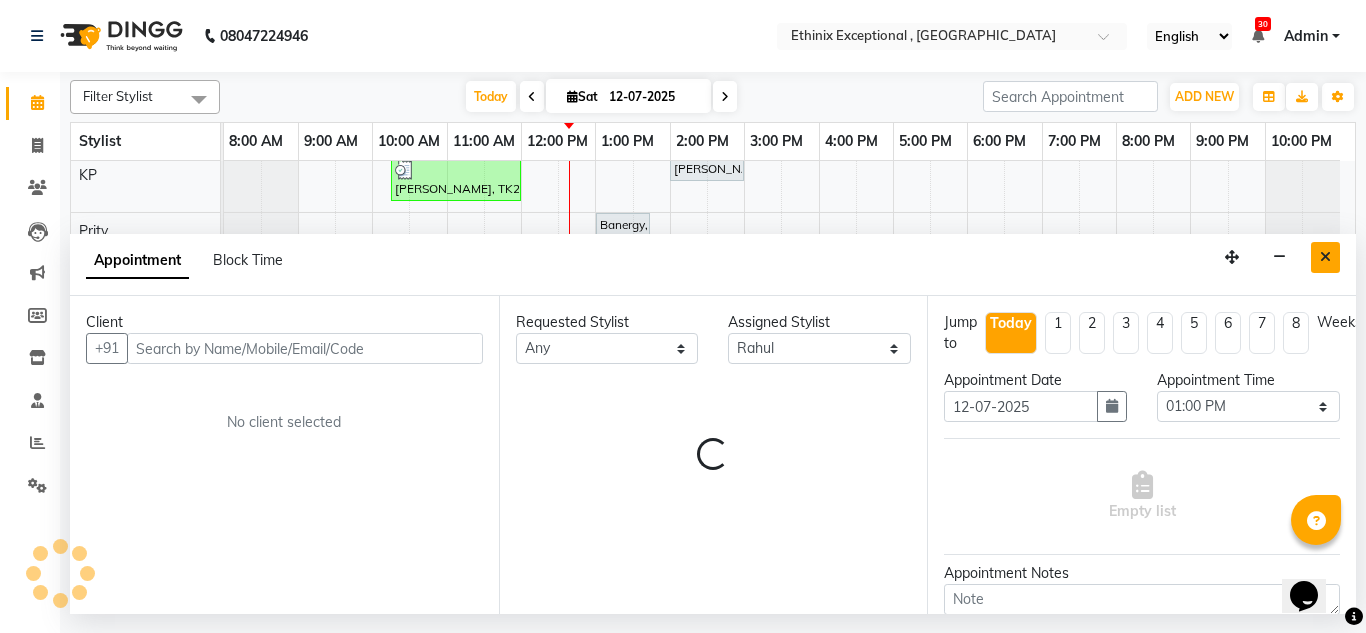 click at bounding box center (1325, 257) 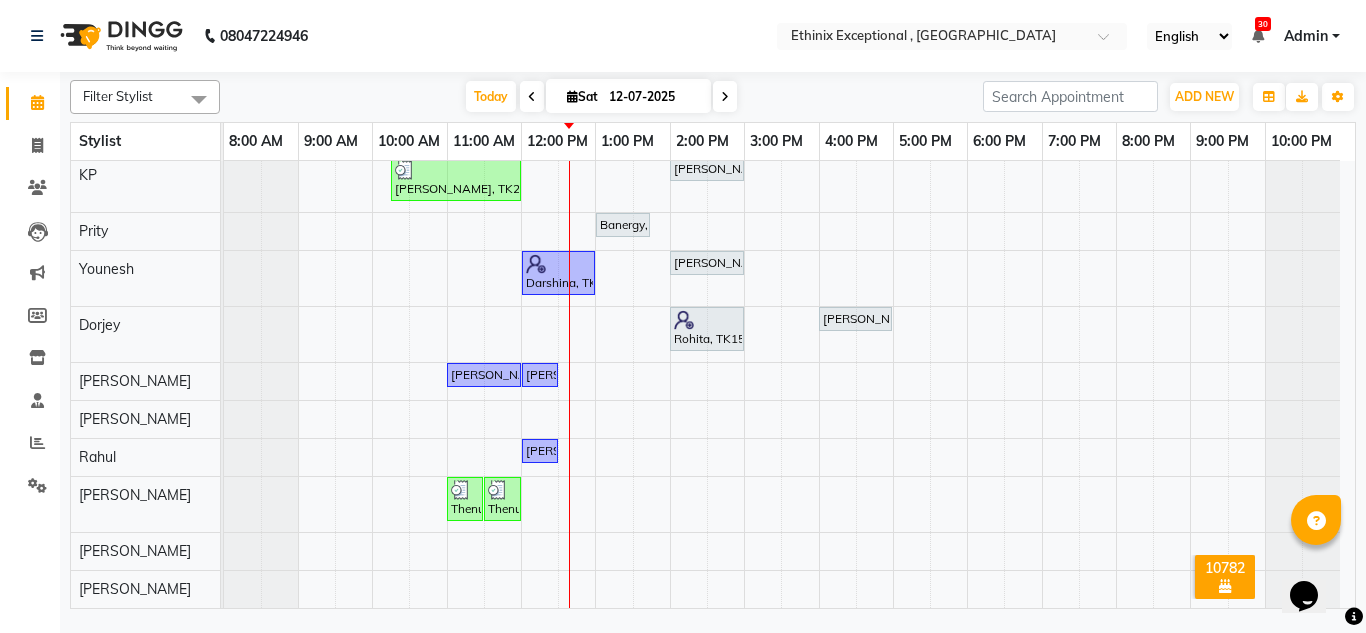 scroll, scrollTop: 427, scrollLeft: 0, axis: vertical 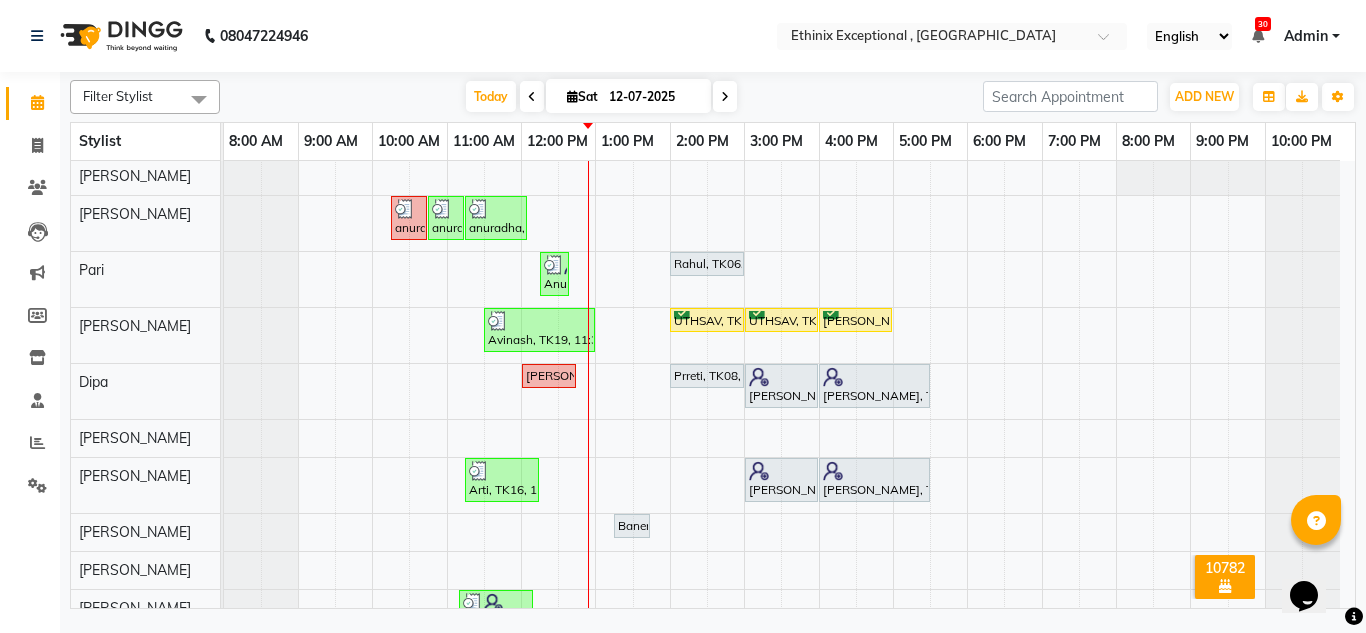 click on "08047224946 Select Location ×  Ethinix Exceptional , Brookfield English ENGLISH Español العربية मराठी हिंदी ગુજરાતી தமிழ் 中文 30 Notifications nothing to show Admin Manage Profile Change Password Sign out  Version:3.15.4" 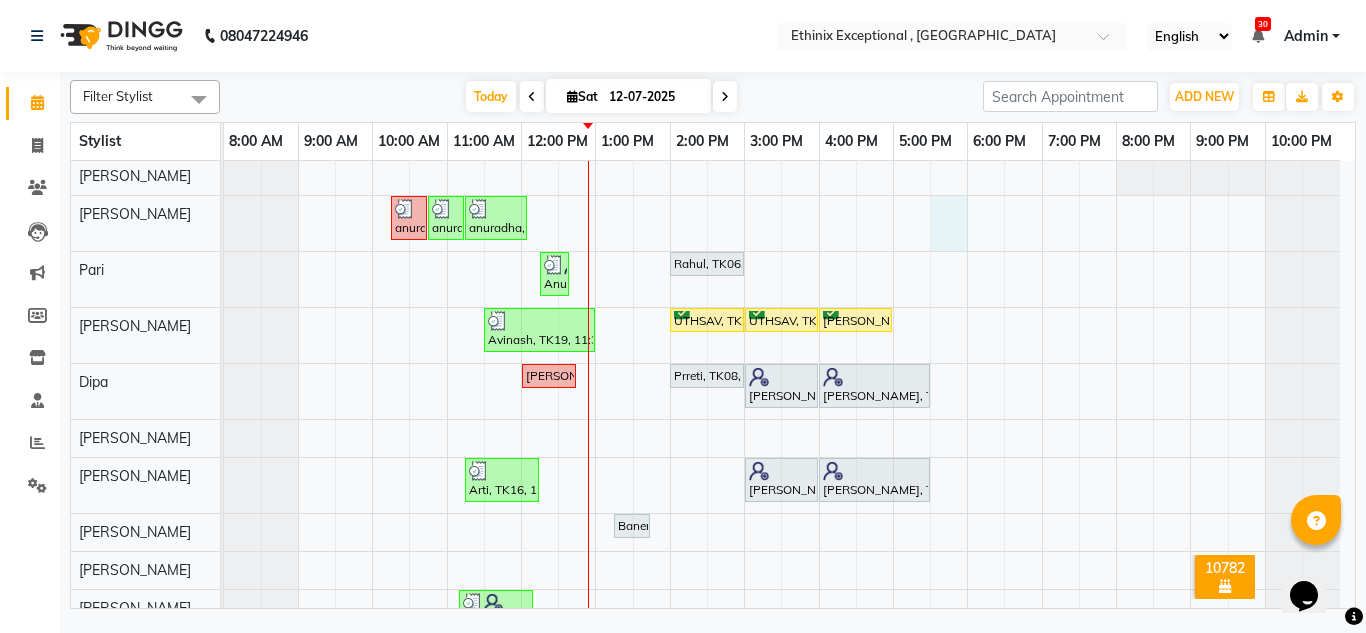 click on "Rajad, TK04, 11:00 AM-12:00 PM, Haircut - Top Tier Men Hair Cut    Rajad, TK04, 12:00 PM-12:30 PM, Haircut - [PERSON_NAME] Trim     anuradha, TK03, 10:15 AM-10:45 AM, Waxing - Blouse Line([DEMOGRAPHIC_DATA])     anuradha, TK03, 10:45 AM-11:15 AM, Waxing - Full Arms([DEMOGRAPHIC_DATA])     anuradha, TK03, 11:15 AM-12:05 PM, Waxing - Full Arms([DEMOGRAPHIC_DATA]),Waxing - Full Legs([DEMOGRAPHIC_DATA]),Waxing - Under Arms [DEMOGRAPHIC_DATA]([DEMOGRAPHIC_DATA])     Anupama, TK12, 12:15 PM-12:30 PM, Threading - Eye Brows    Rahul, TK06, 02:00 PM-03:00 PM, Nail Extension - Gel Polish Removal([DEMOGRAPHIC_DATA])     [GEOGRAPHIC_DATA], TK19, 11:30 AM-01:00 PM, Haircut - Premier Men Hair Cut ,Haircut - [PERSON_NAME] Trim     UTHSAV, TK29, 02:00 PM-03:00 PM, Haircut - Premier Men Hair Cut      UTHSAV, TK29, 03:00 PM-04:00 PM, Haircut - Premier Men Hair Cut      [PERSON_NAME], TK07, 04:00 PM-05:00 PM, Haircut - Premier Men Hair Cut     [PERSON_NAME], TK09, 12:00 PM-12:45 PM, Bond Builder - Ola Plex Express Spa - Medium([DEMOGRAPHIC_DATA])    Prreti, TK08, 02:00 PM-03:00 PM, Haircut - Premier Women Hair Cut" at bounding box center [789, 737] 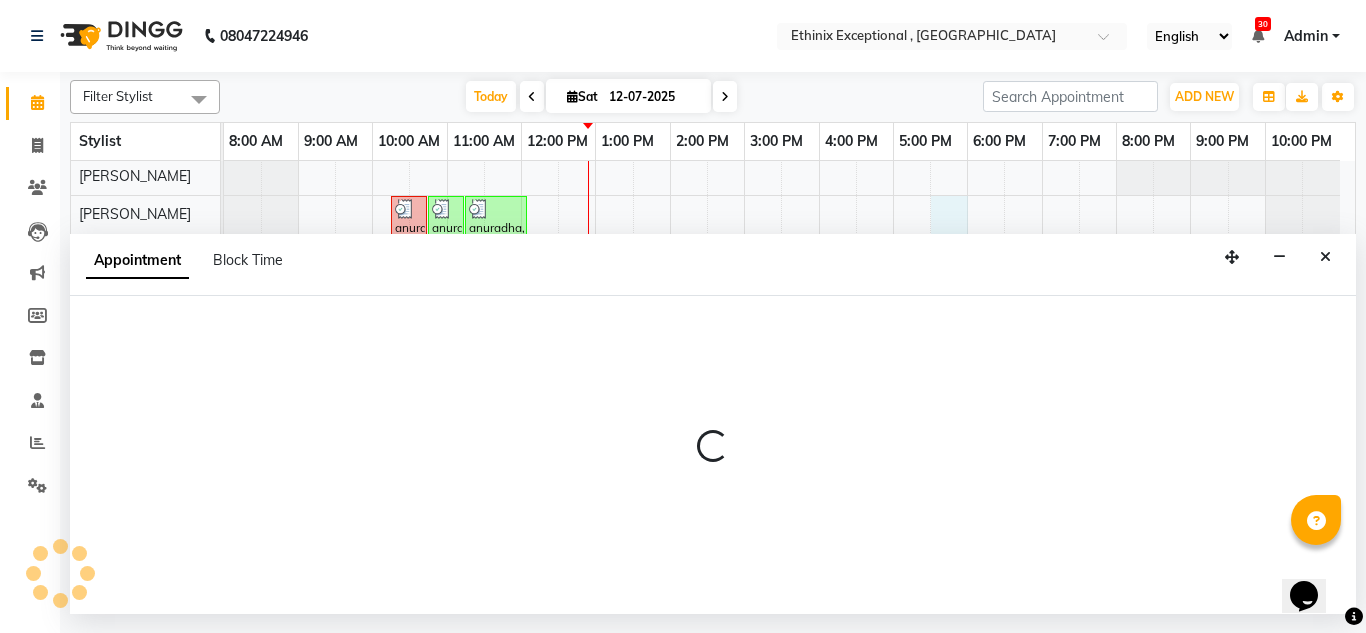 select on "21251" 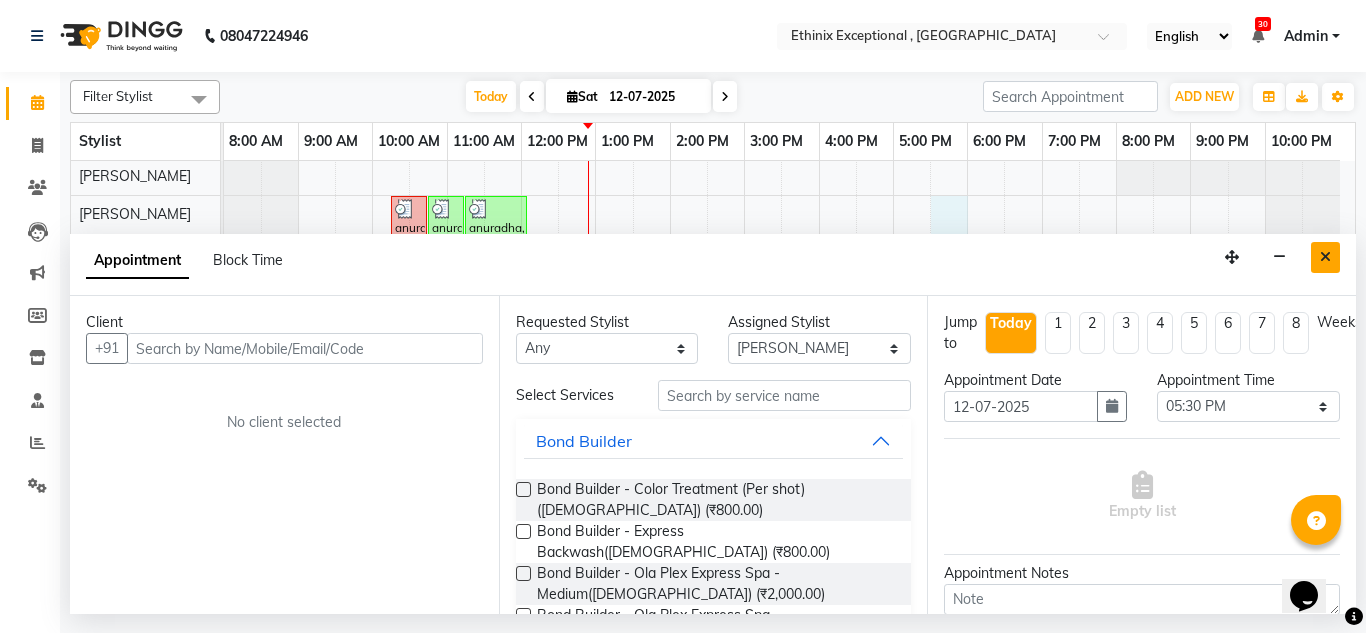 click at bounding box center [1325, 257] 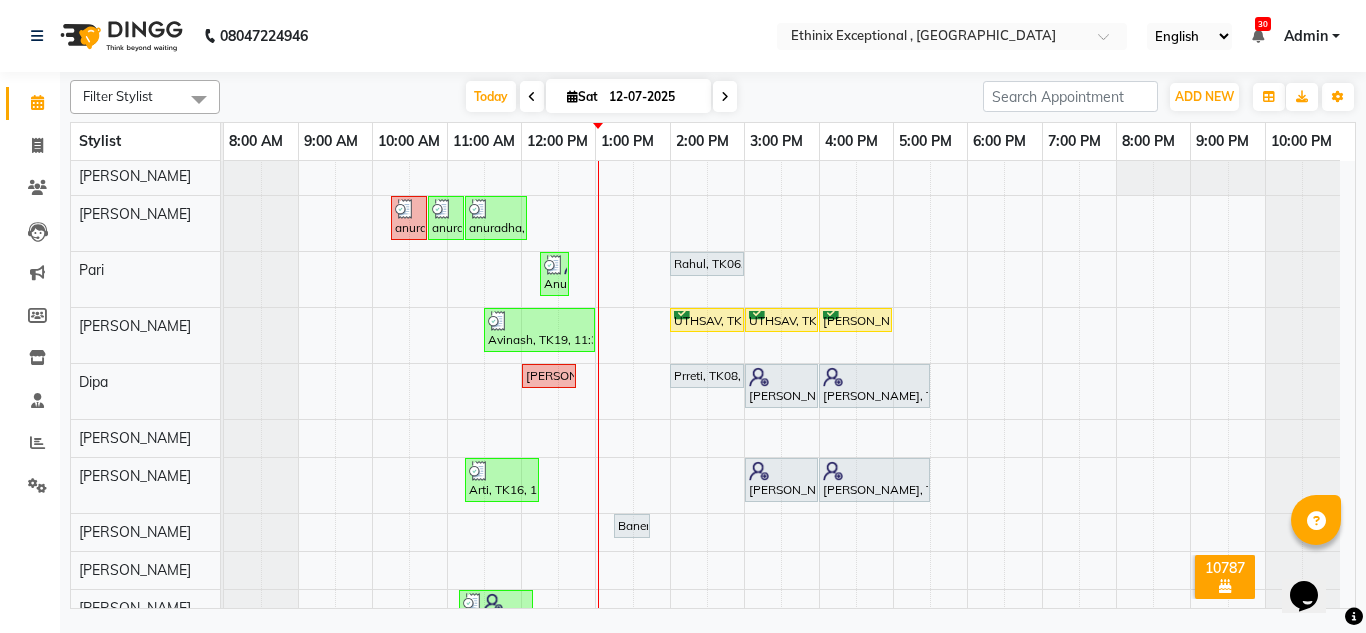 click at bounding box center [1302, 223] 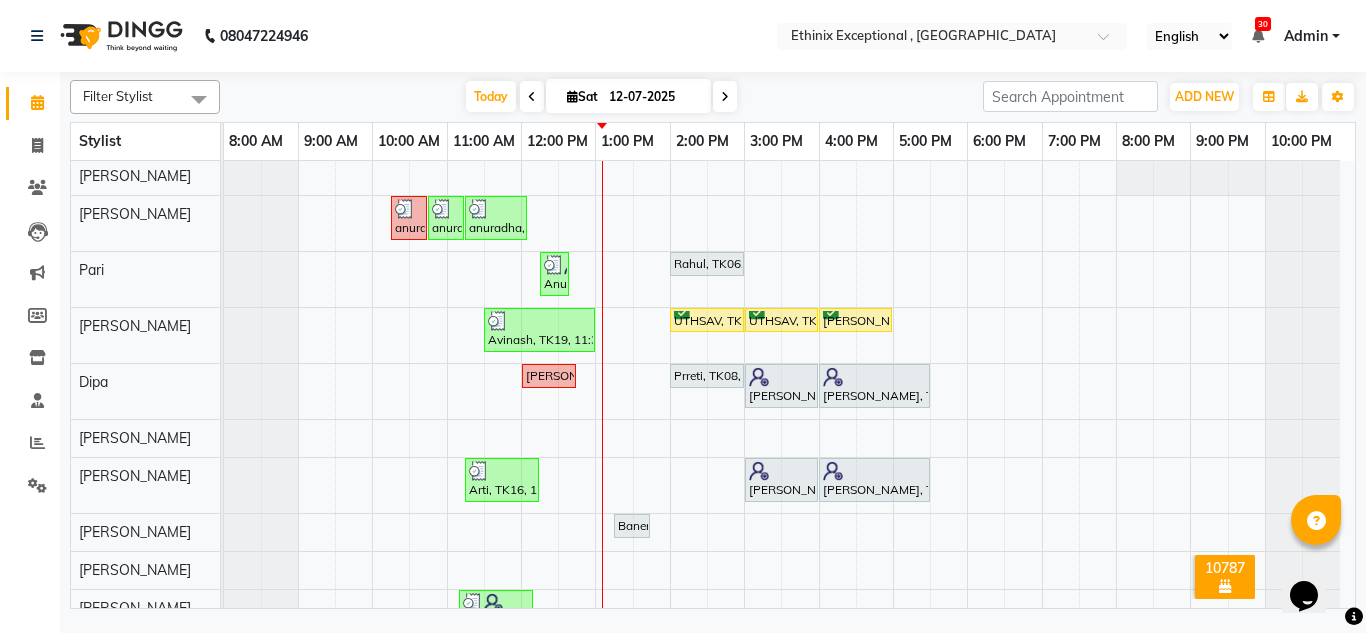 scroll, scrollTop: 0, scrollLeft: 0, axis: both 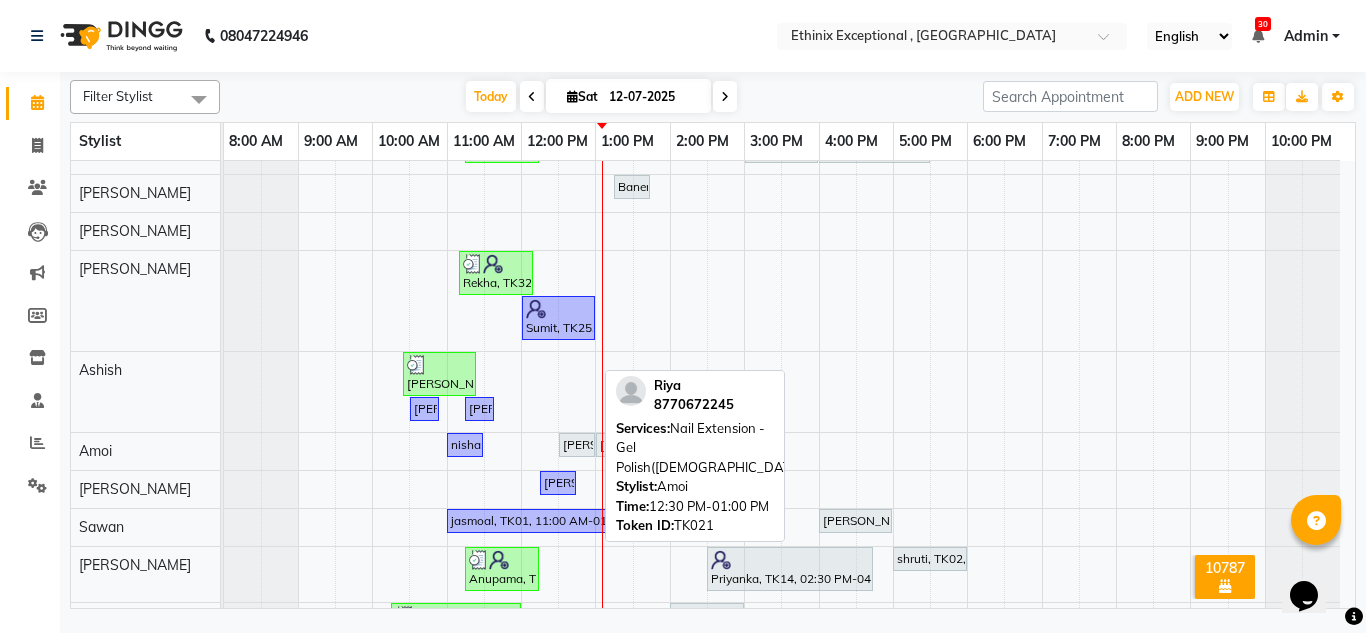 click on "[PERSON_NAME], TK21, 12:30 PM-01:00 PM, Nail Extension - Gel Polish([DEMOGRAPHIC_DATA])" at bounding box center [577, 445] 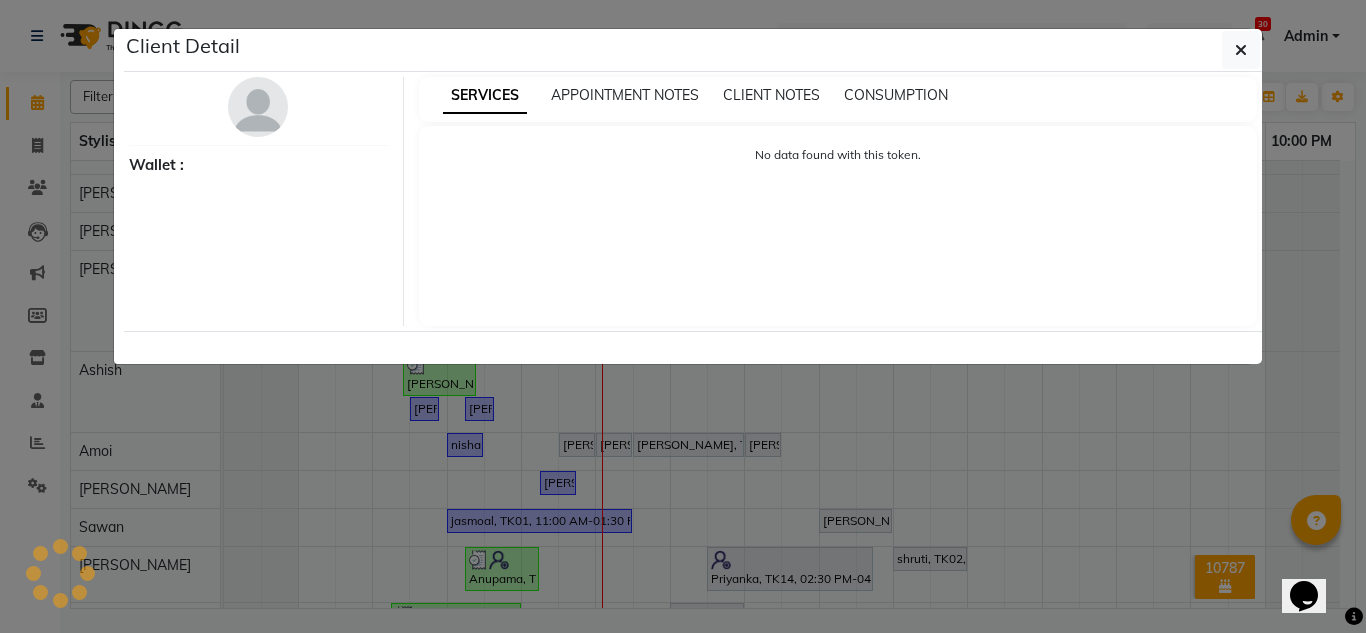 select on "1" 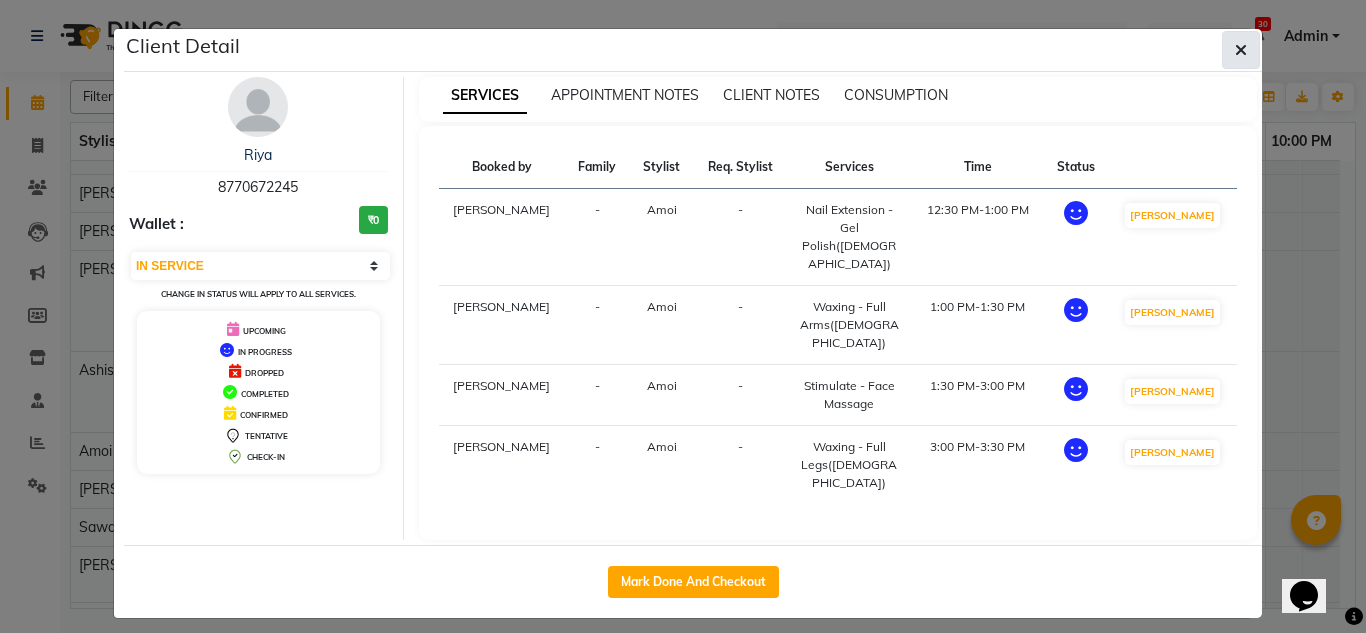 click 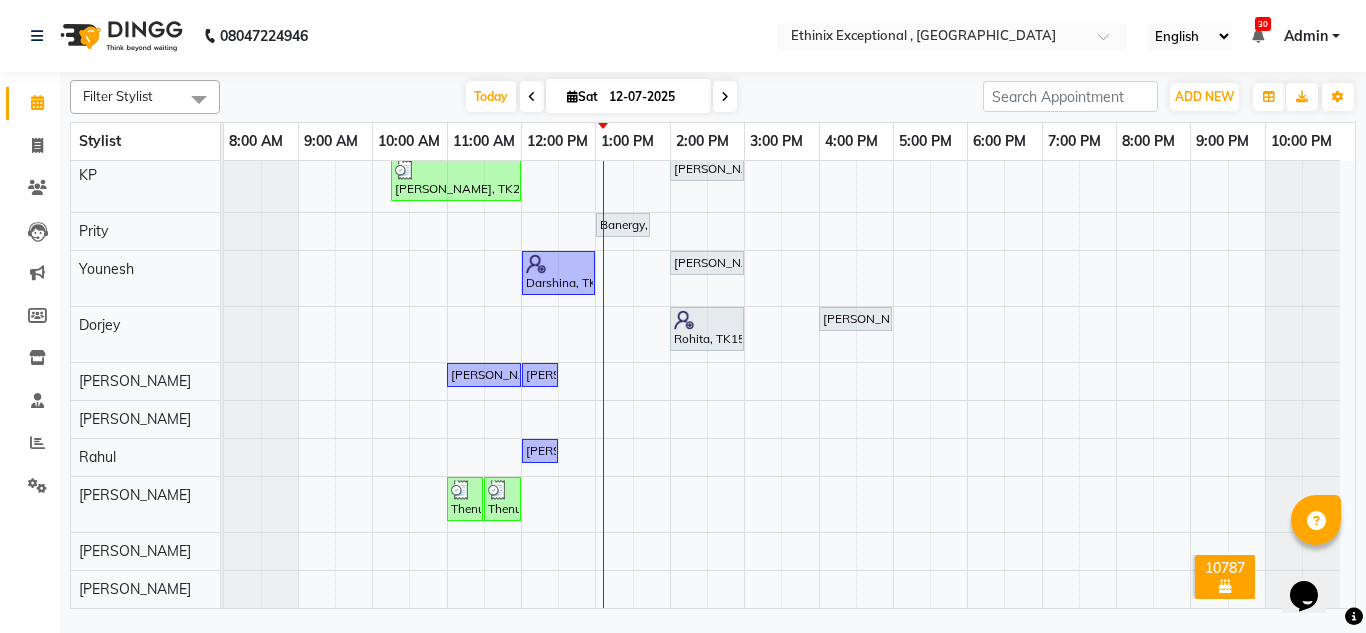 scroll, scrollTop: 569, scrollLeft: 0, axis: vertical 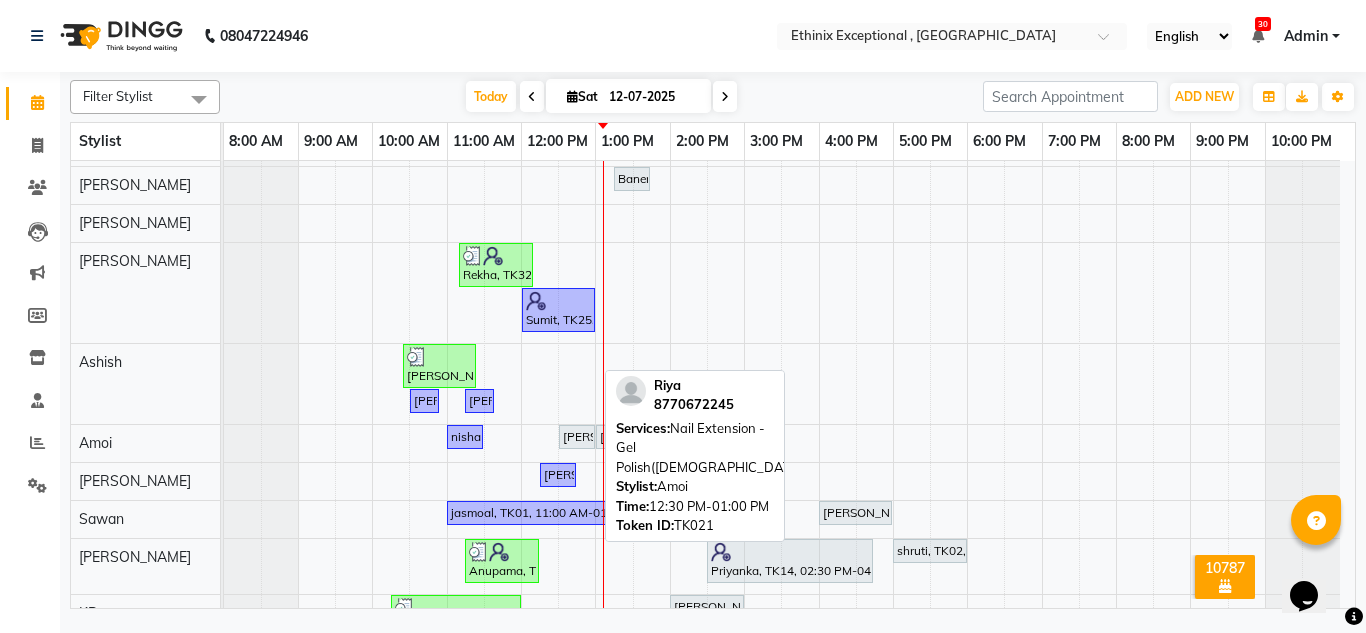 click on "[PERSON_NAME], TK21, 12:30 PM-01:00 PM, Nail Extension - Gel Polish([DEMOGRAPHIC_DATA])" at bounding box center [577, 437] 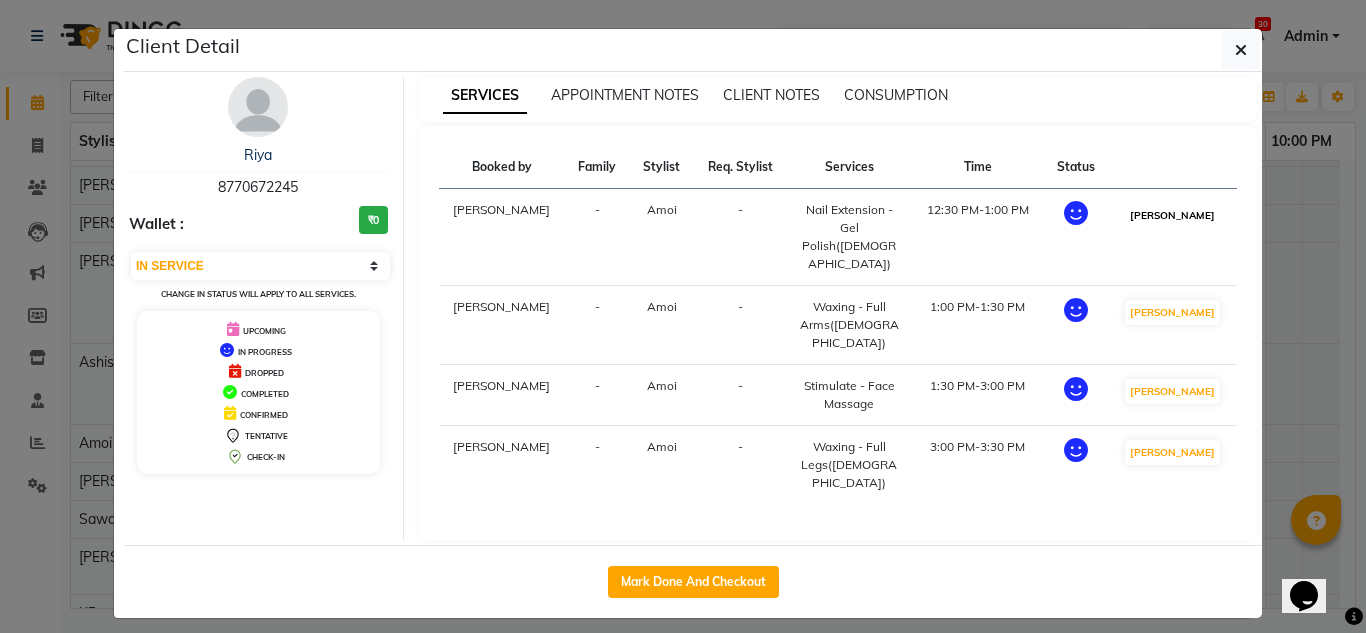 click on "[PERSON_NAME]" at bounding box center [1172, 215] 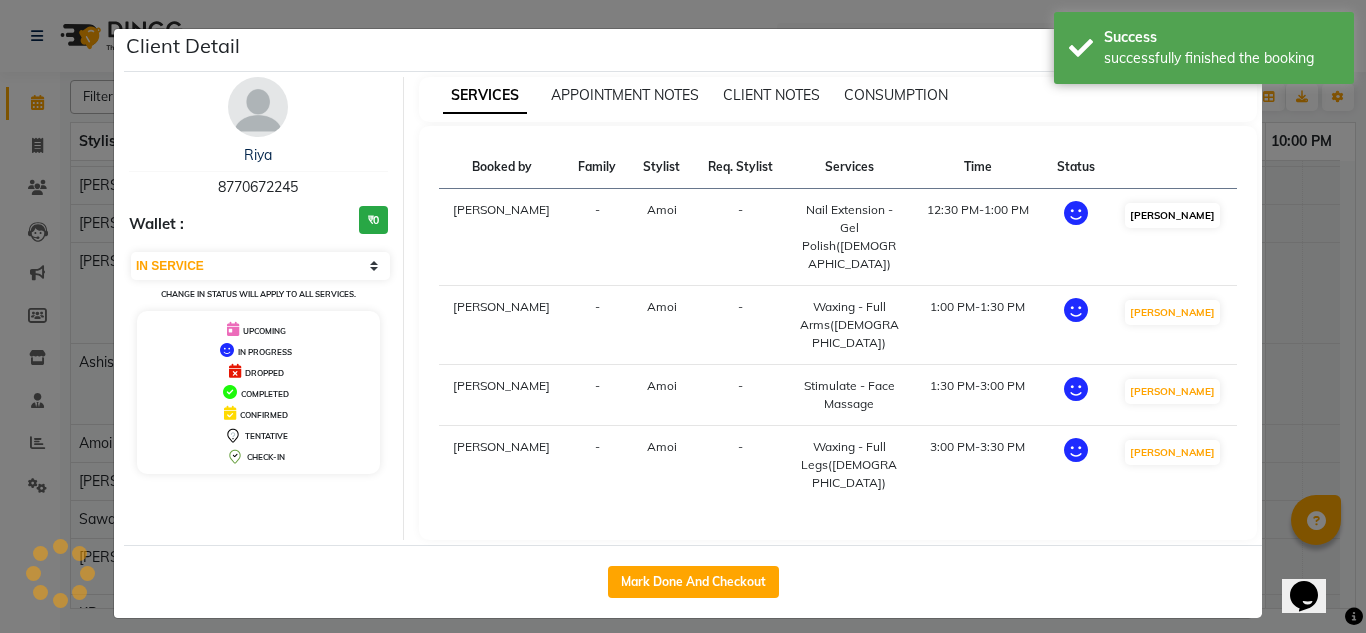 select on "select" 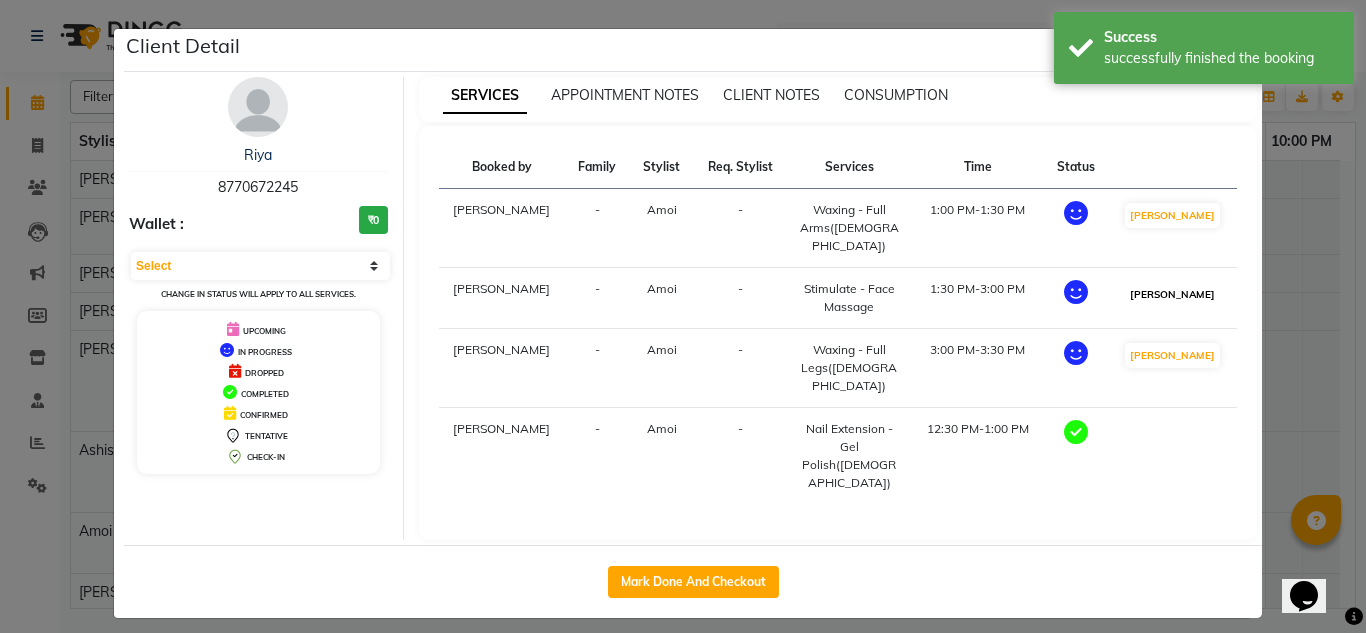 click on "[PERSON_NAME]" at bounding box center [1172, 294] 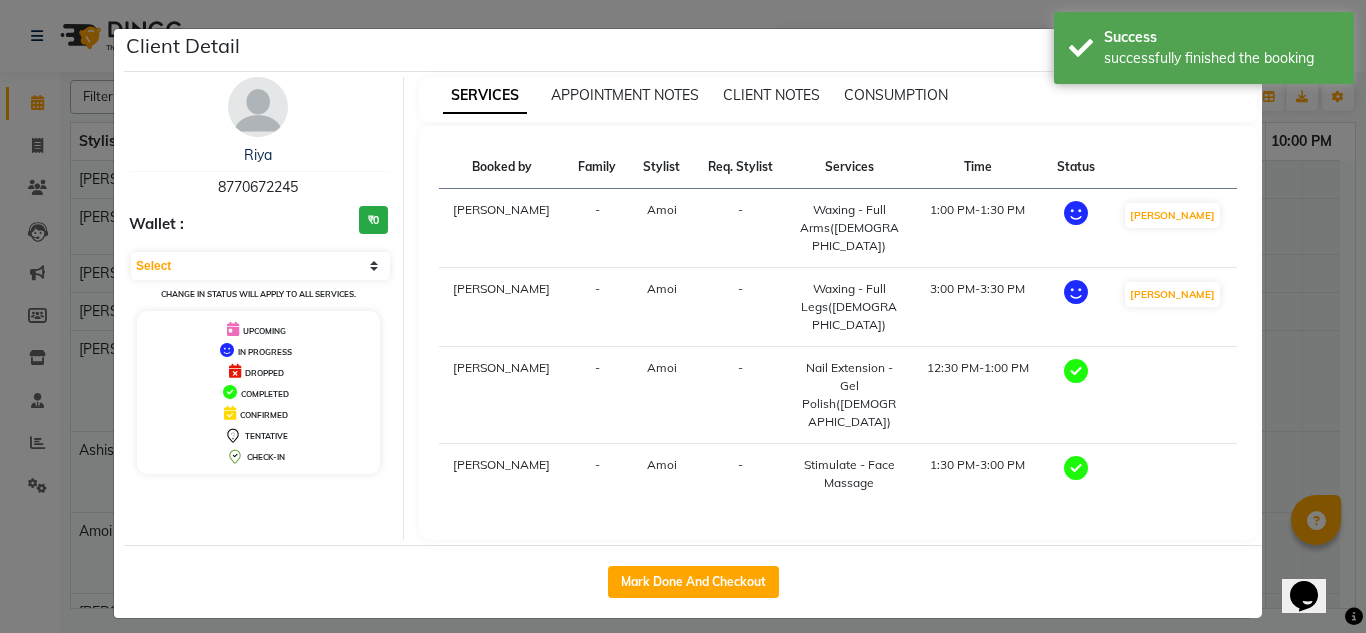 click at bounding box center [1172, 395] 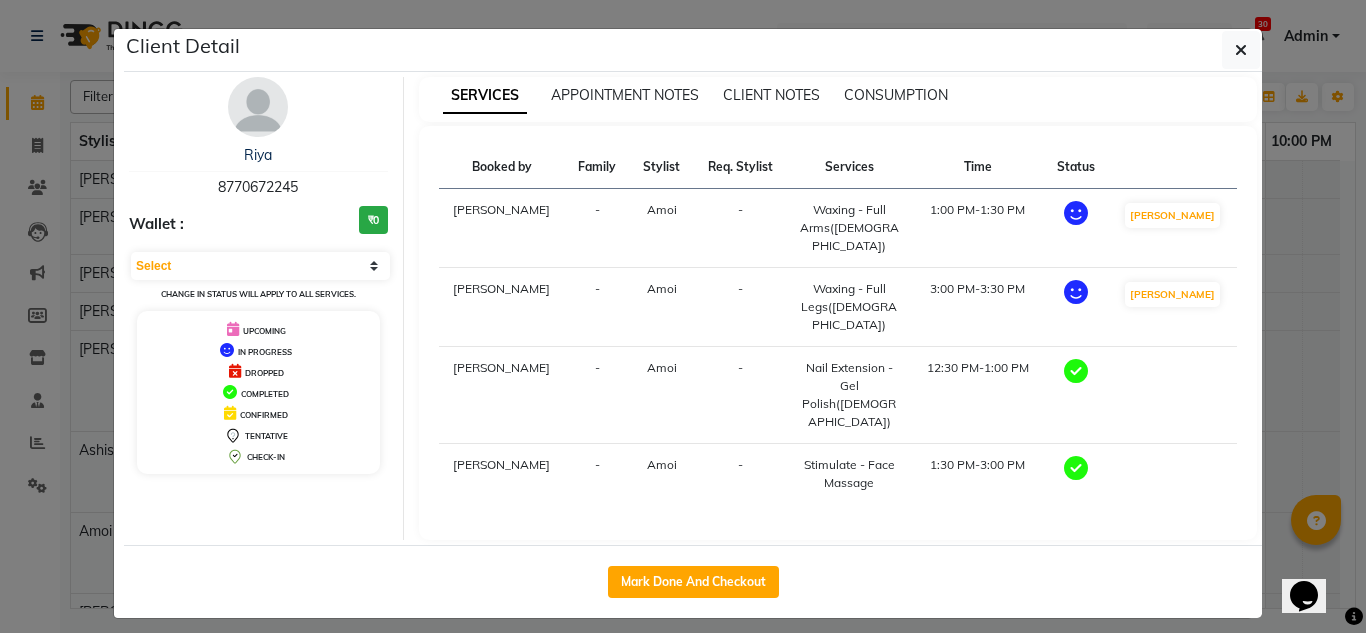 click on "Client Detail  [PERSON_NAME]    8770672245 Wallet : ₹0 Select MARK DONE DROPPED UPCOMING Change in status will apply to all services. UPCOMING IN PROGRESS DROPPED COMPLETED CONFIRMED TENTATIVE CHECK-IN SERVICES APPOINTMENT NOTES CLIENT NOTES CONSUMPTION Booked by Family Stylist Req. Stylist Services Time Status  [PERSON_NAME]  - Amoi -  Waxing - Full Arms([DEMOGRAPHIC_DATA])   1:00 PM-1:30 PM   MARK DONE   [PERSON_NAME]  - Amoi -  Waxing - Full Legs([DEMOGRAPHIC_DATA])   3:00 PM-3:30 PM   MARK DONE   [PERSON_NAME]  - Amoi -  Nail Extension - Gel Polish([DEMOGRAPHIC_DATA])   12:30 PM-1:00 PM   [PERSON_NAME]  - Amoi -  Stimulate - Face Massage    1:30 PM-3:00 PM   Mark Done And Checkout" 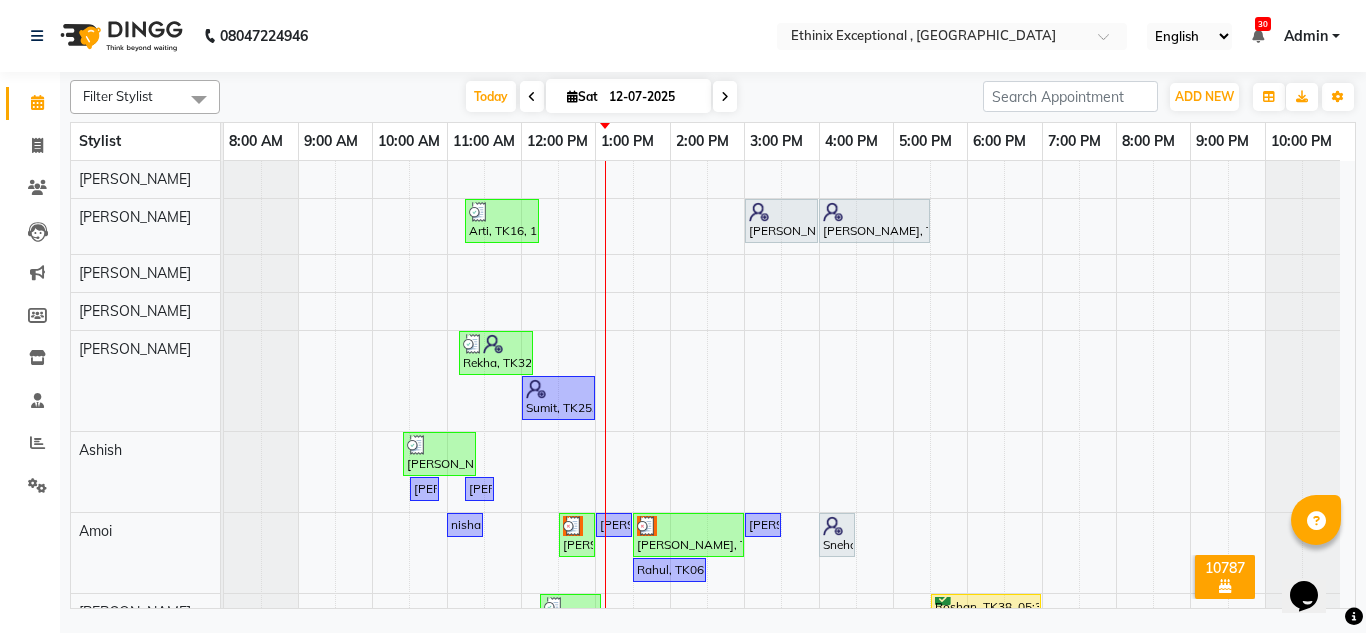 scroll, scrollTop: 467, scrollLeft: 0, axis: vertical 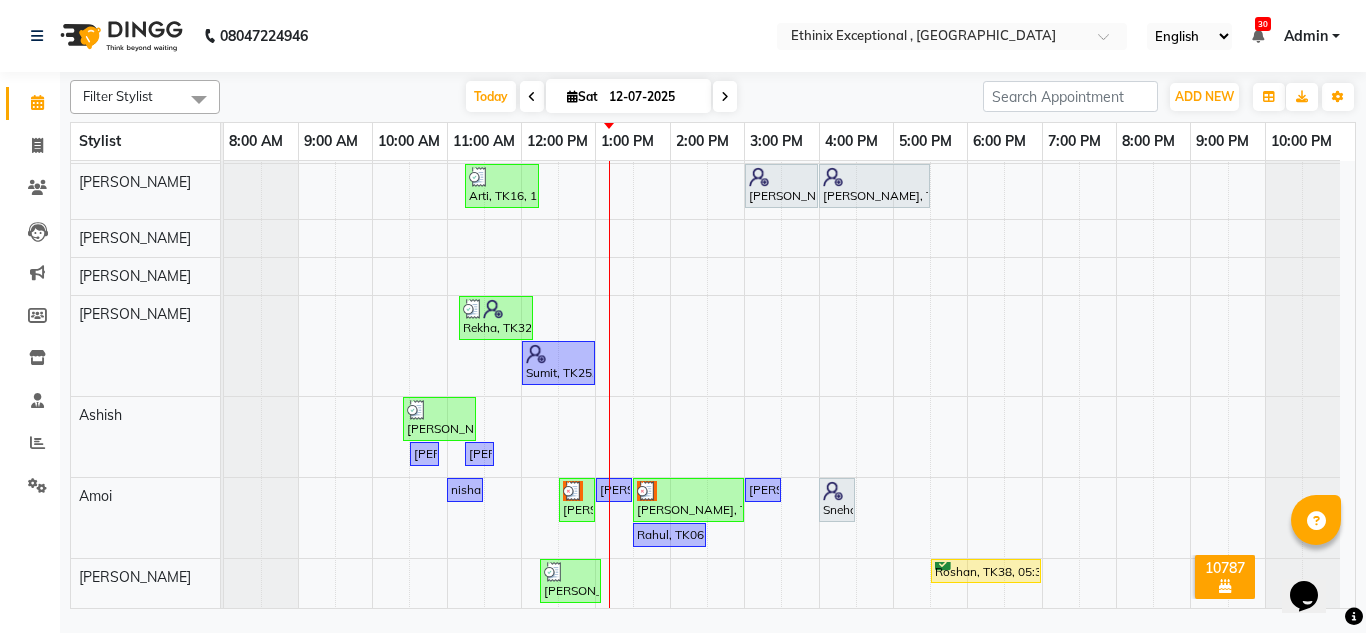 click at bounding box center (725, 97) 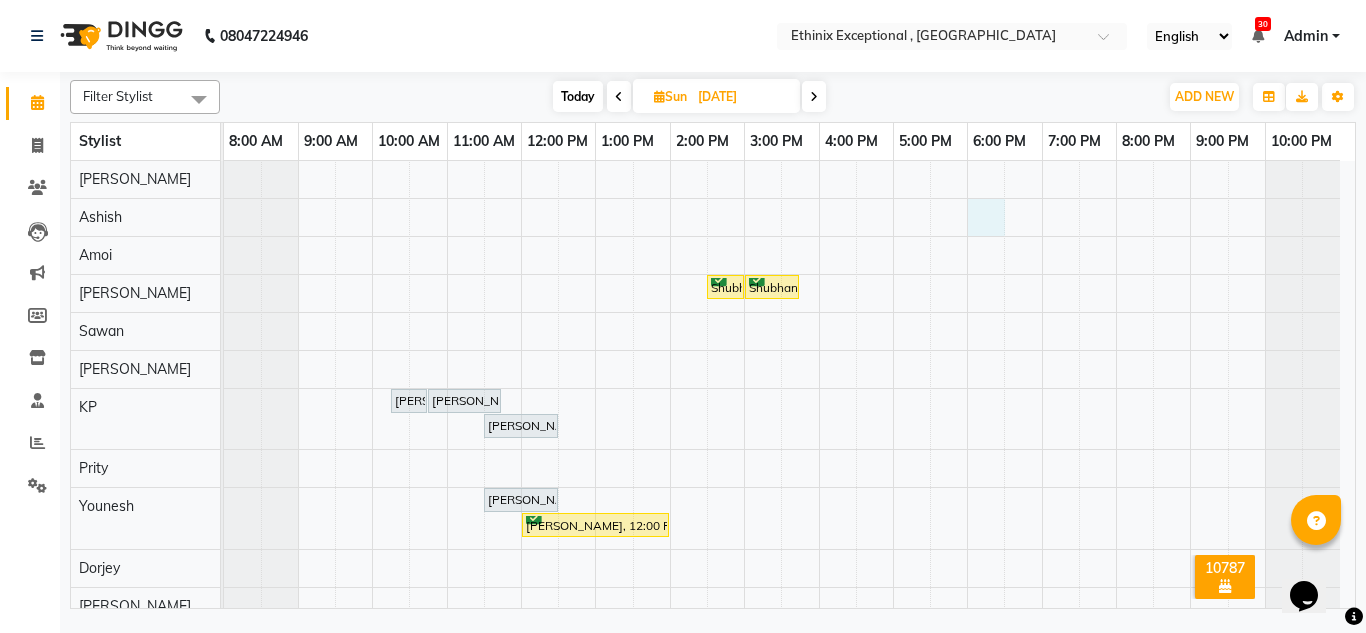 click on "[PERSON_NAME], 10:30 AM-11:00 AM, Hair Therapies - [MEDICAL_DATA] Treatment Women     [PERSON_NAME], 11:00 AM-02:30 PM, Hair Colour - Global Coloring - Medium([DEMOGRAPHIC_DATA])     Manjuu, 12:00 PM-01:00 PM, Haircut - Premier Men Hair Cut      Shubhanull, 01:00 PM-02:00 PM, Haircut - Premier Men Hair Cut      [PERSON_NAME], 02:00 PM-03:00 PM, Haircut - Premier Men Hair Cut      [PERSON_NAME], 03:00 PM-03:30 PM, Haircut - [PERSON_NAME] Trim     Shubhanull, 02:00 PM-02:30 PM, Haircut - [PERSON_NAME] Trim     Shubhanull, 02:30 PM-03:00 PM, Stimulate - Head Massage (Men)     Shubhanull, 03:00 PM-03:45 PM, pedicure- Candle Therapy    [PERSON_NAME], 10:15 AM-10:45 AM, Haircut - [PERSON_NAME] Trim    [PERSON_NAME], 10:45 AM-11:45 AM, Haircut - Premier Men Hair Cut     [PERSON_NAME], 11:30 AM-12:30 PM, Haircut - Premier Men Hair Cut     [PERSON_NAME], 11:30 AM-12:30 PM, Haircut - Premier Women Hair Cut     [PERSON_NAME], 12:00 PM-02:00 PM, Hair Colour - Global Coloring - Medium([DEMOGRAPHIC_DATA])" at bounding box center (789, 257) 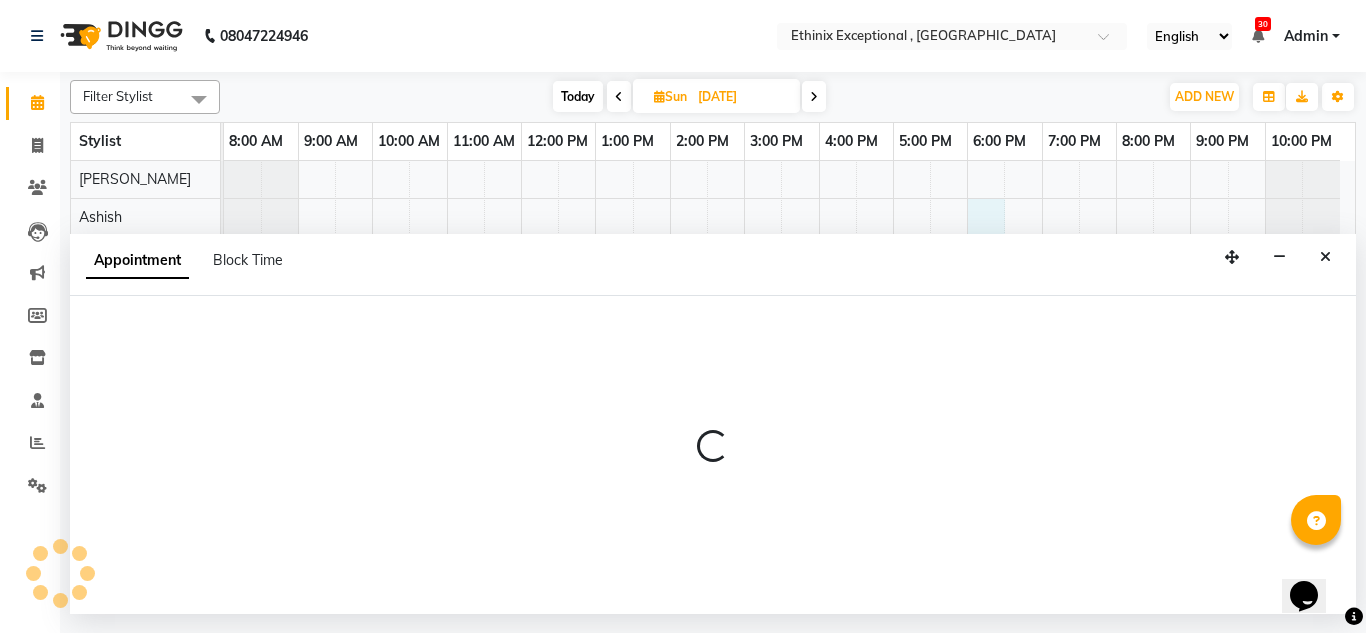 select on "62328" 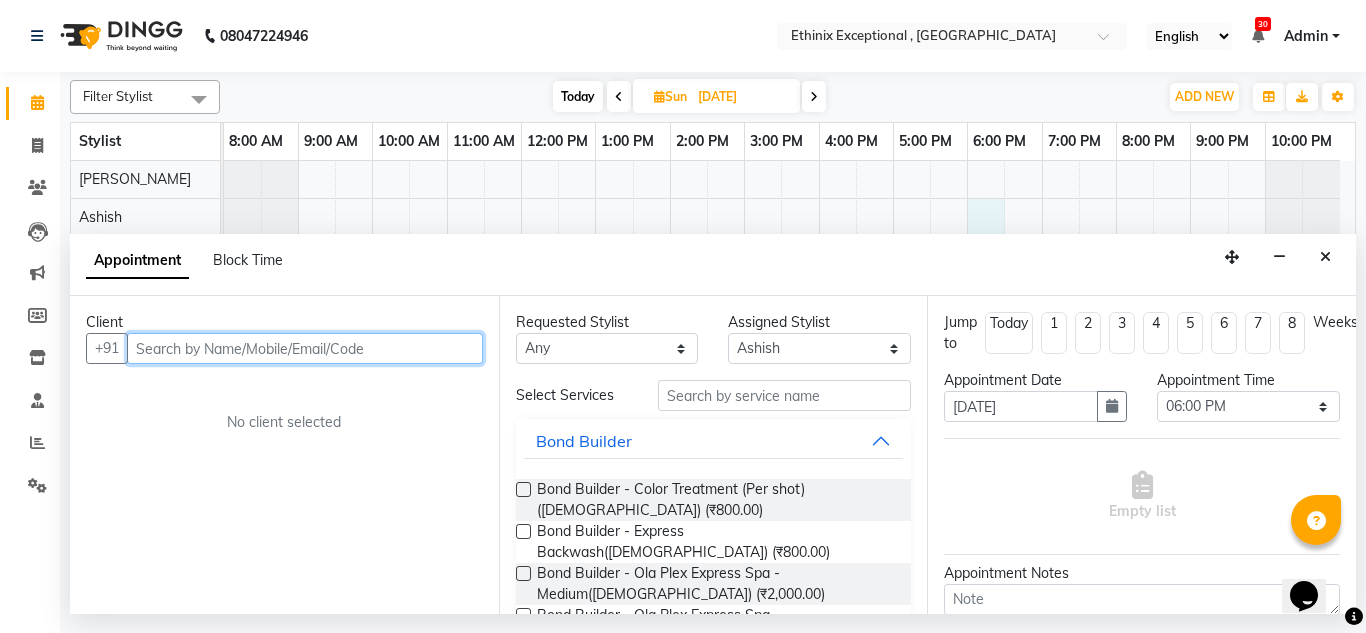click at bounding box center (305, 348) 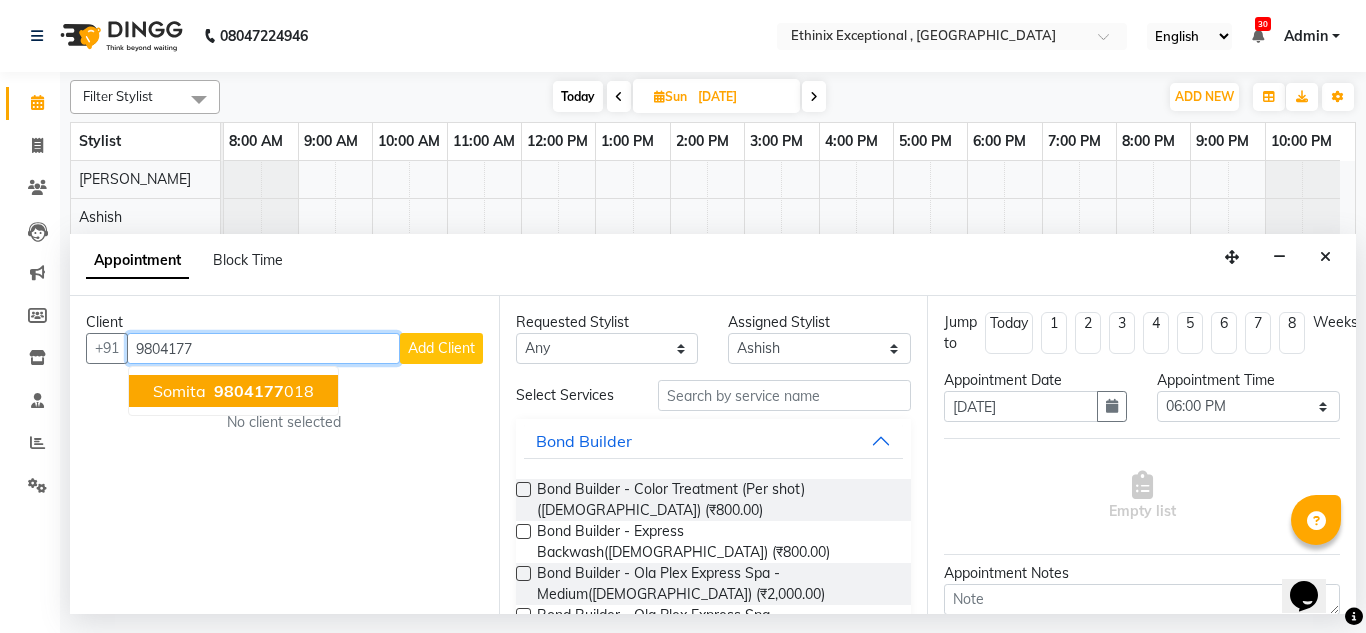 click on "Somita" at bounding box center (179, 391) 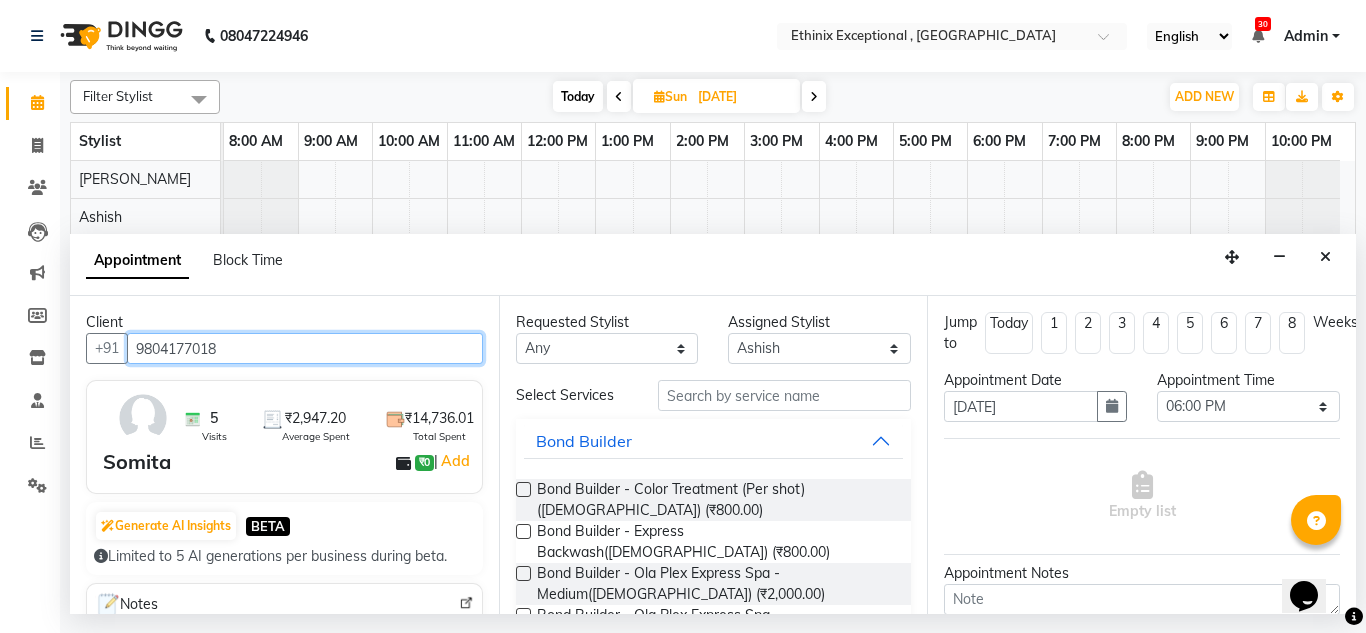 type on "9804177018" 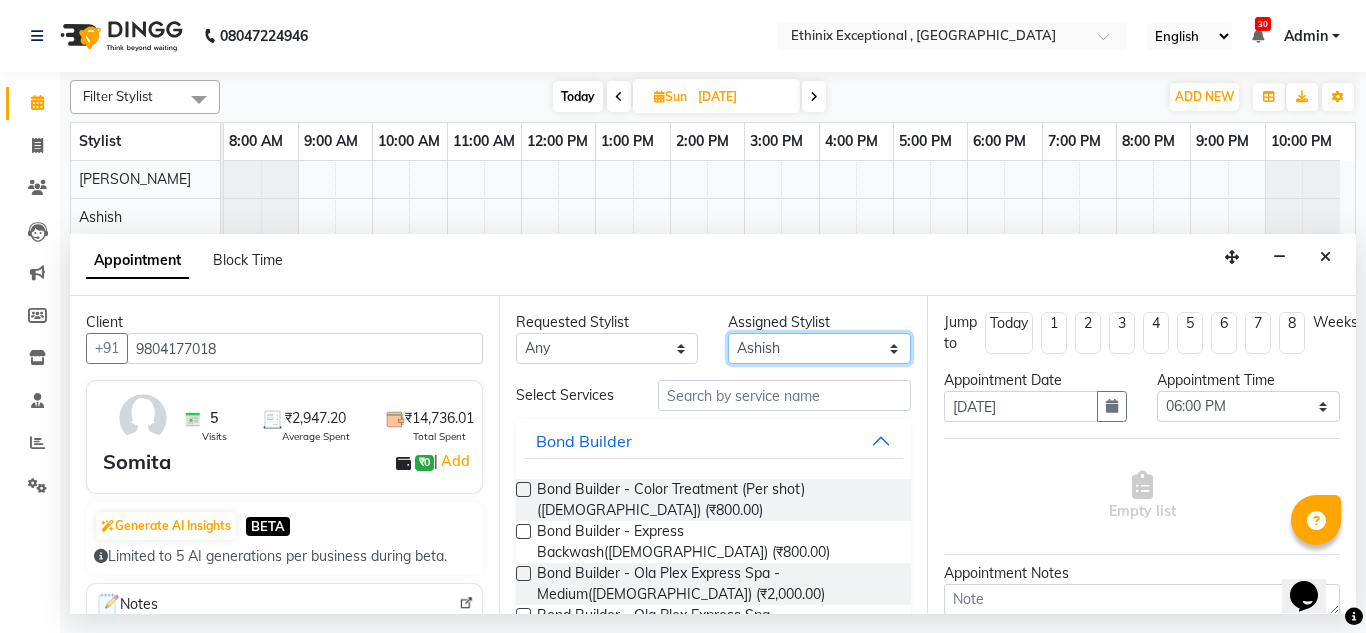 click on "Select Amoi [PERSON_NAME] [PERSON_NAME] [PERSON_NAME] [PERSON_NAME]  [PERSON_NAME] [PERSON_NAME] [PERSON_NAME] [PERSON_NAME] Rahul [PERSON_NAME] [PERSON_NAME] [PERSON_NAME] [PERSON_NAME] [PERSON_NAME]" at bounding box center (819, 348) 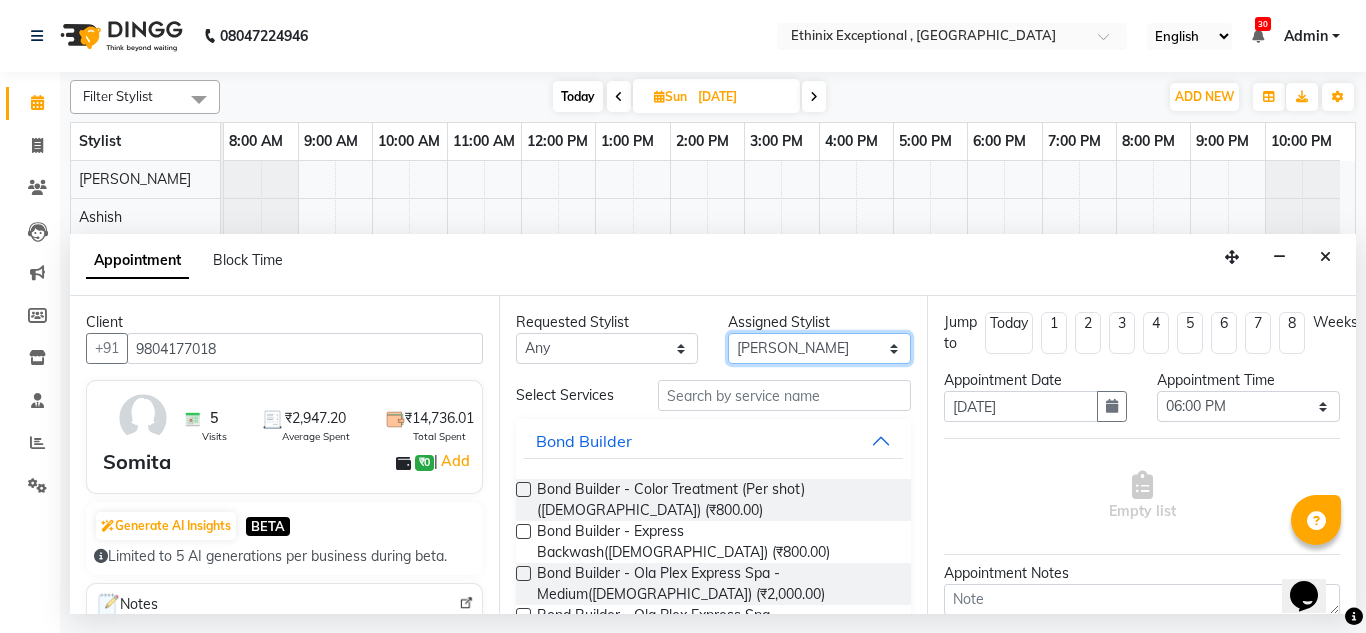 click on "Select Amoi [PERSON_NAME] [PERSON_NAME] [PERSON_NAME] [PERSON_NAME]  [PERSON_NAME] [PERSON_NAME] [PERSON_NAME] [PERSON_NAME] Rahul [PERSON_NAME] [PERSON_NAME] [PERSON_NAME] [PERSON_NAME] [PERSON_NAME]" at bounding box center (819, 348) 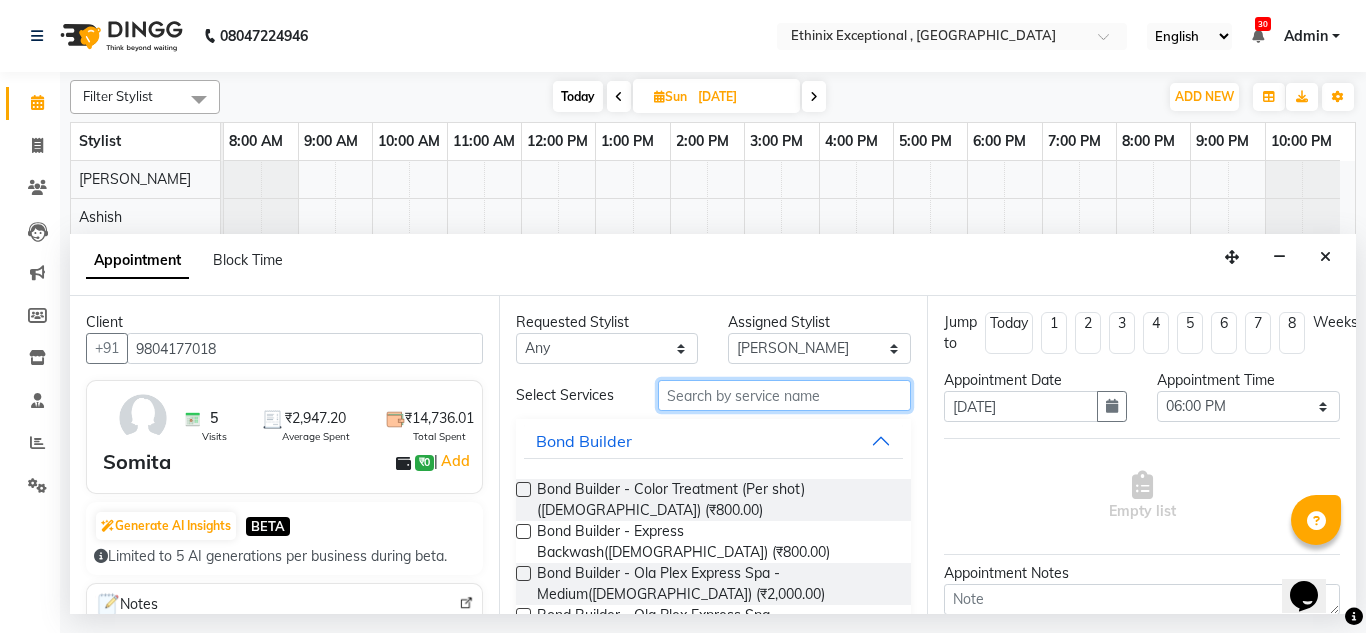 click at bounding box center [785, 395] 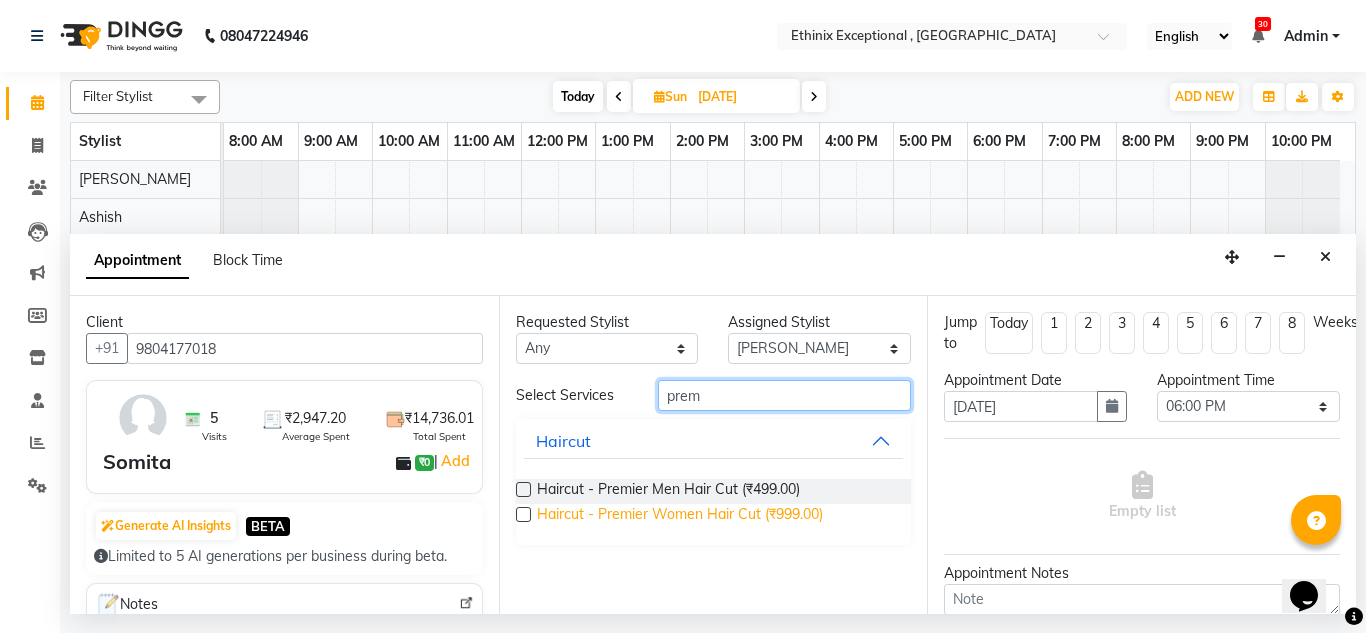 type on "prem" 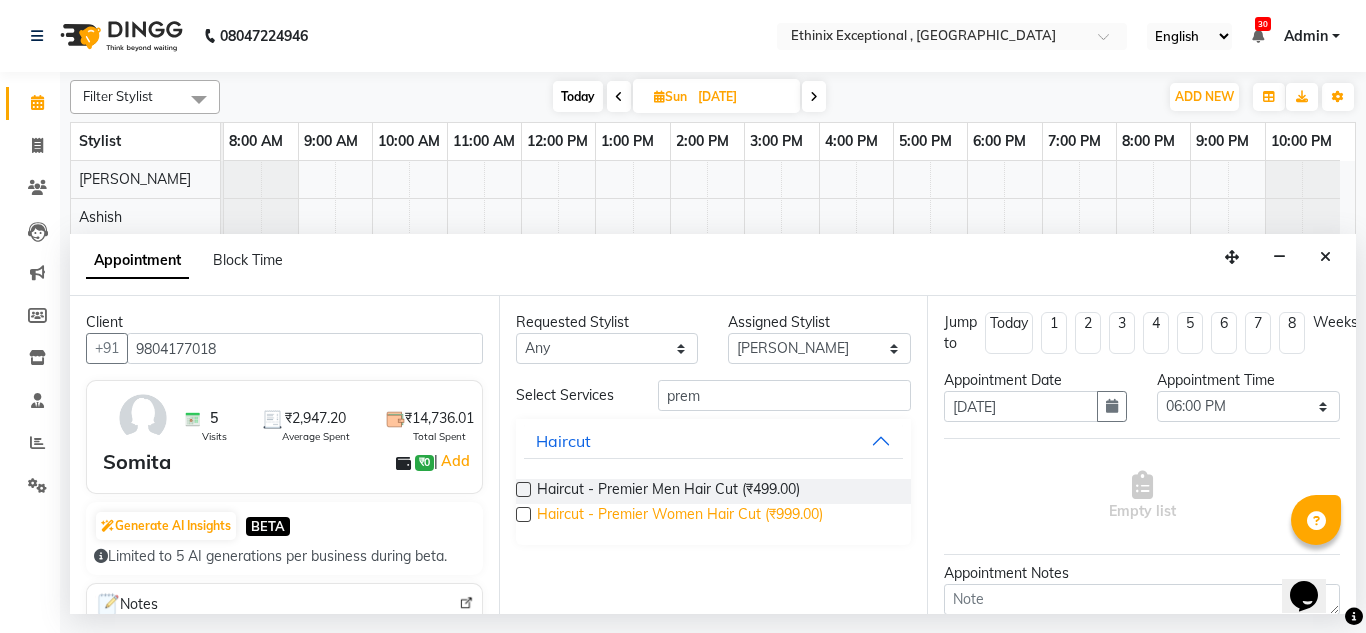 click on "Haircut - Premier Women Hair Cut (₹999.00)" at bounding box center (680, 516) 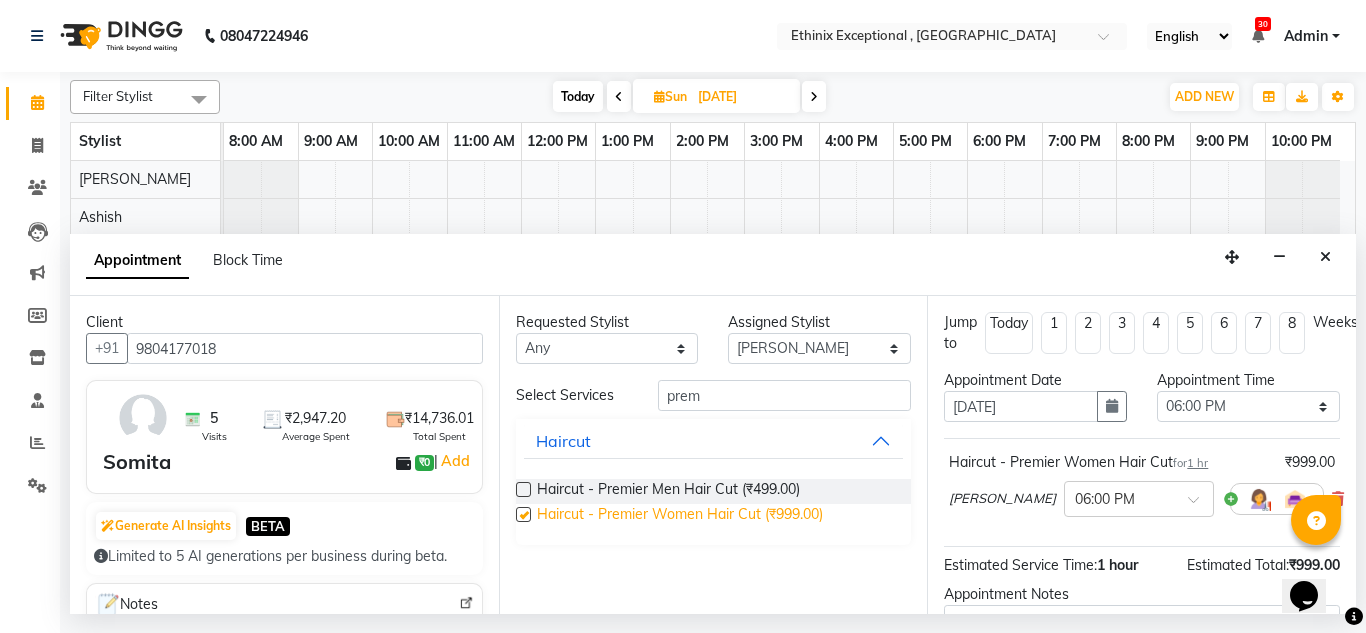 checkbox on "false" 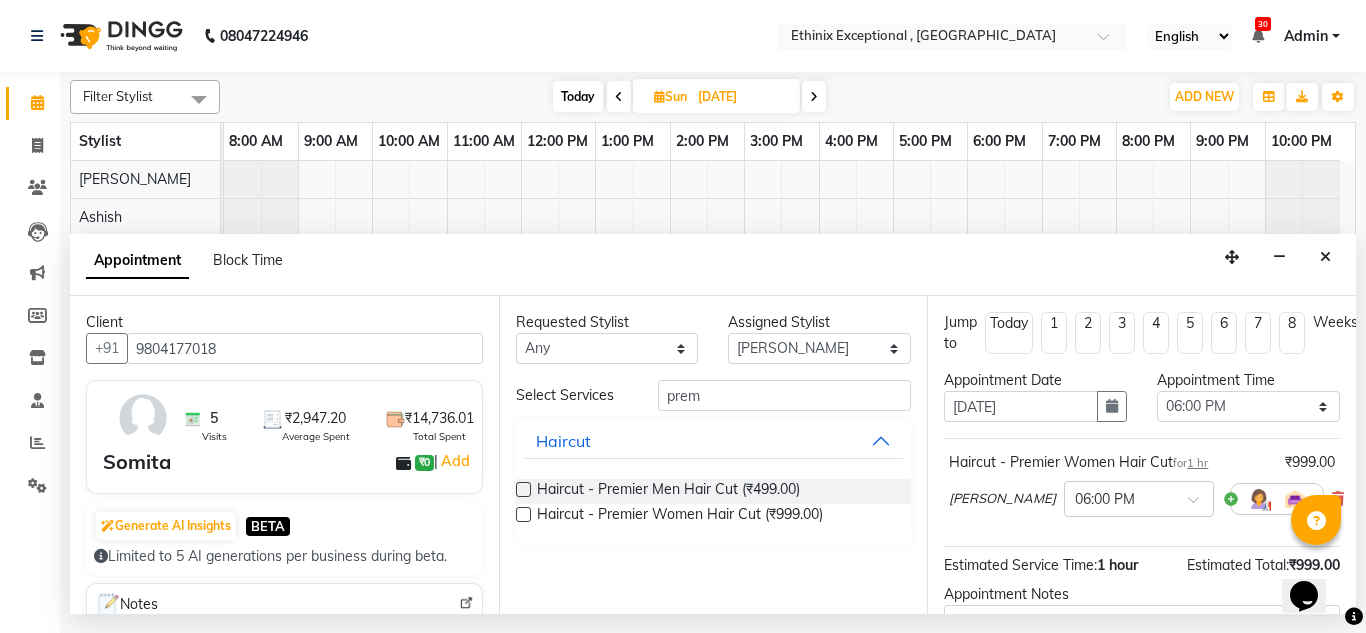 scroll, scrollTop: 223, scrollLeft: 0, axis: vertical 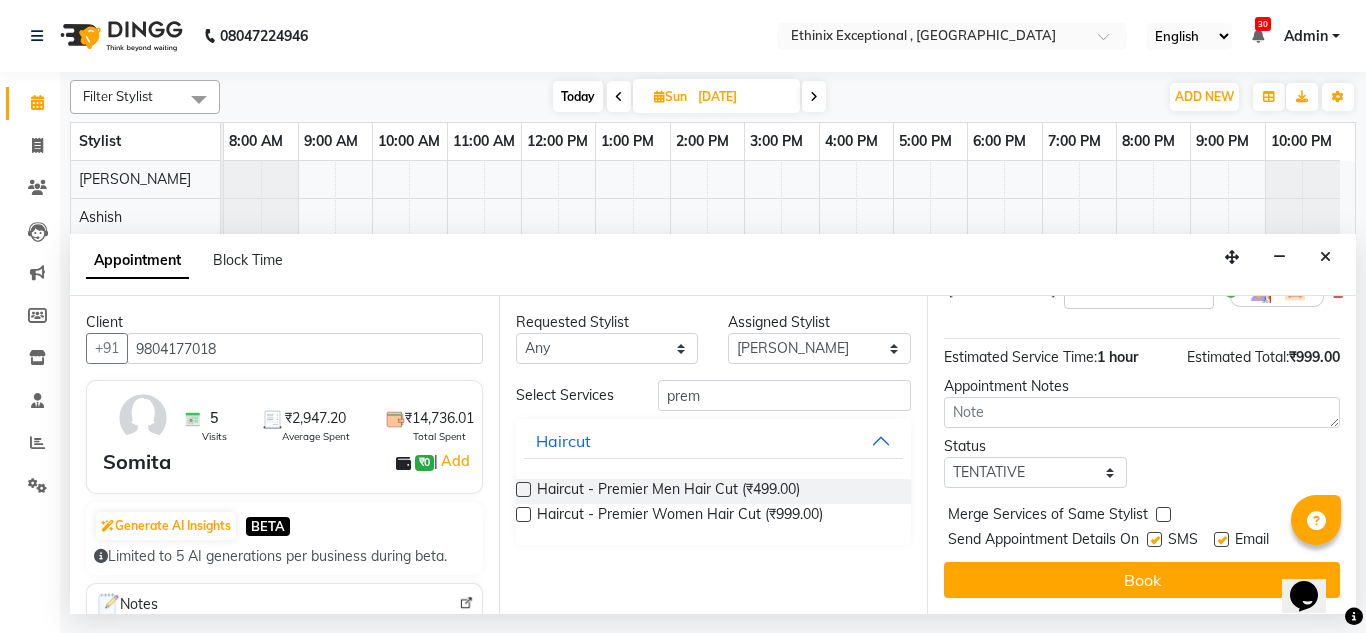 click at bounding box center [1221, 539] 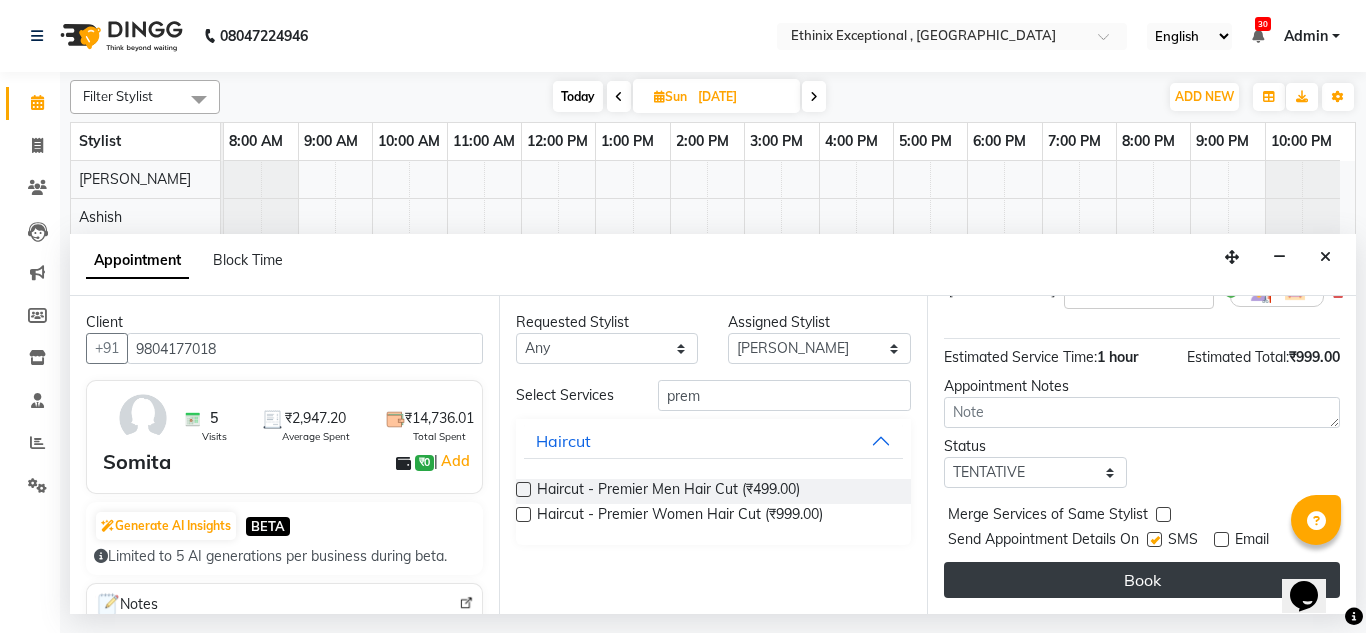 click on "Book" at bounding box center (1142, 580) 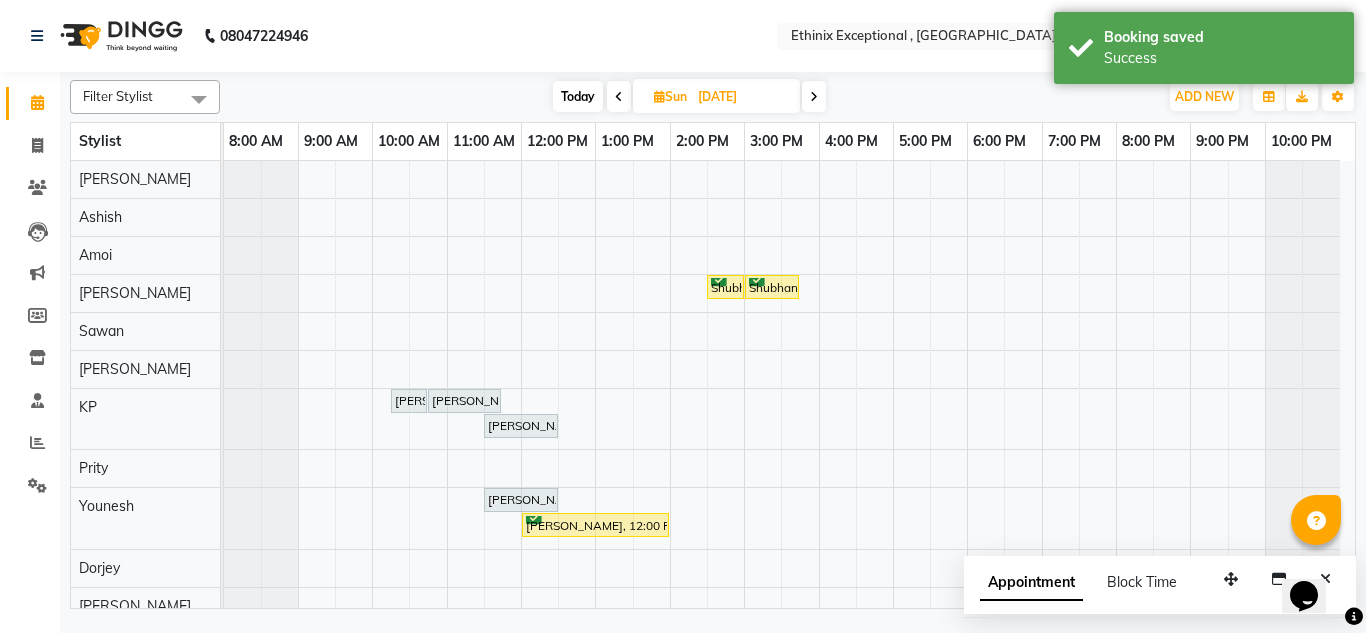 scroll, scrollTop: 173, scrollLeft: 0, axis: vertical 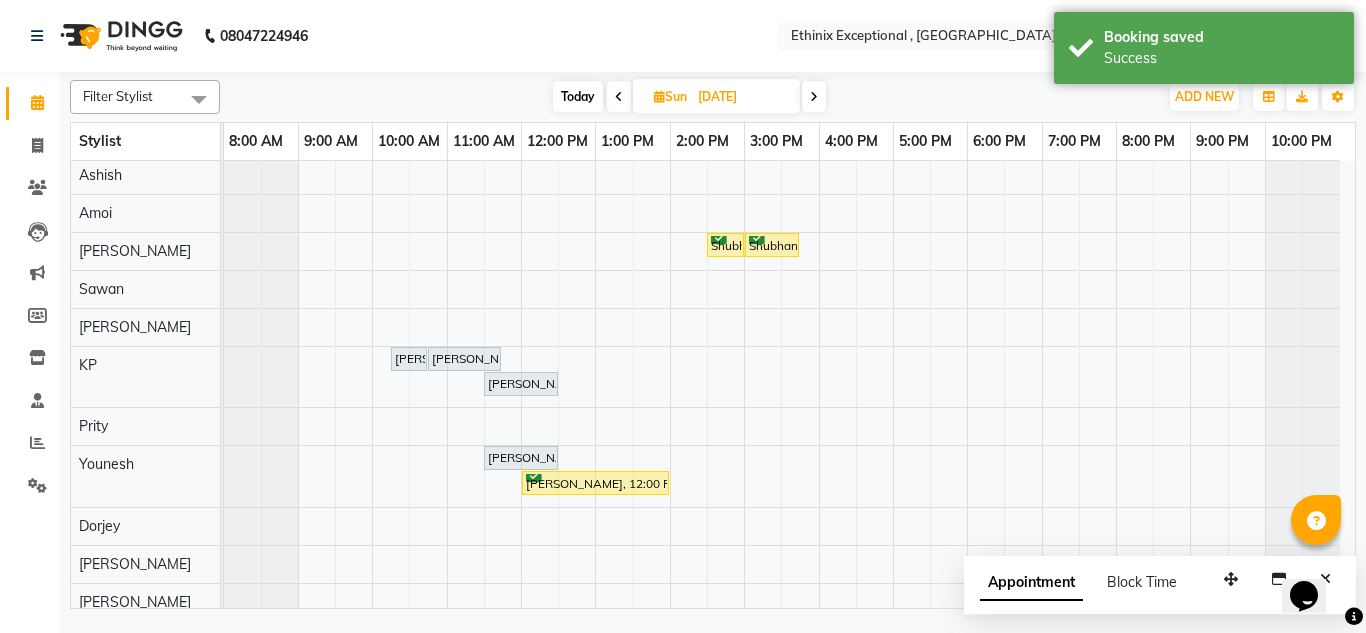 click on "Today" at bounding box center [578, 96] 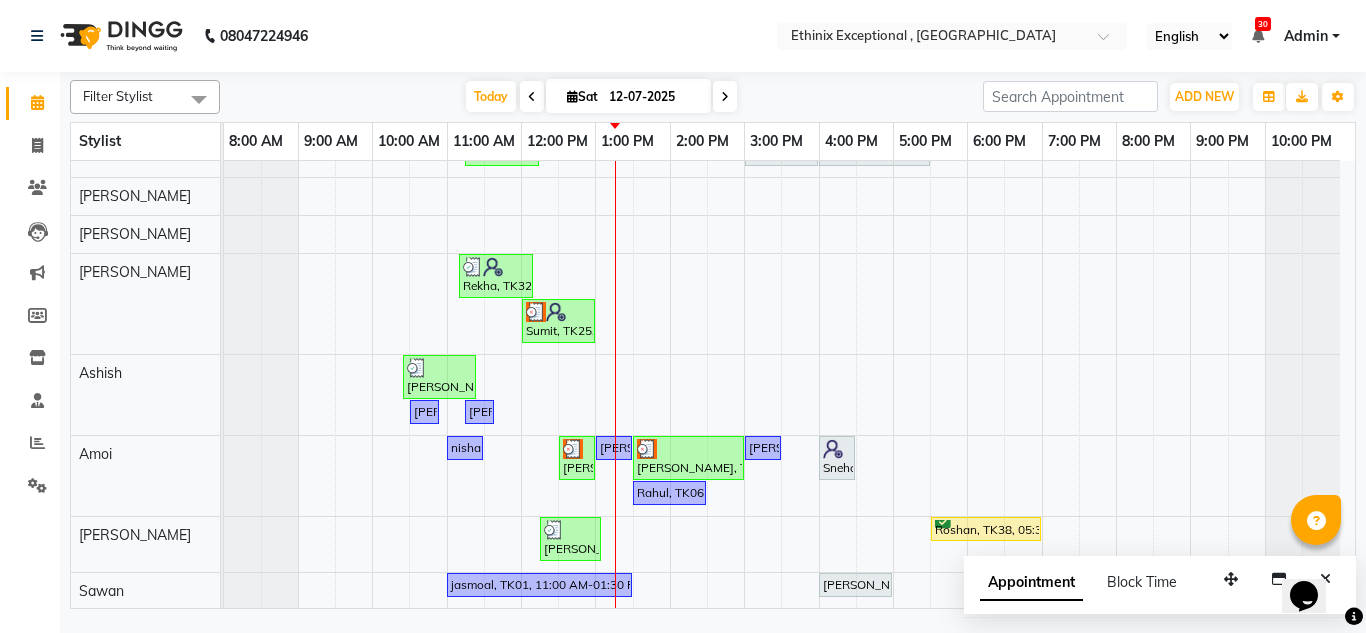 click on "Sat" at bounding box center [582, 96] 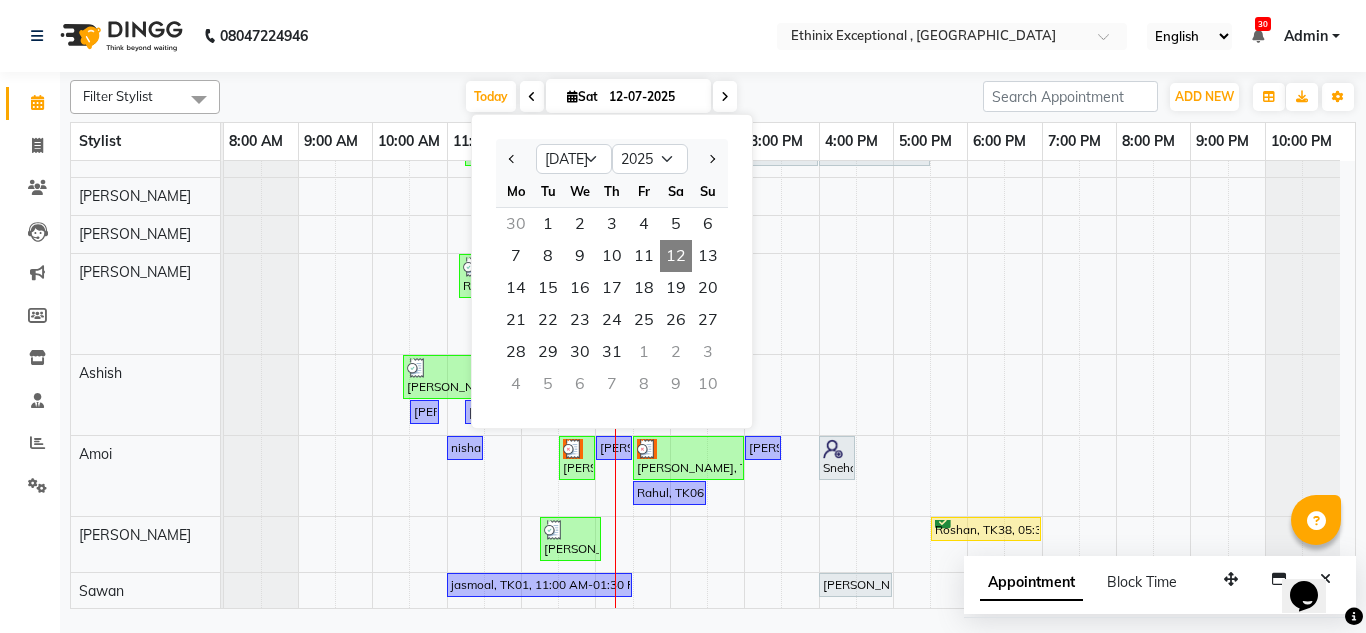 click at bounding box center (532, 97) 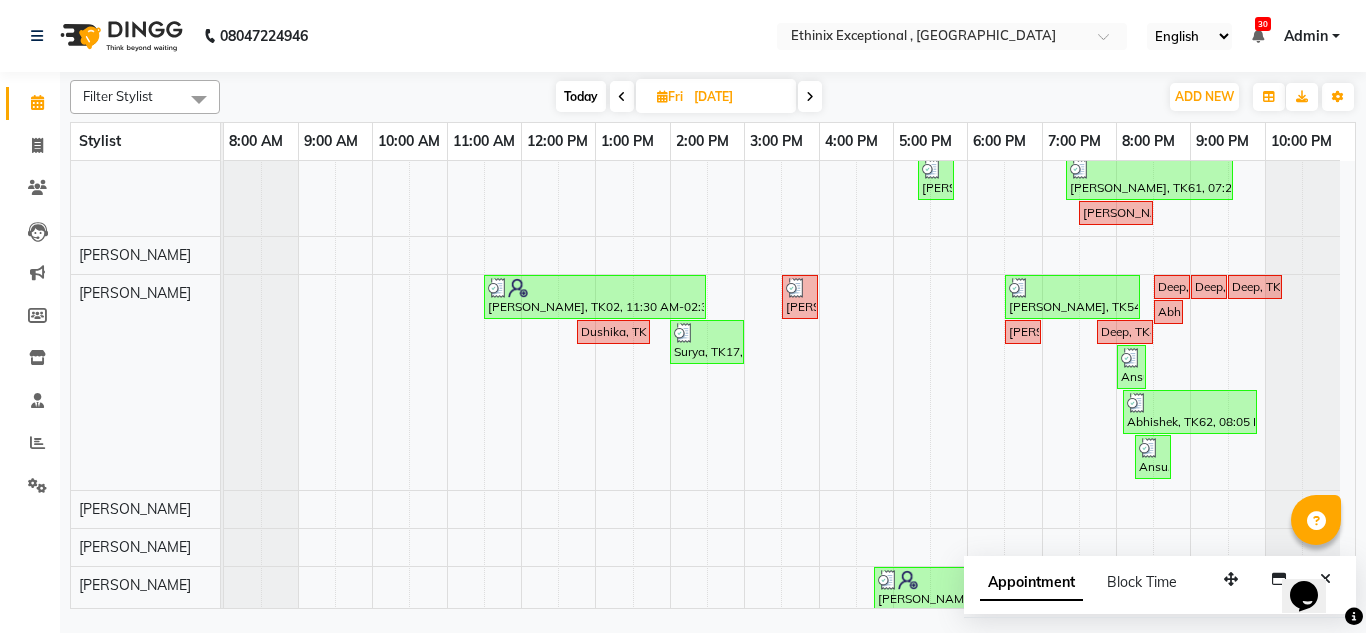 click on "Fri" at bounding box center (670, 96) 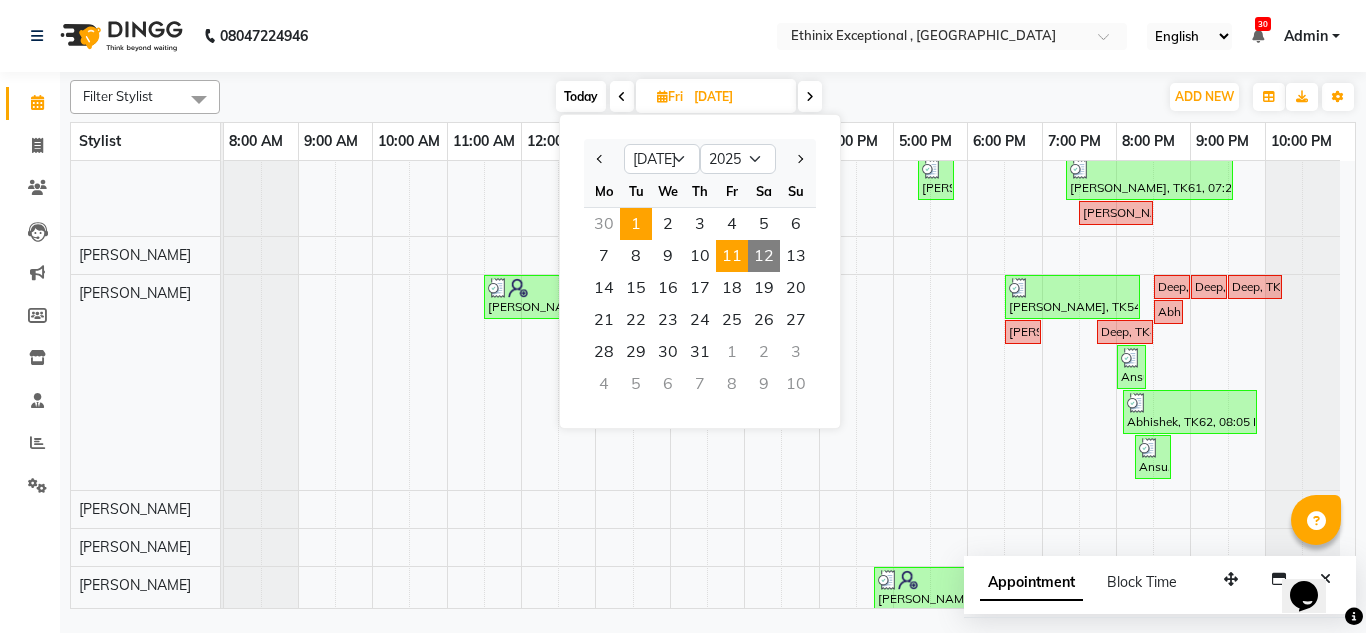 click on "1" at bounding box center (636, 224) 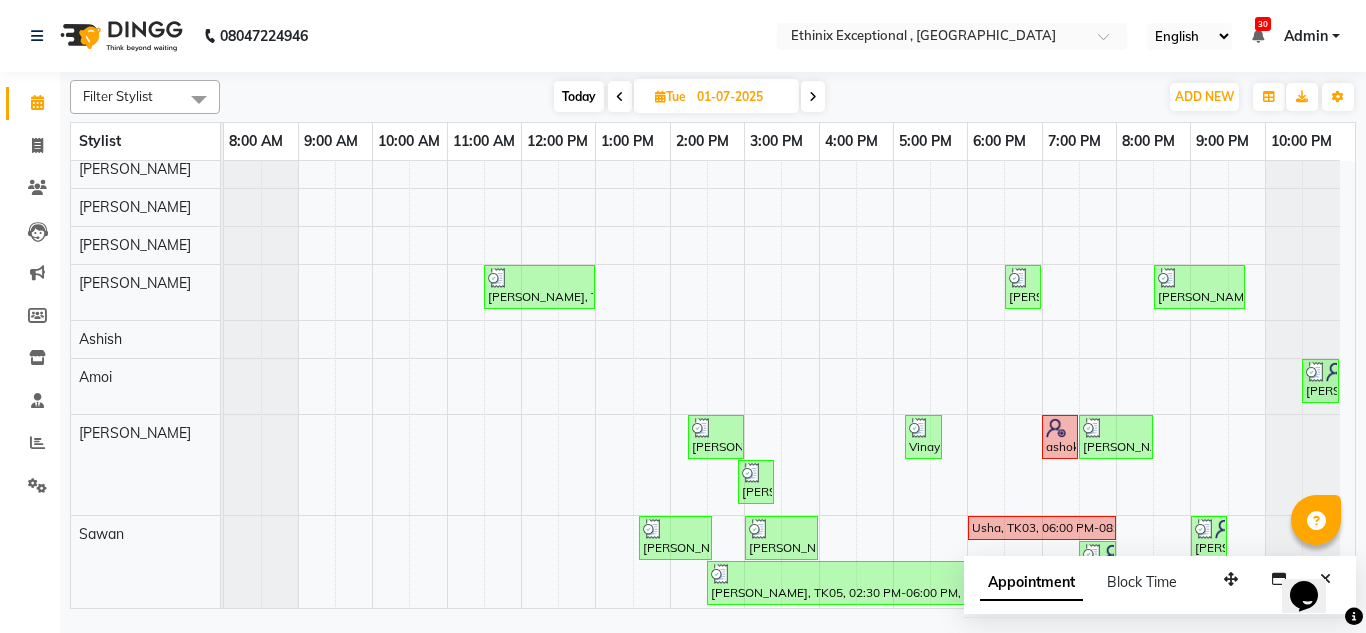 scroll, scrollTop: 637, scrollLeft: 0, axis: vertical 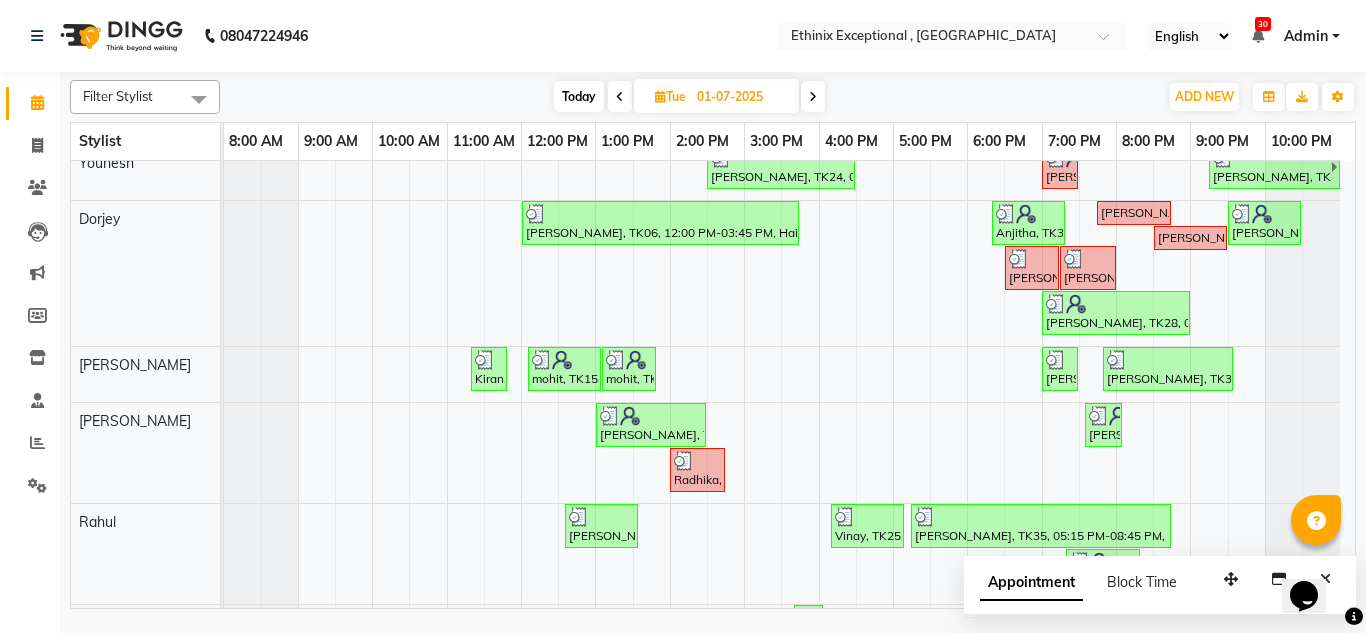 click on "Today" at bounding box center (579, 96) 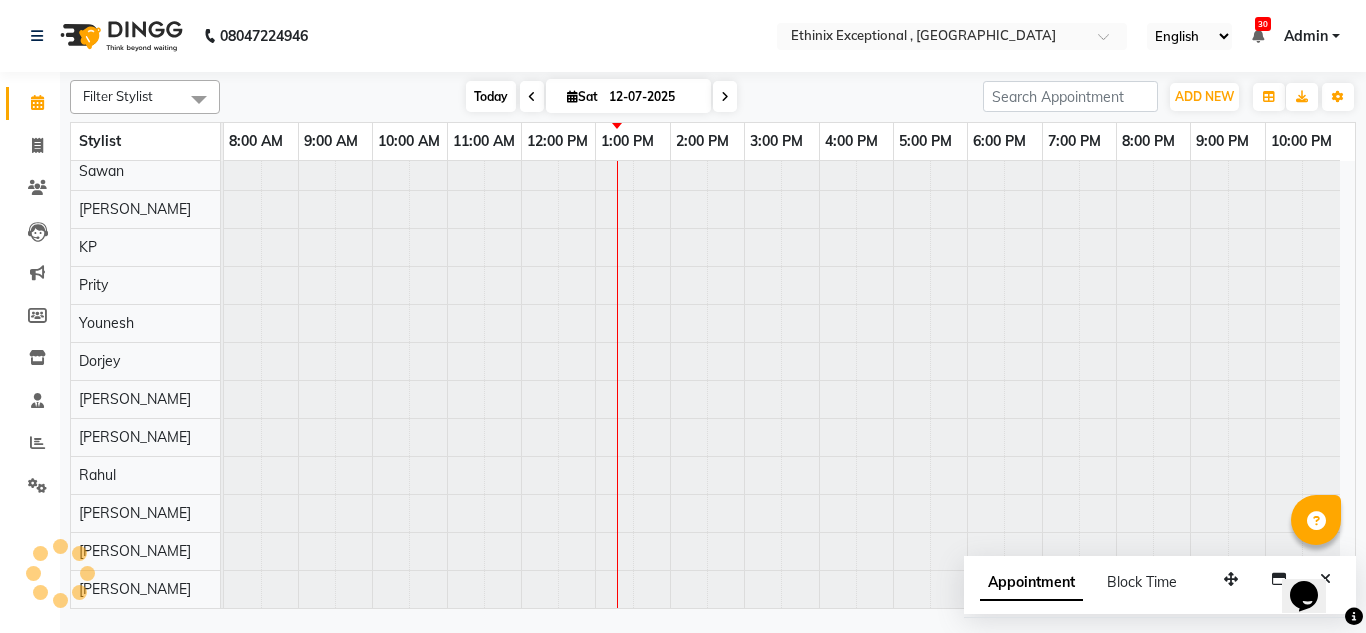 scroll, scrollTop: 578, scrollLeft: 0, axis: vertical 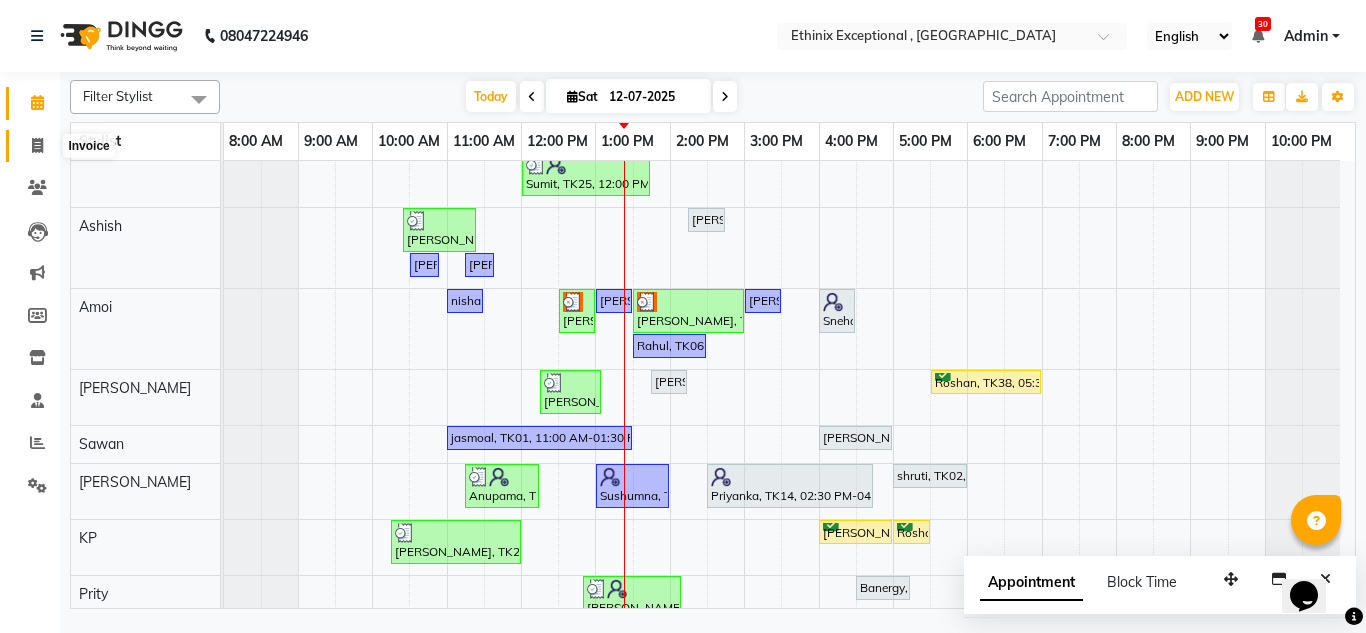 click 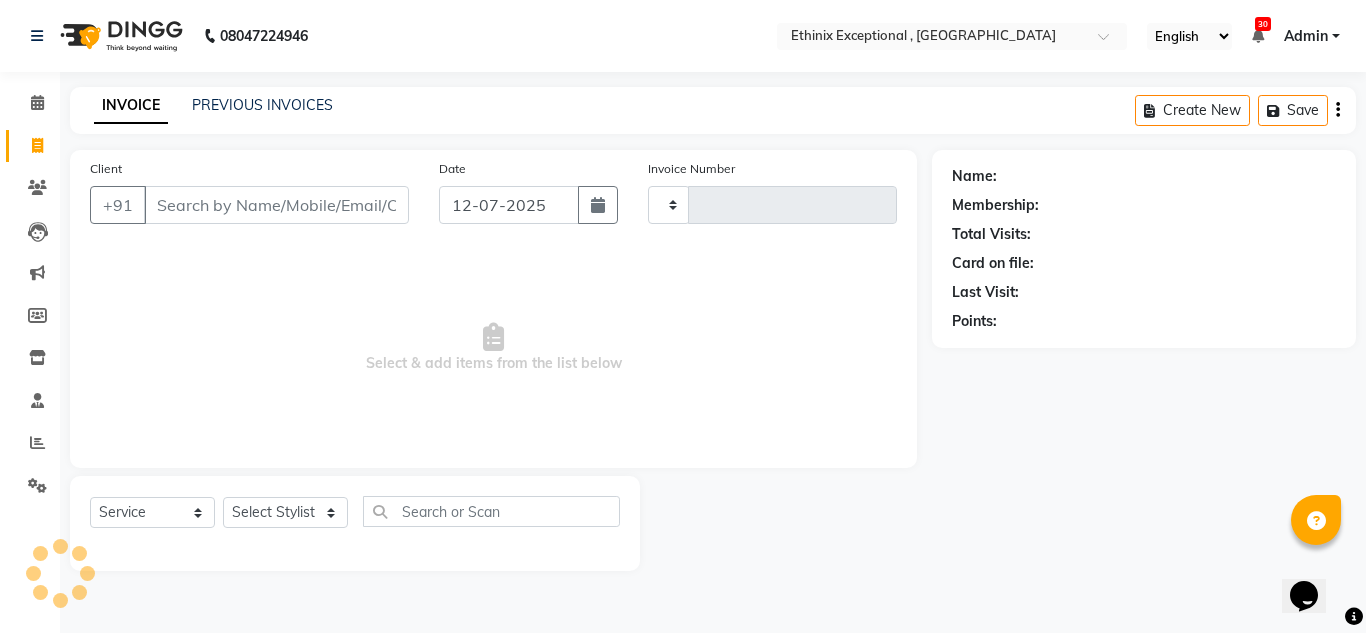 type on "6073" 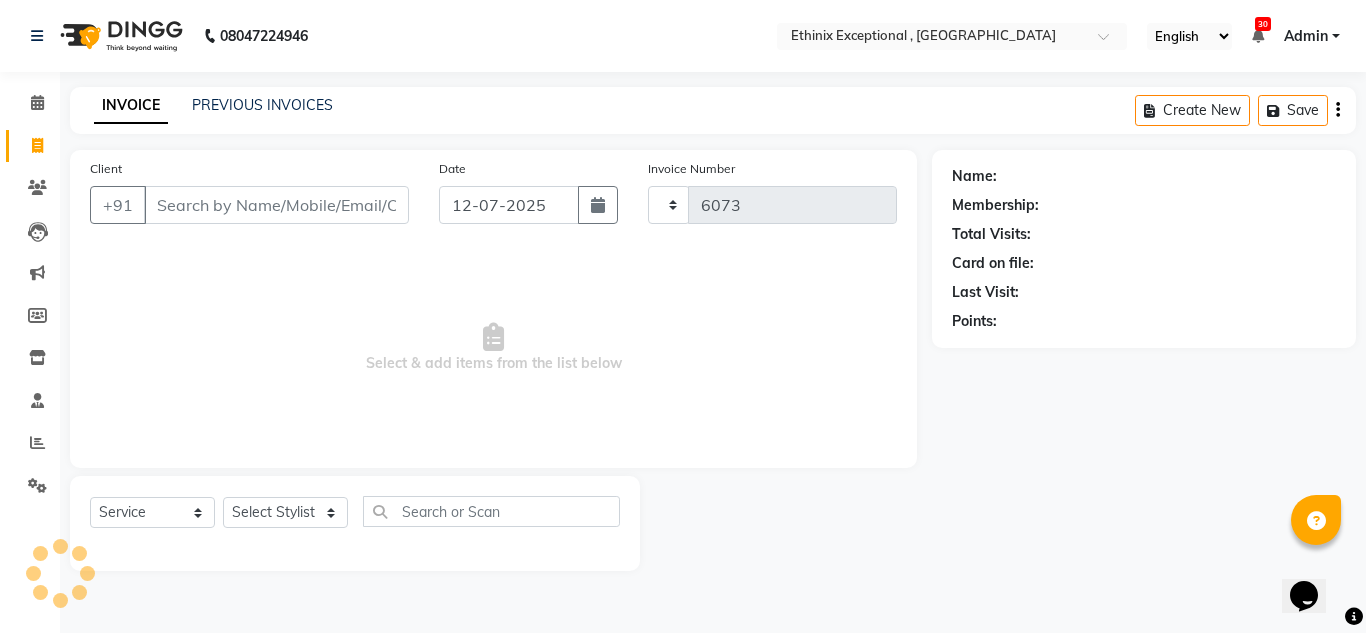 select on "3625" 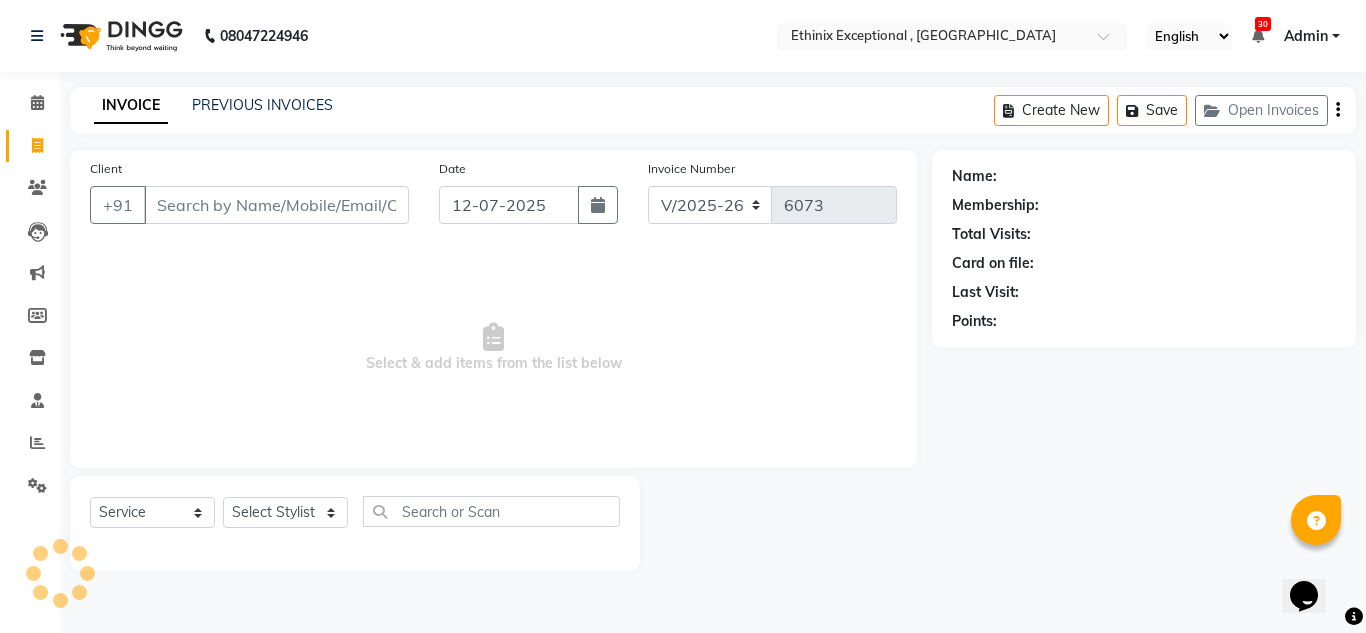 click on "Client" at bounding box center [276, 205] 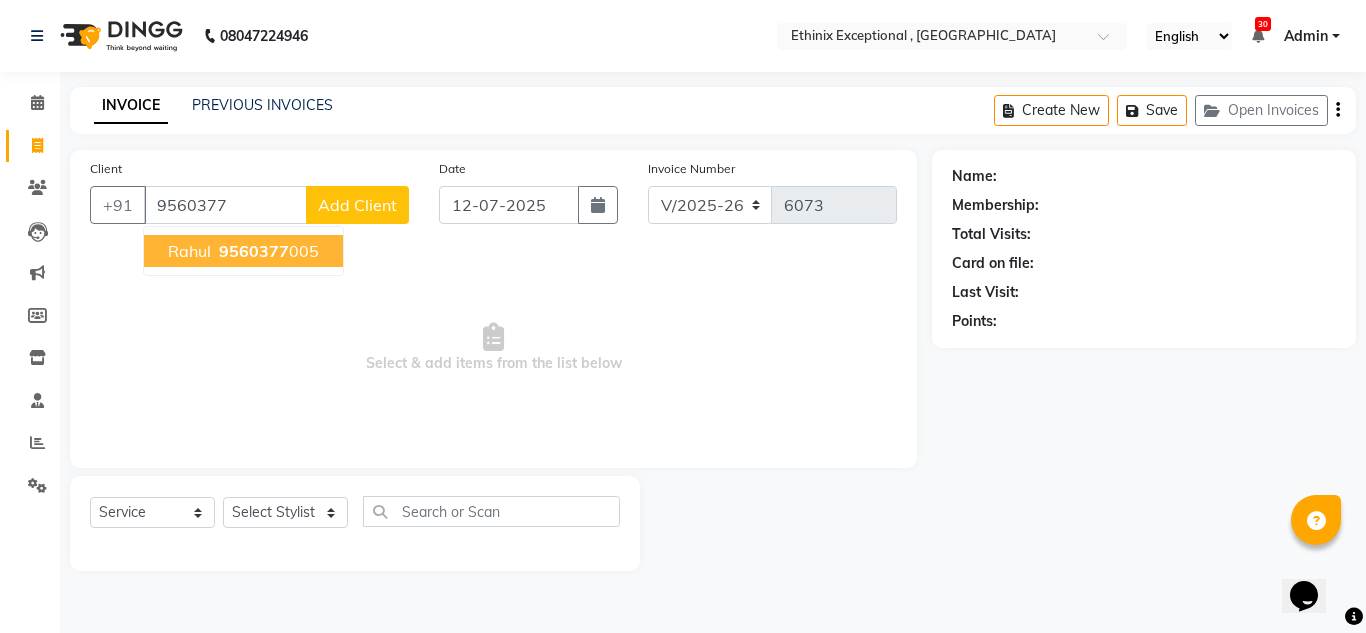 click on "Rahul" at bounding box center (189, 251) 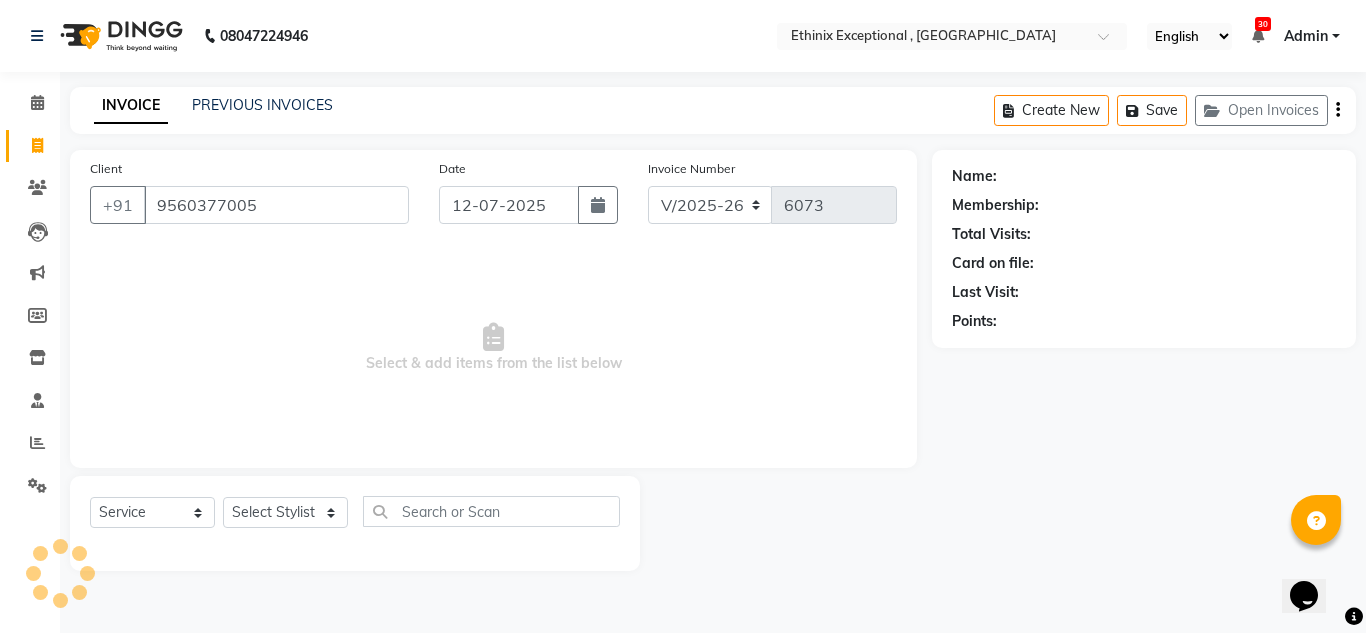 type on "9560377005" 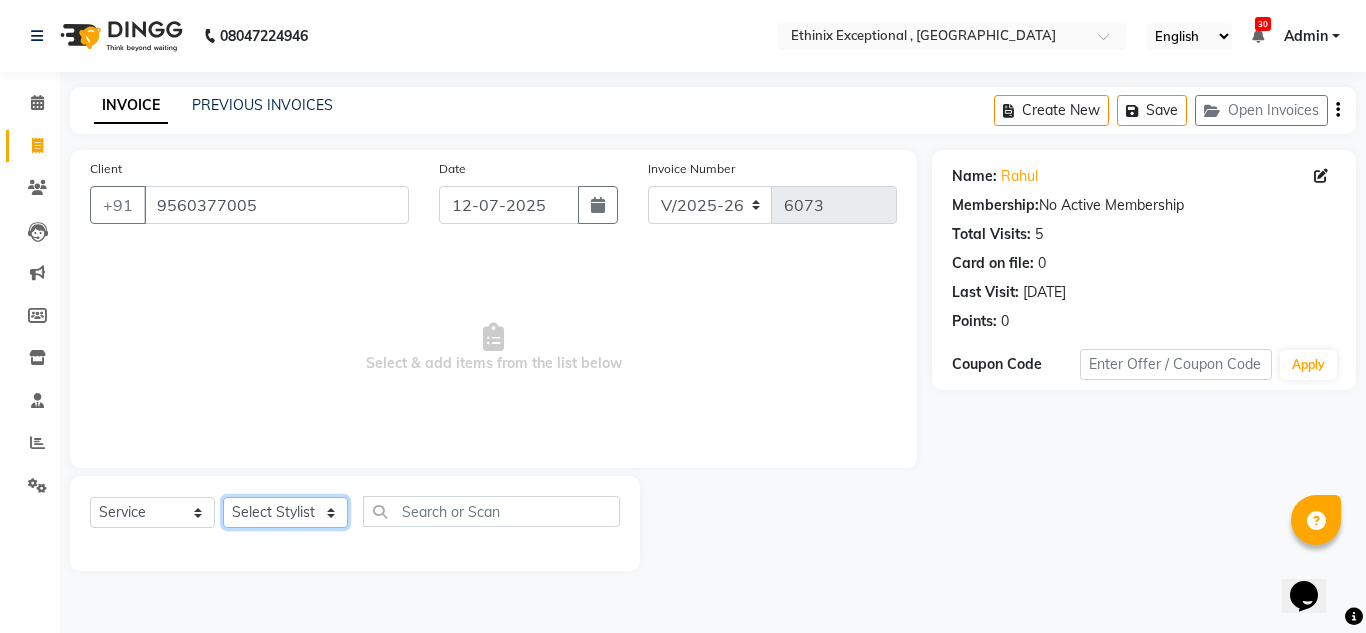 click on "Select Stylist Amoi Ashish [PERSON_NAME] [PERSON_NAME] [PERSON_NAME]  [PERSON_NAME] [PERSON_NAME] [PERSON_NAME] [PERSON_NAME] [PERSON_NAME] Rahul [PERSON_NAME] [PERSON_NAME] [PERSON_NAME] [PERSON_NAME] [PERSON_NAME]" 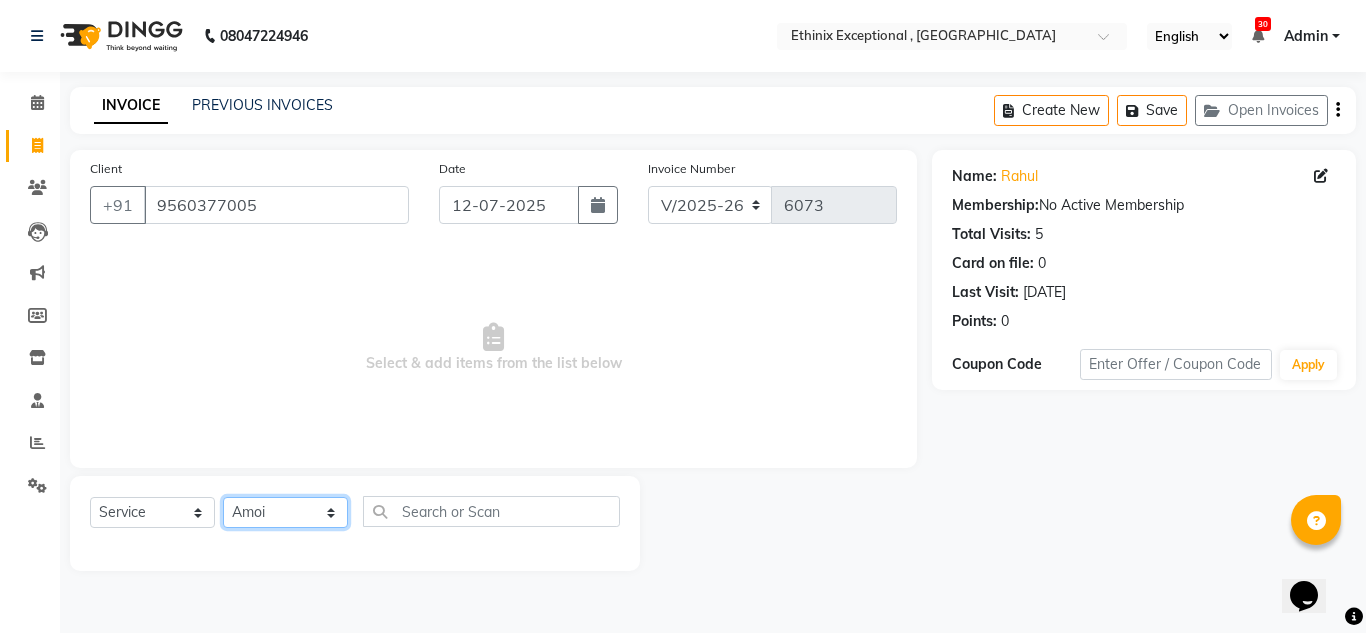 click on "Select Stylist Amoi Ashish [PERSON_NAME] [PERSON_NAME] [PERSON_NAME]  [PERSON_NAME] [PERSON_NAME] [PERSON_NAME] [PERSON_NAME] [PERSON_NAME] Rahul [PERSON_NAME] [PERSON_NAME] [PERSON_NAME] [PERSON_NAME] [PERSON_NAME]" 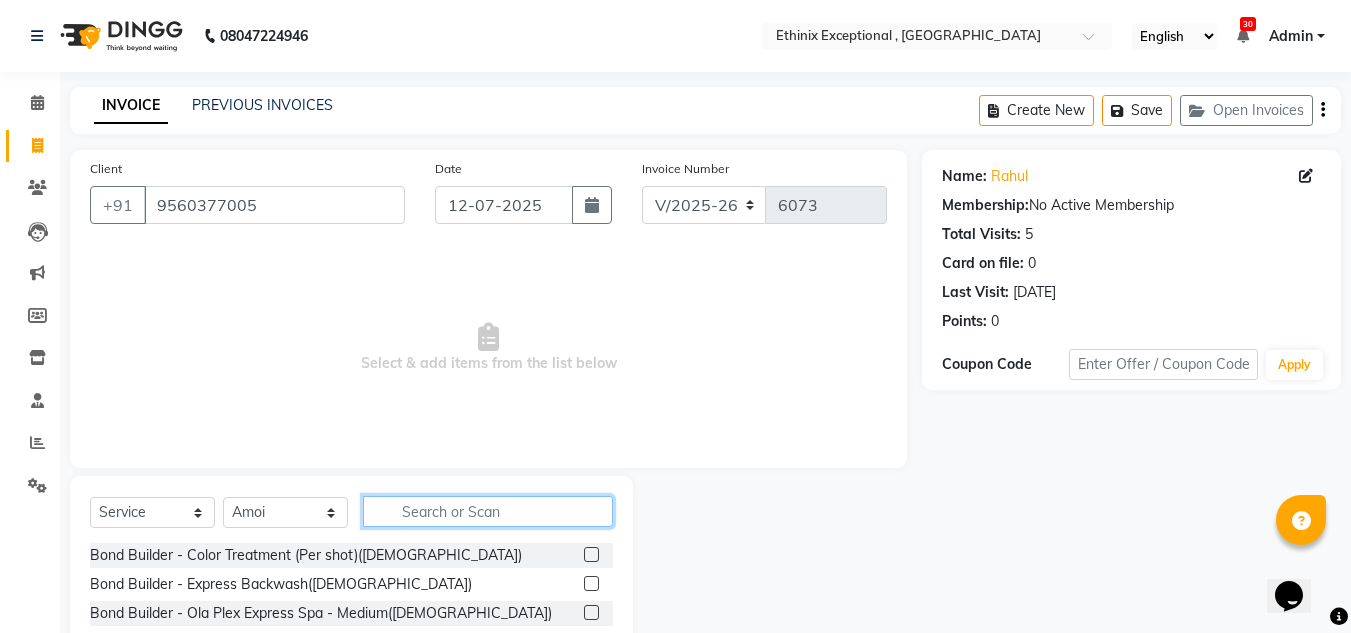 click 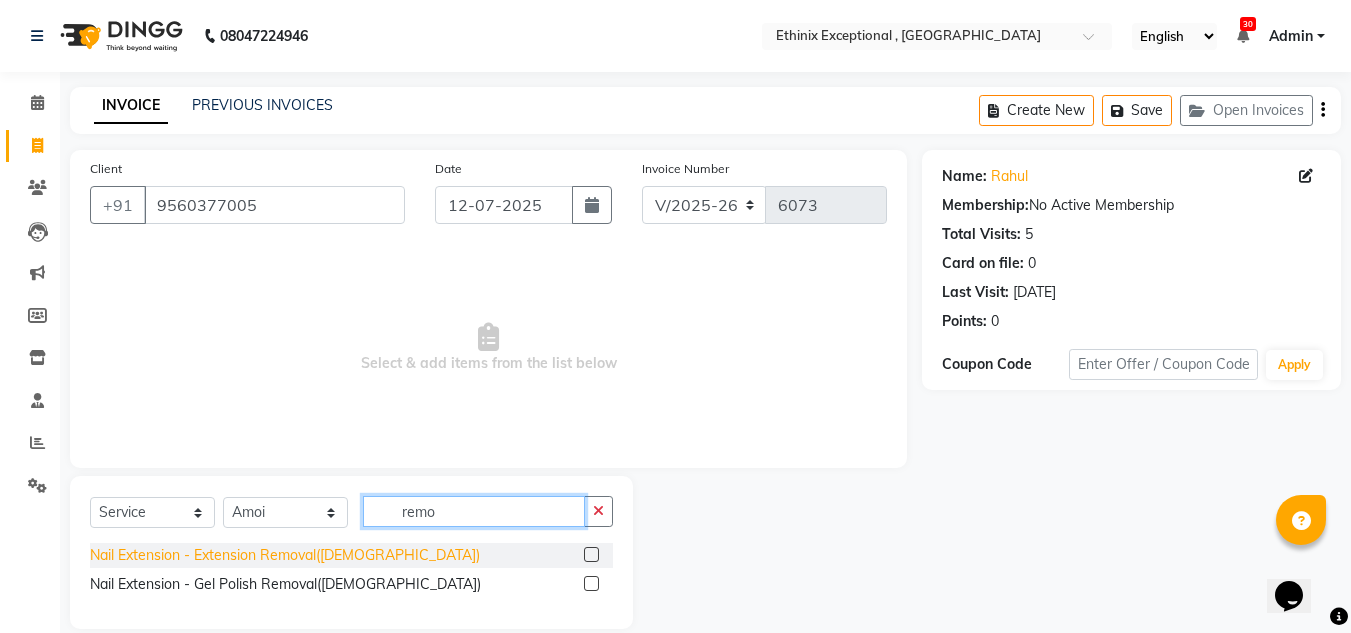 type on "remo" 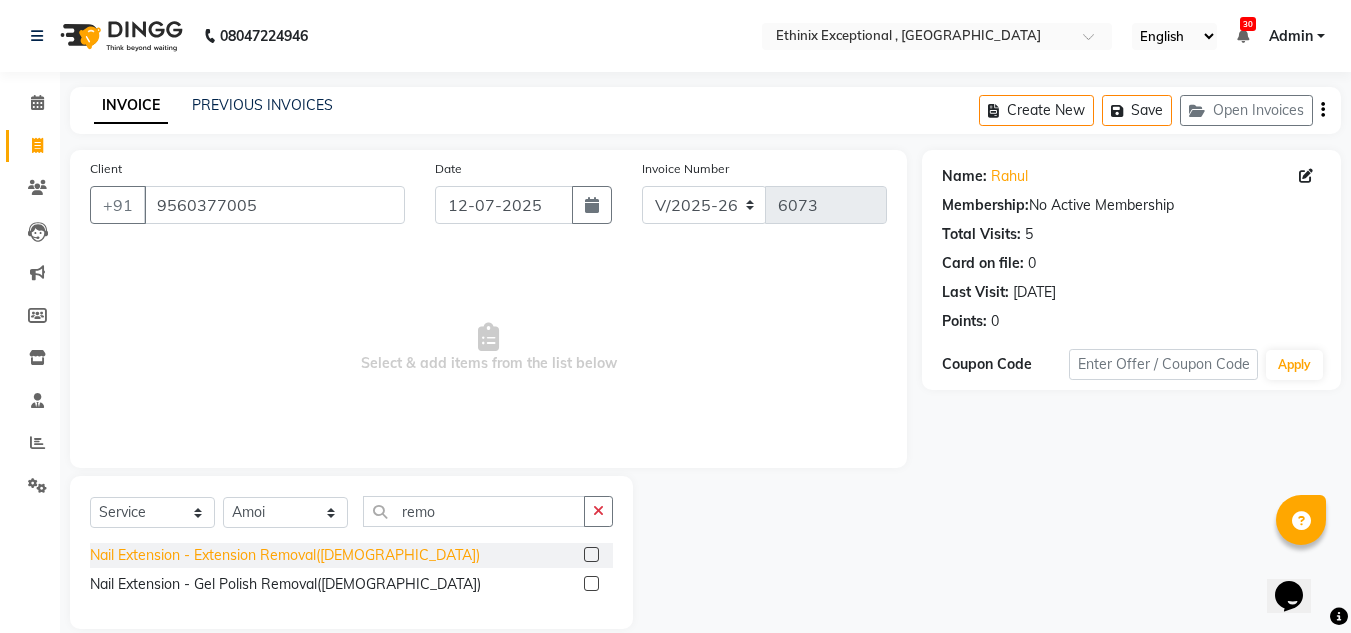 click on "Nail Extension - Extension Removal([DEMOGRAPHIC_DATA])" 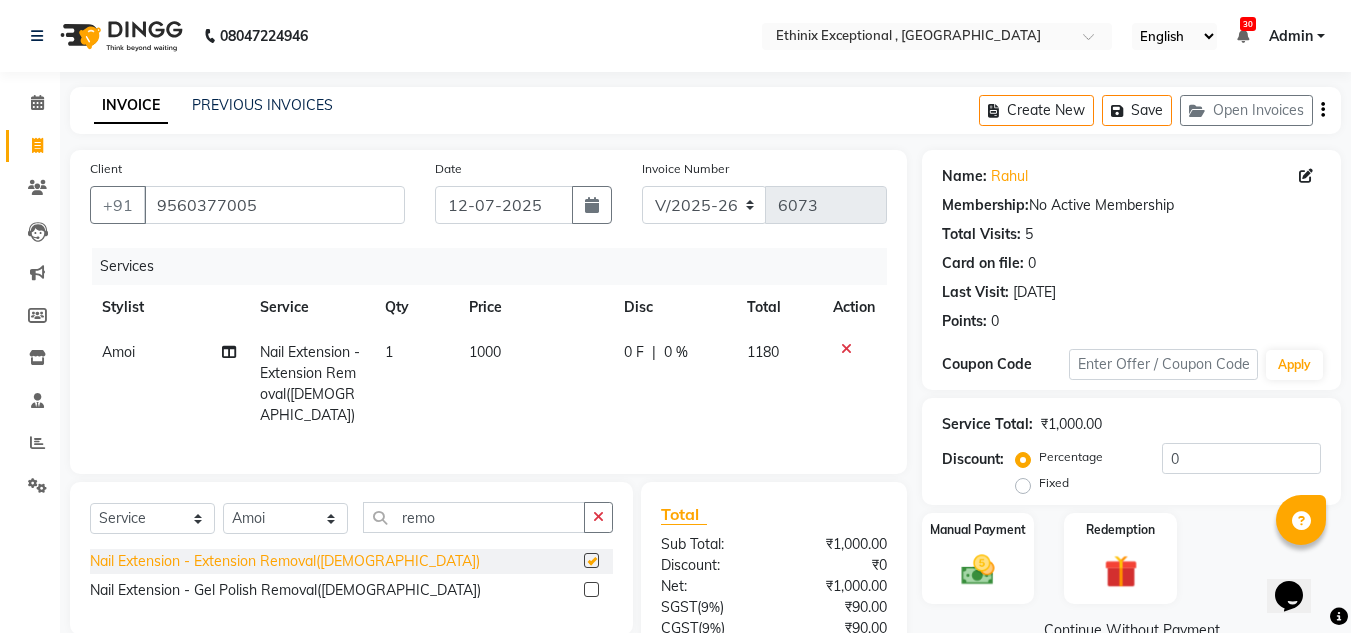checkbox on "false" 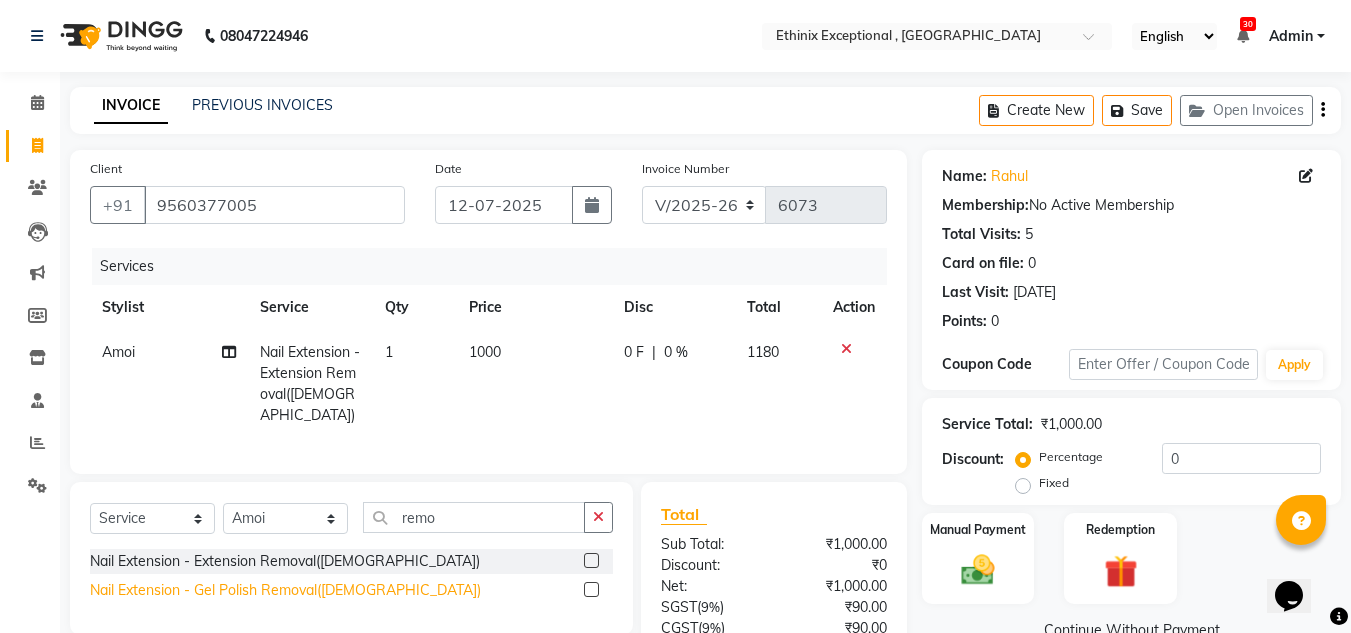 click on "Nail Extension - Gel Polish Removal([DEMOGRAPHIC_DATA])" 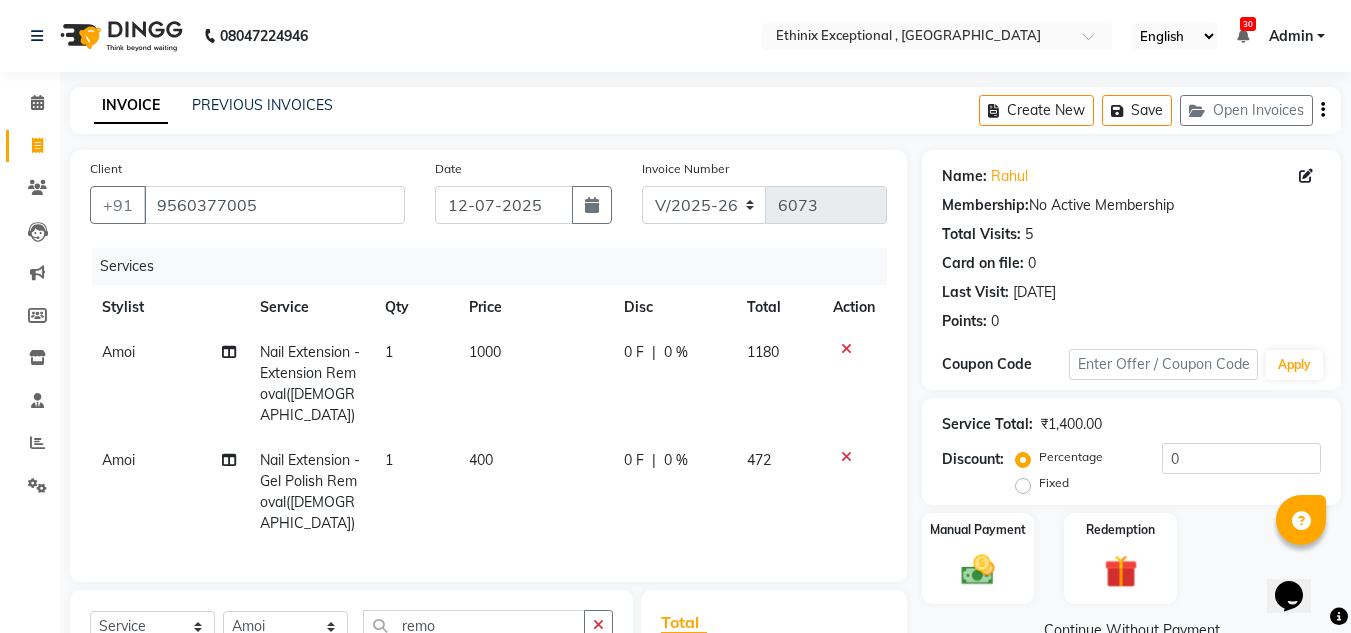 checkbox on "false" 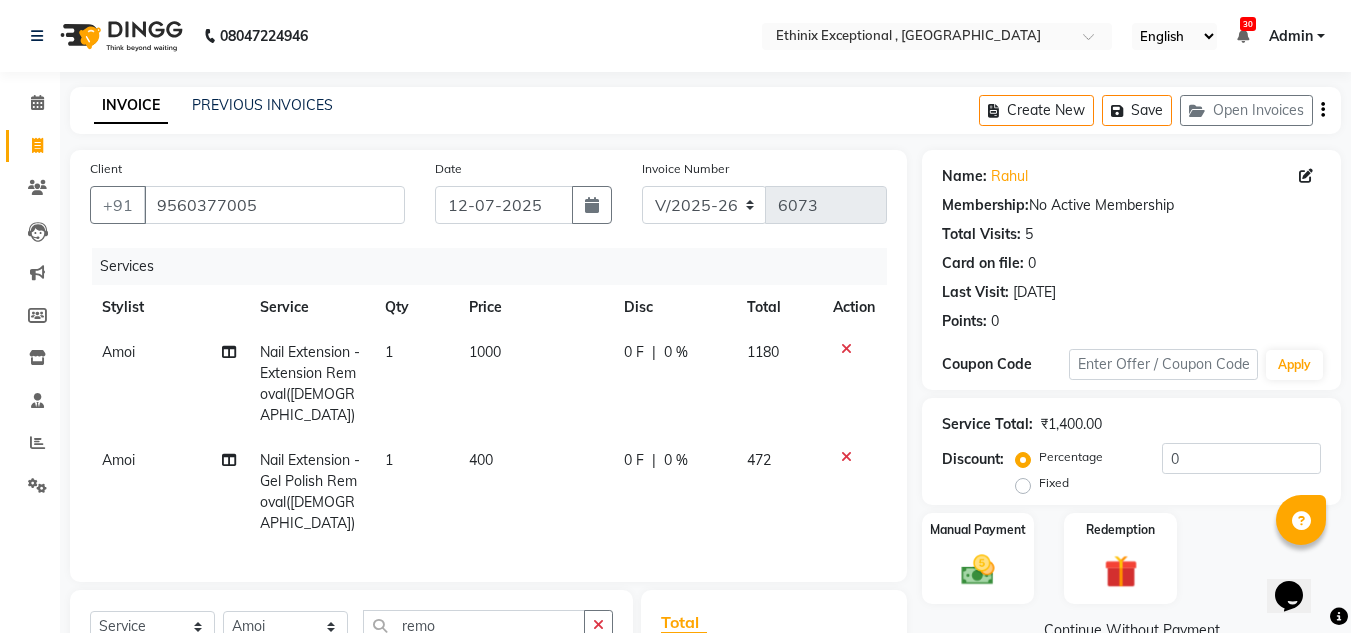 click 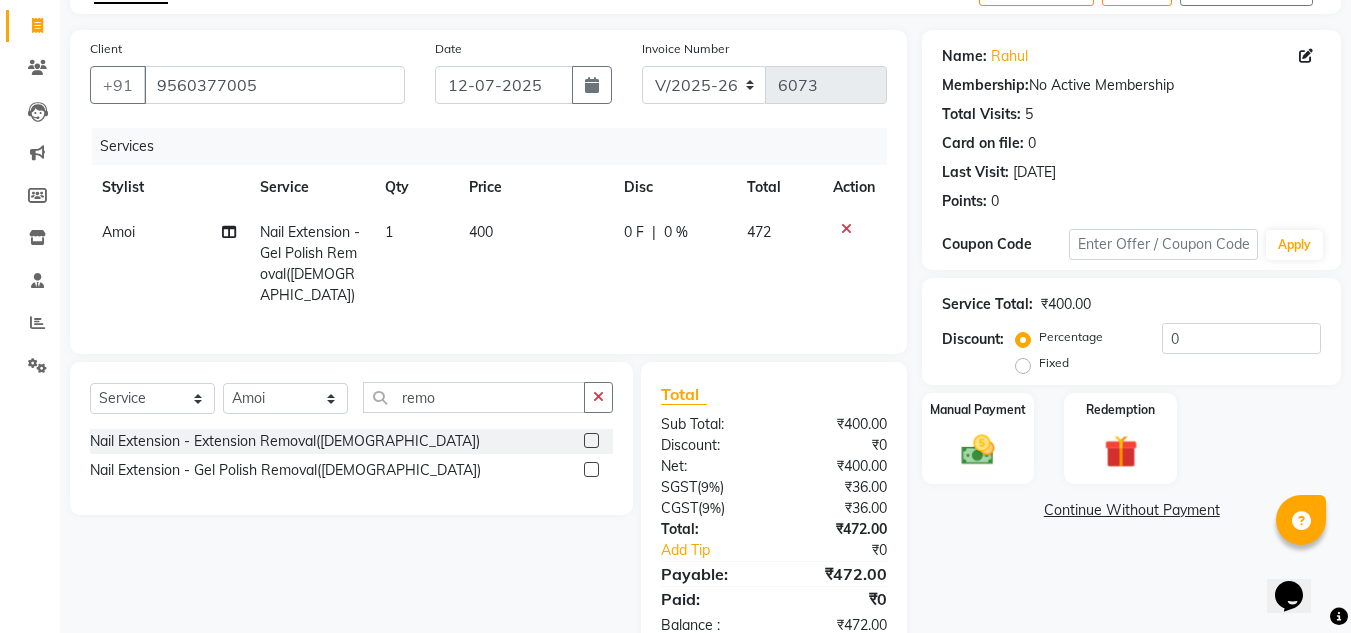click on "0 %" 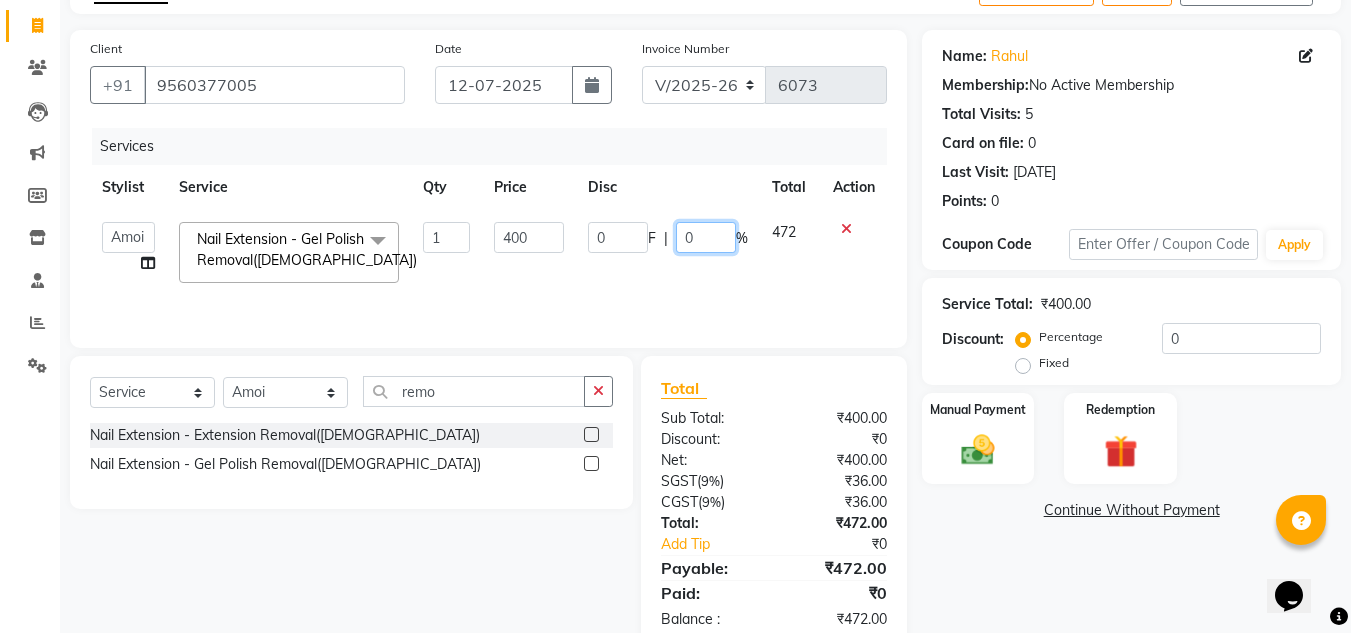 click on "0" 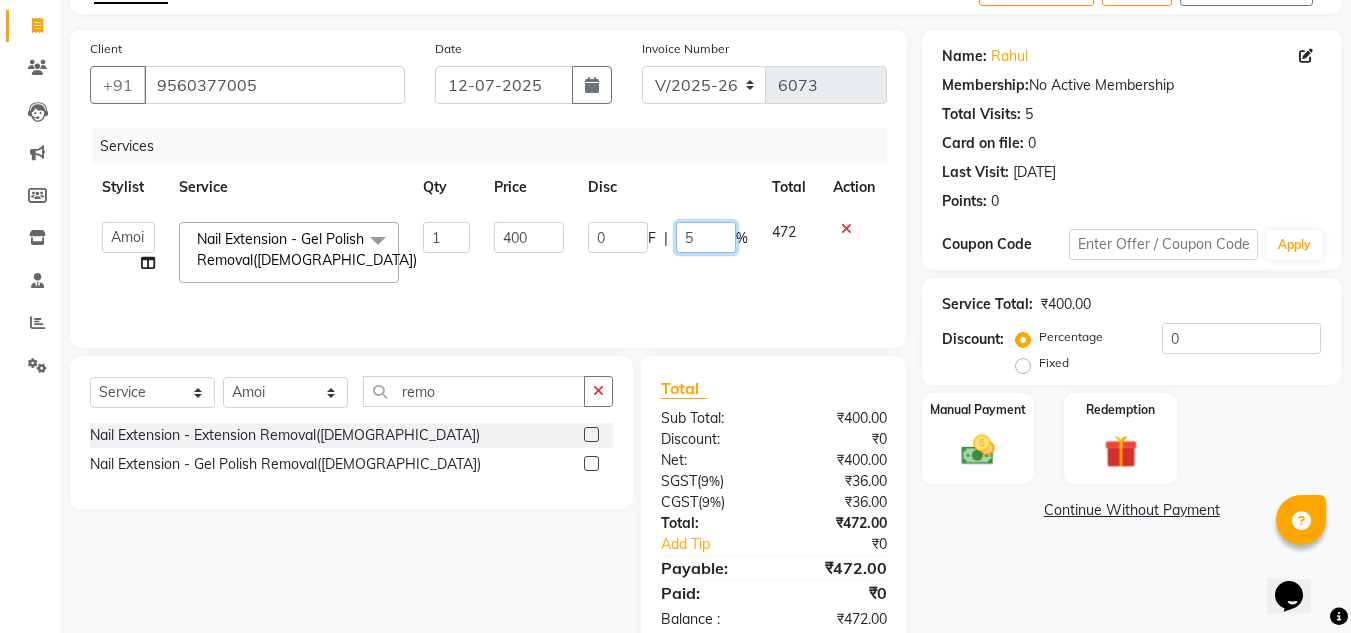 type on "50" 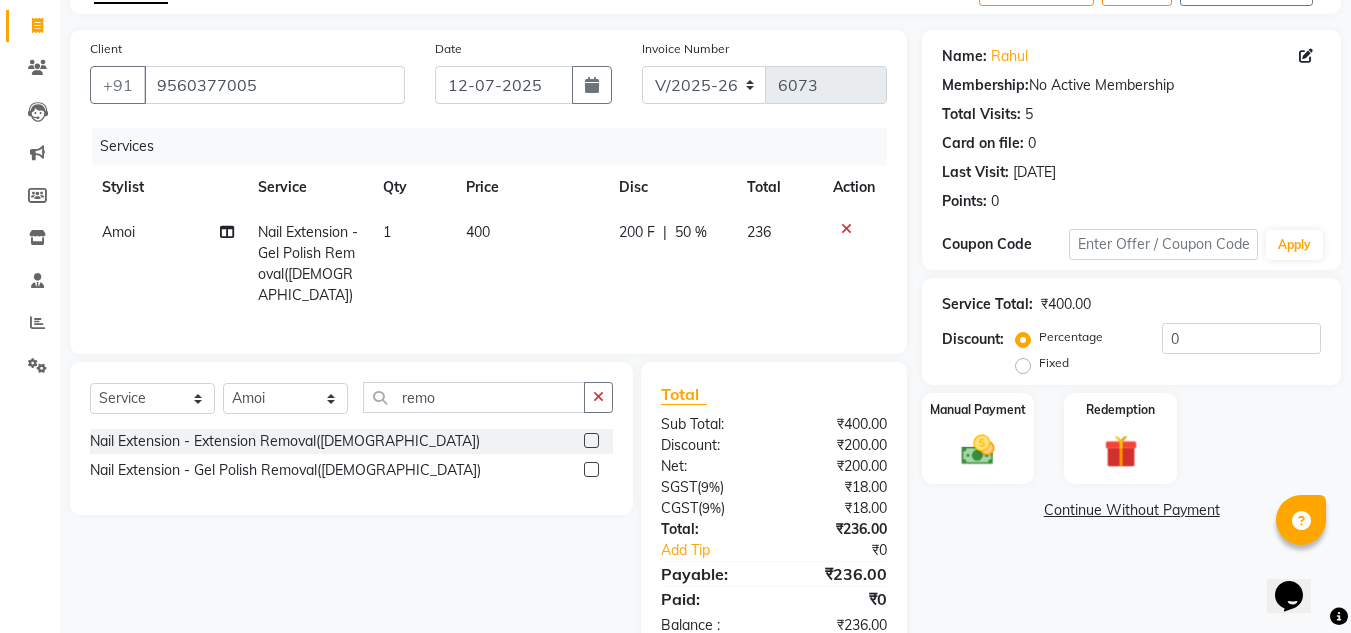 click on "200 F | 50 %" 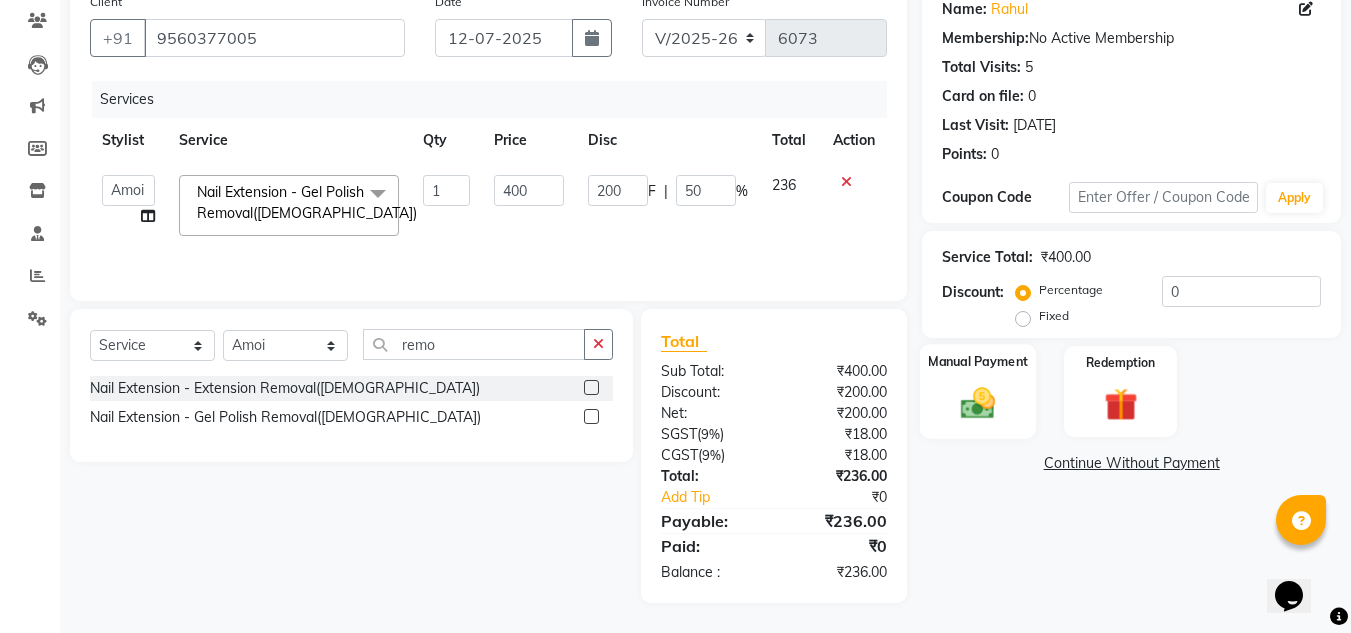 click 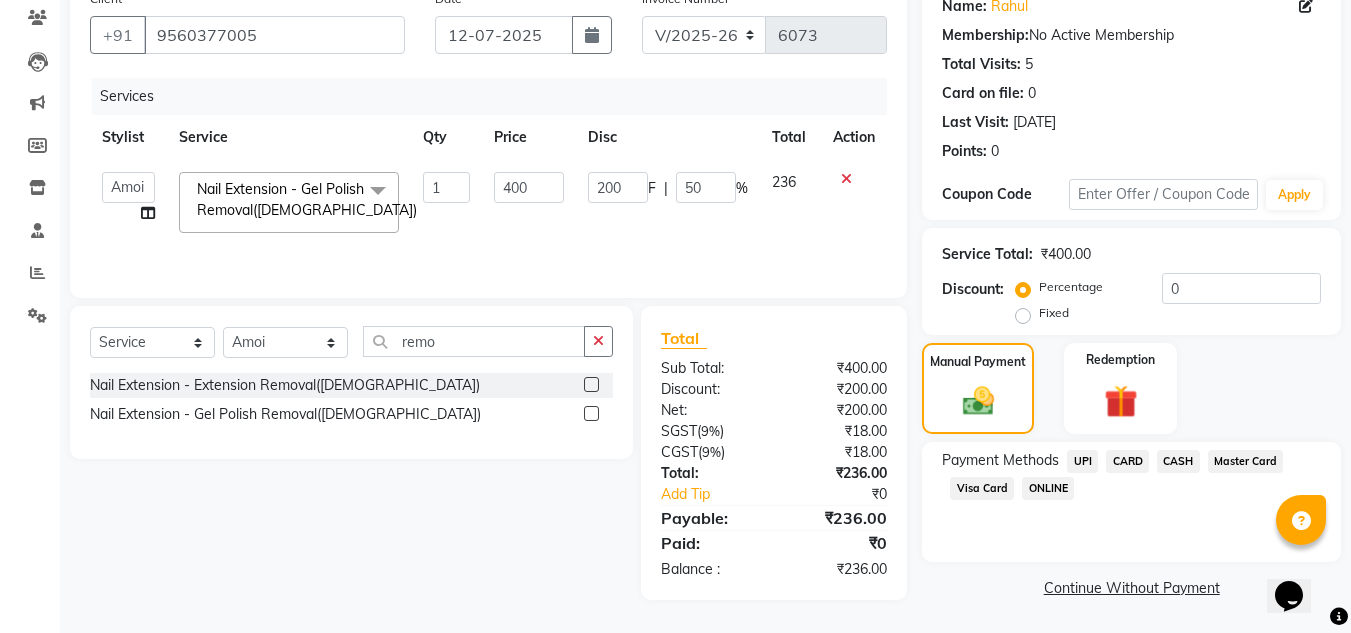 click on "CARD" 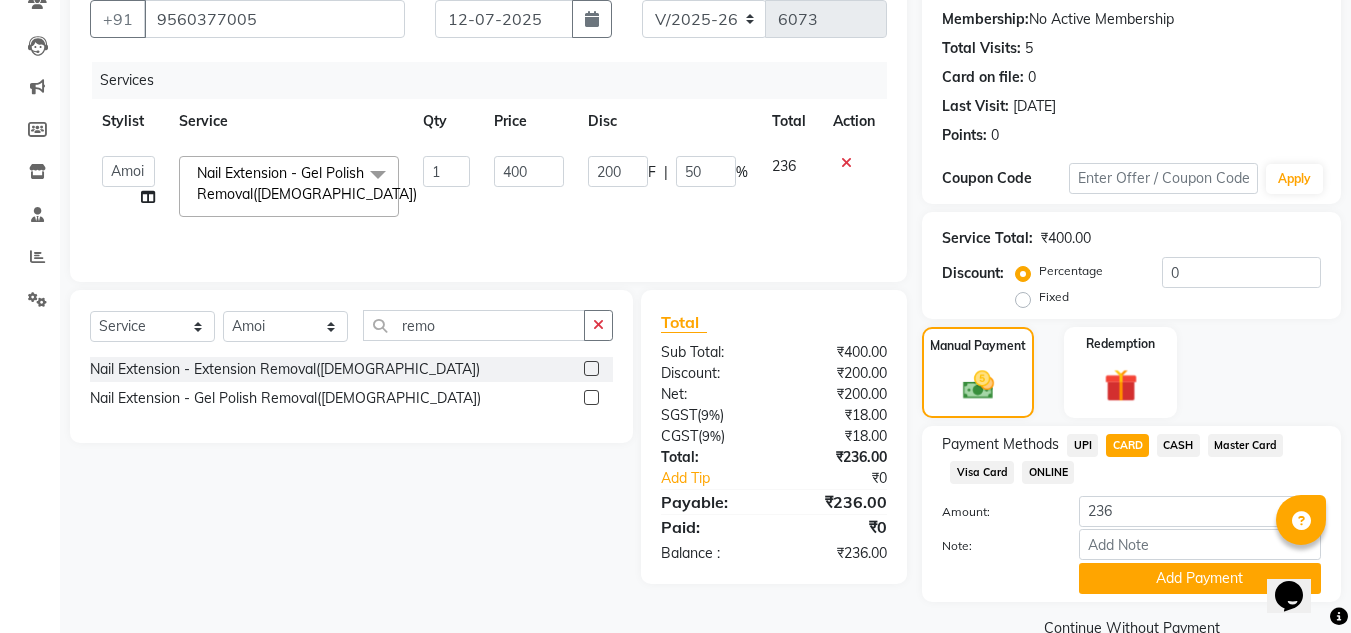 scroll, scrollTop: 226, scrollLeft: 0, axis: vertical 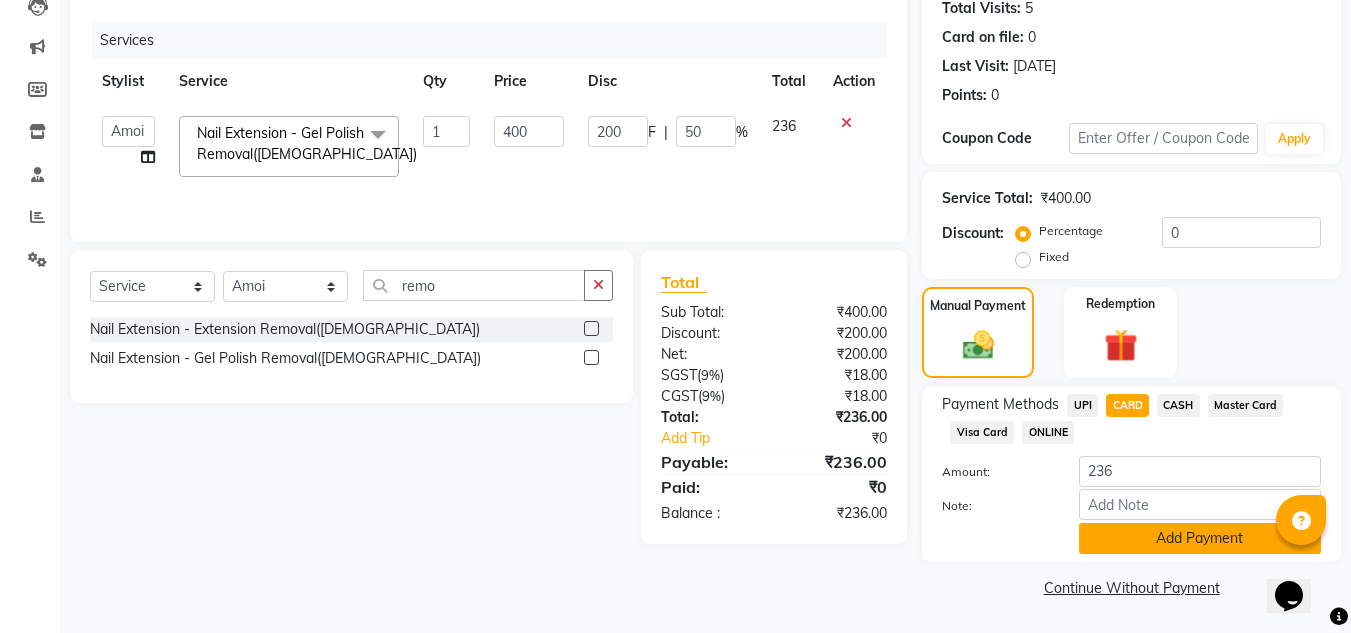 click on "Add Payment" 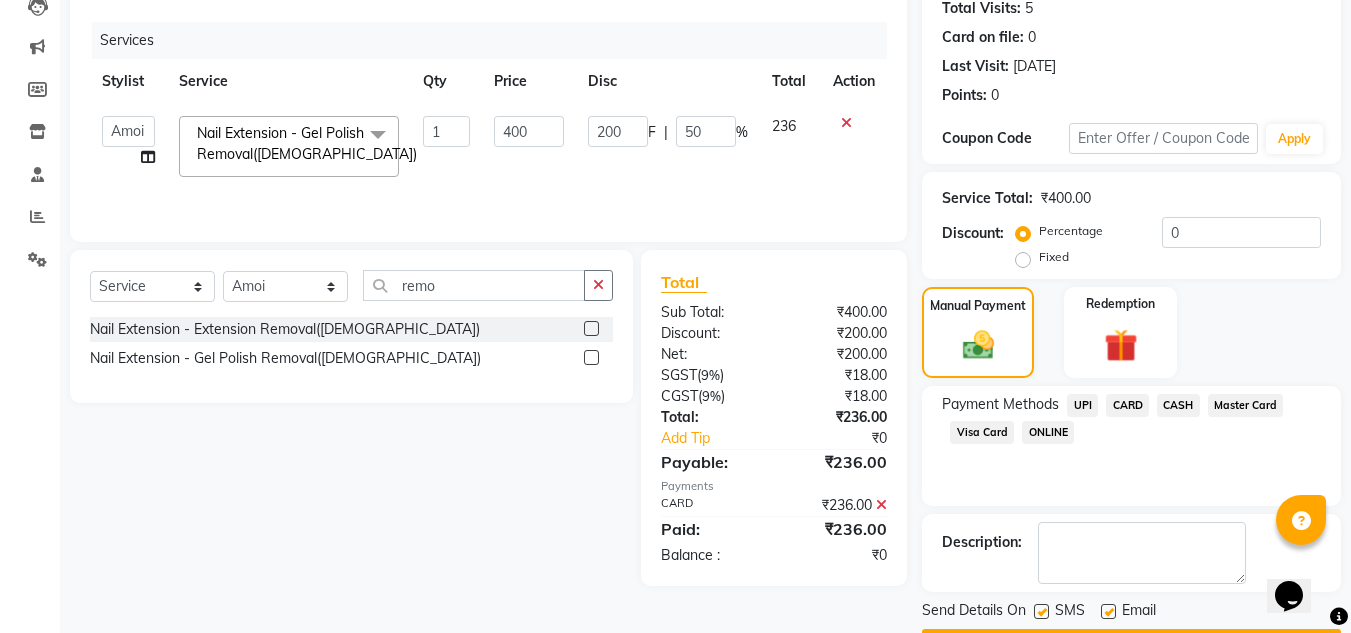 click 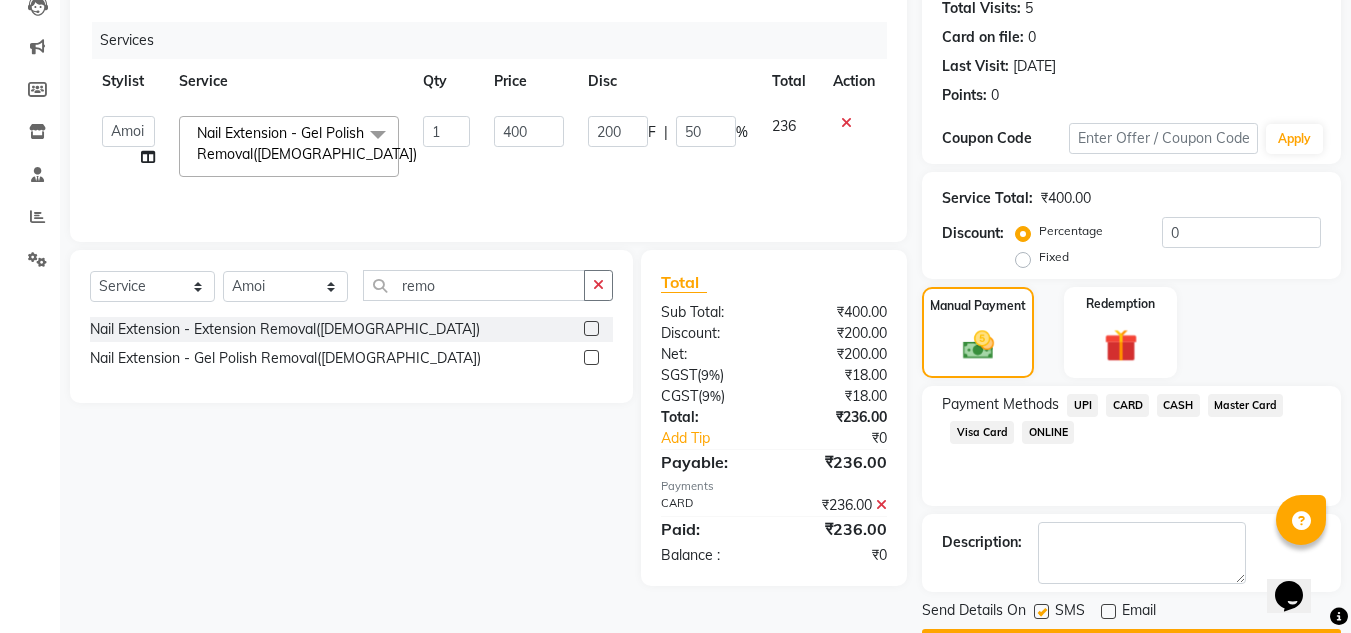scroll, scrollTop: 283, scrollLeft: 0, axis: vertical 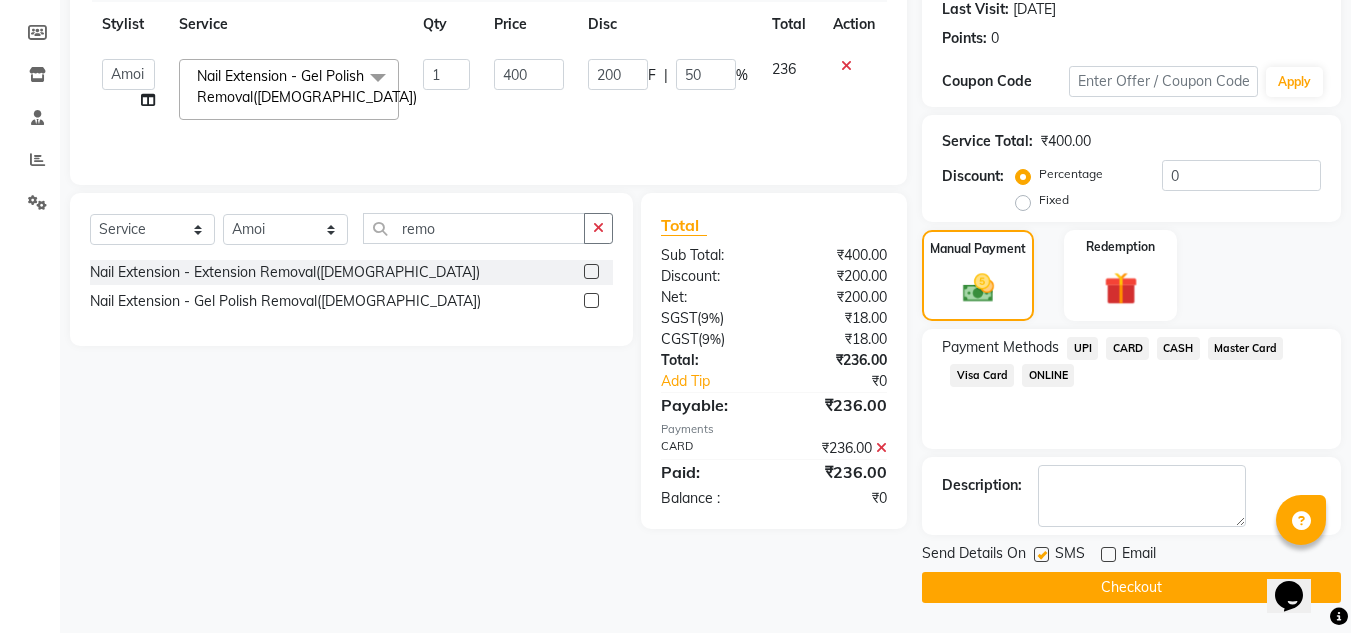 click on "Checkout" 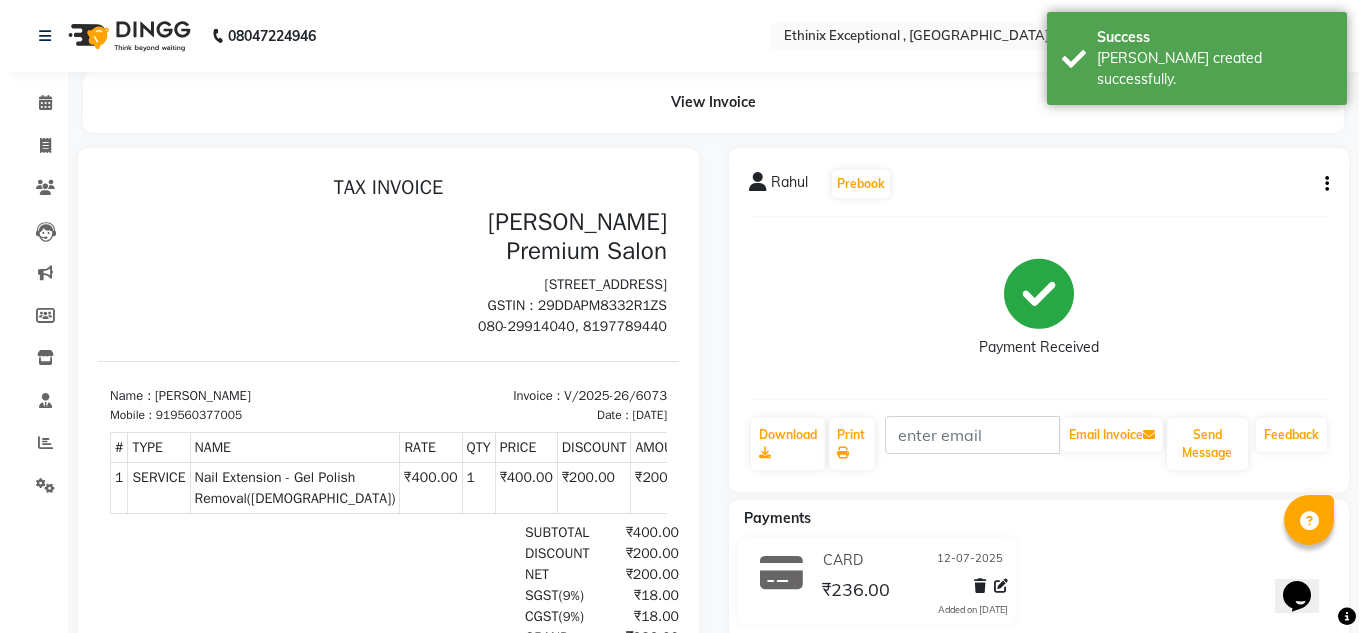 scroll, scrollTop: 0, scrollLeft: 0, axis: both 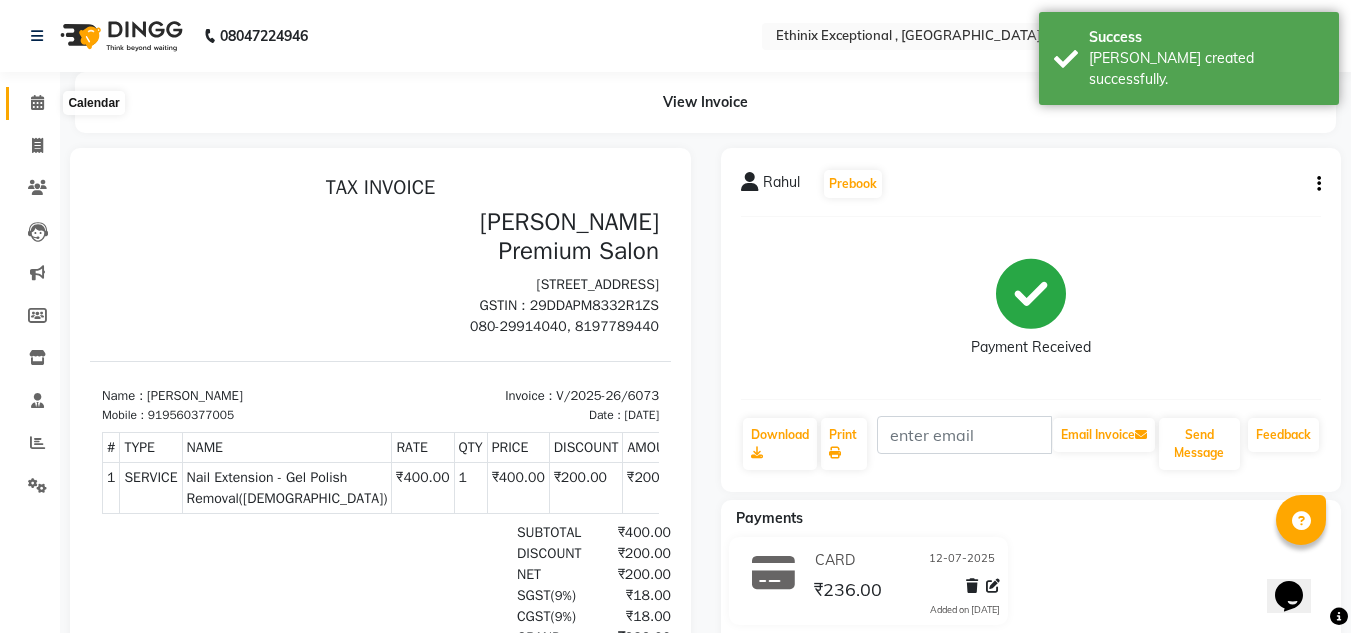 click 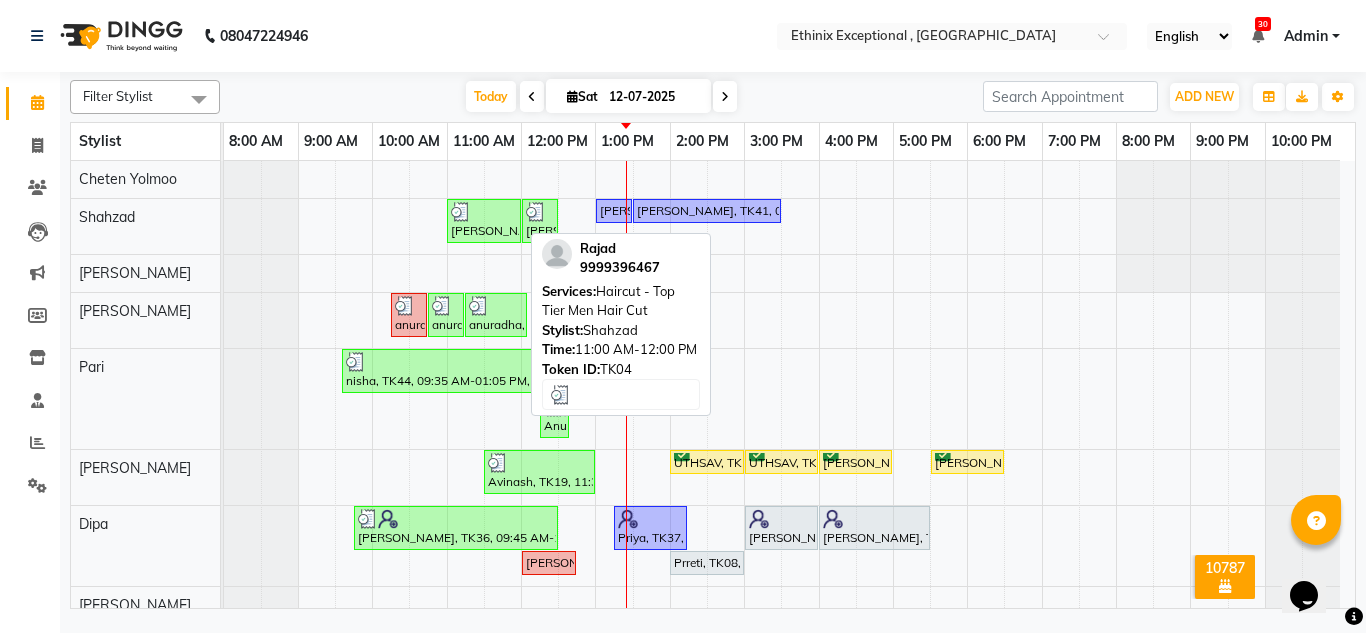 scroll, scrollTop: 449, scrollLeft: 0, axis: vertical 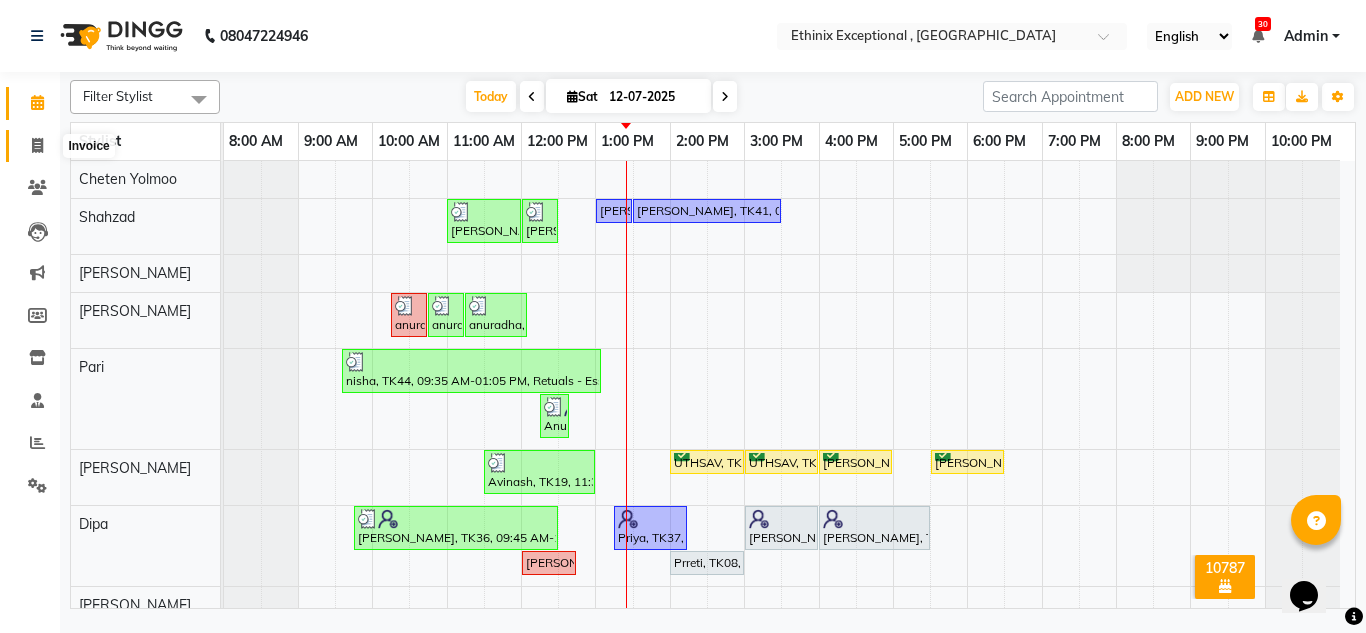 click 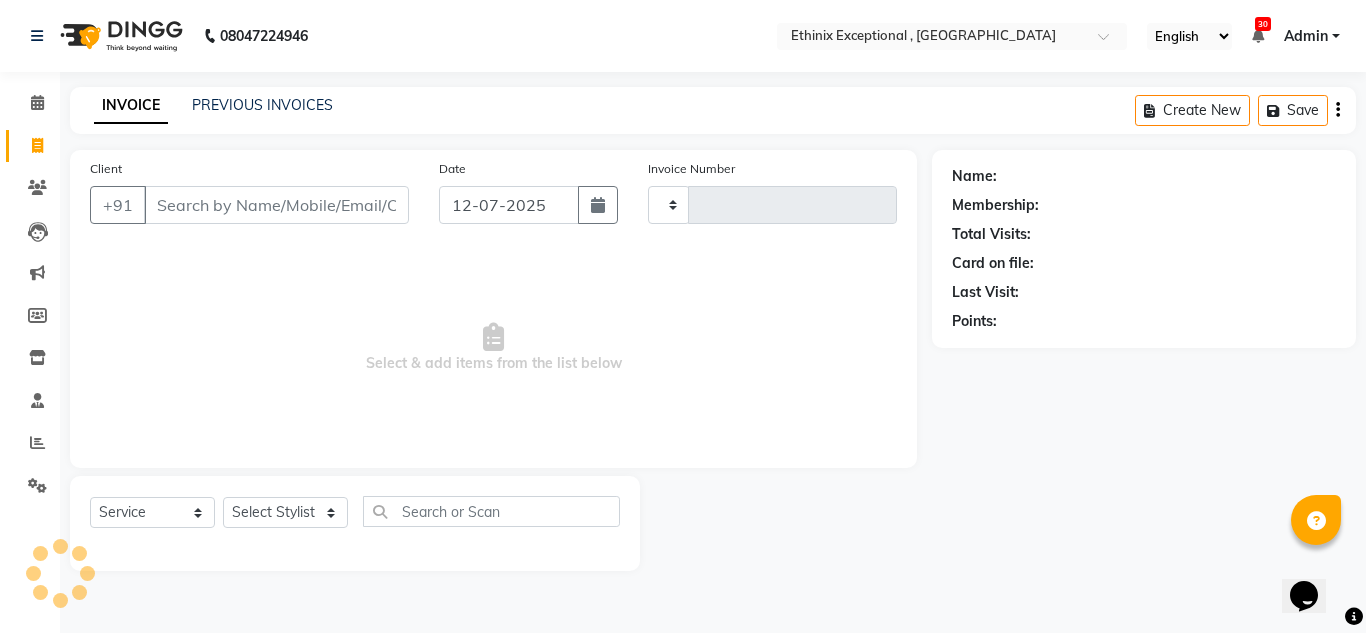 type on "6074" 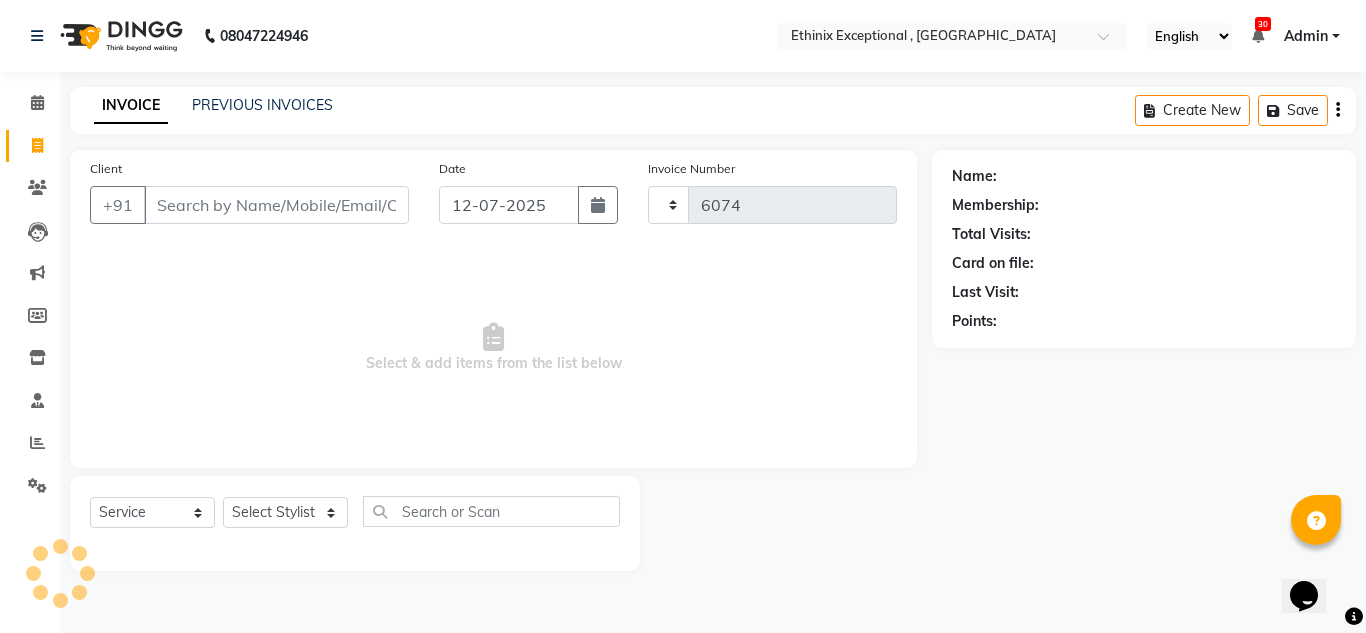 select on "3625" 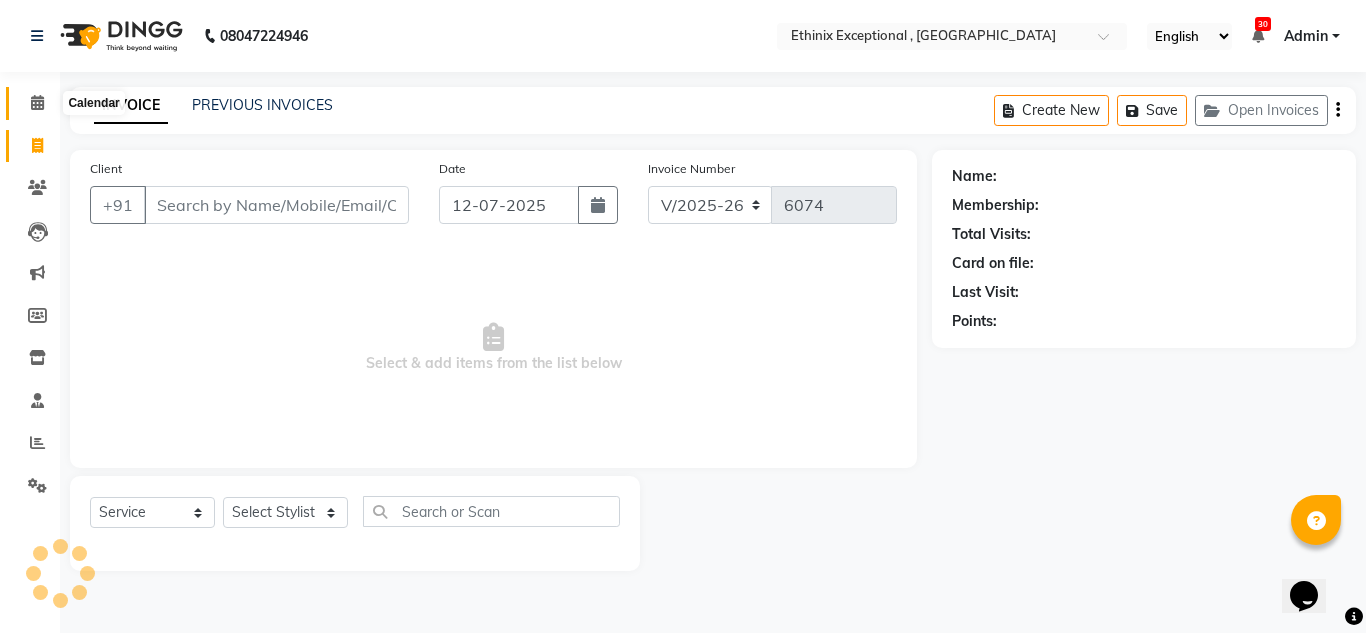 click 